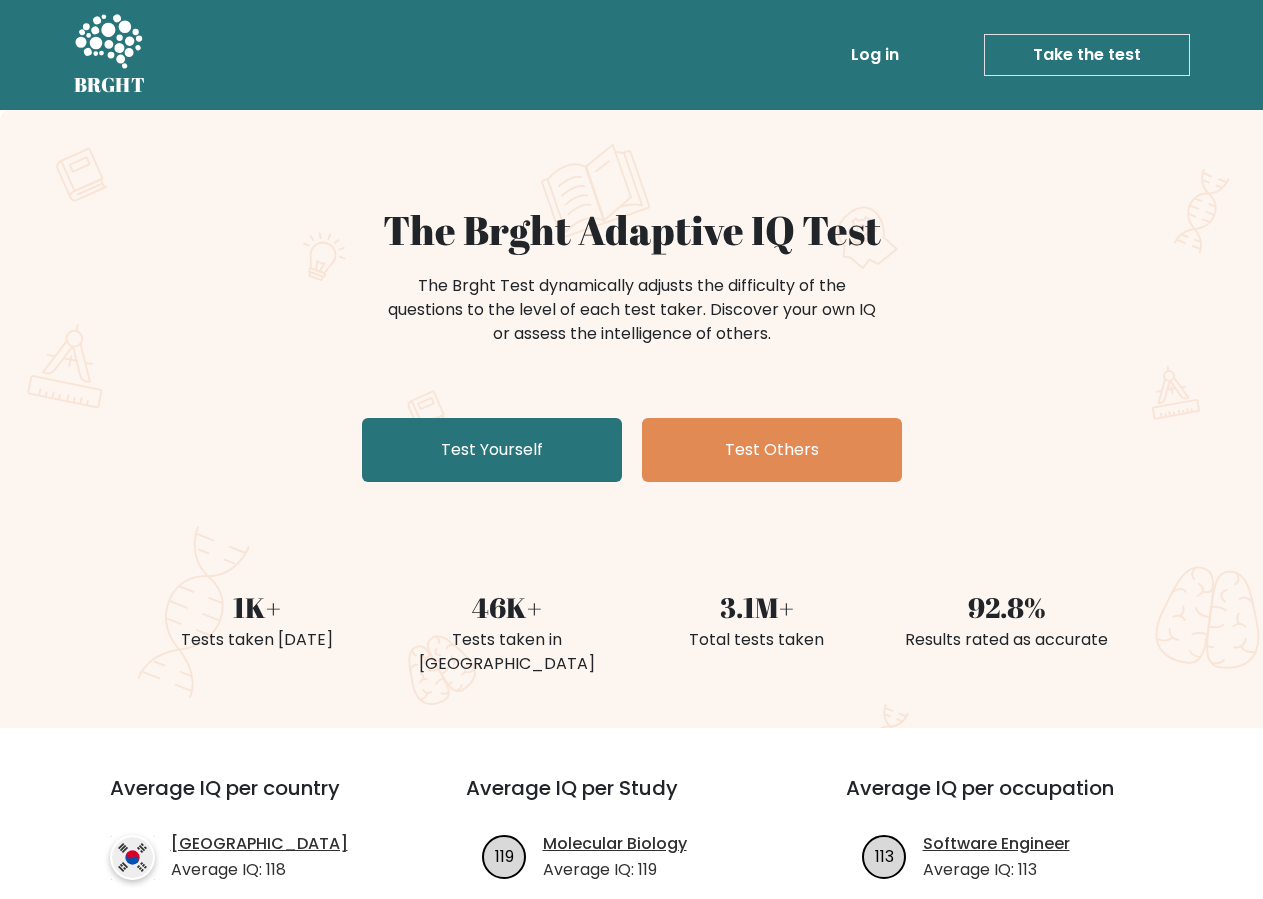 scroll, scrollTop: 0, scrollLeft: 0, axis: both 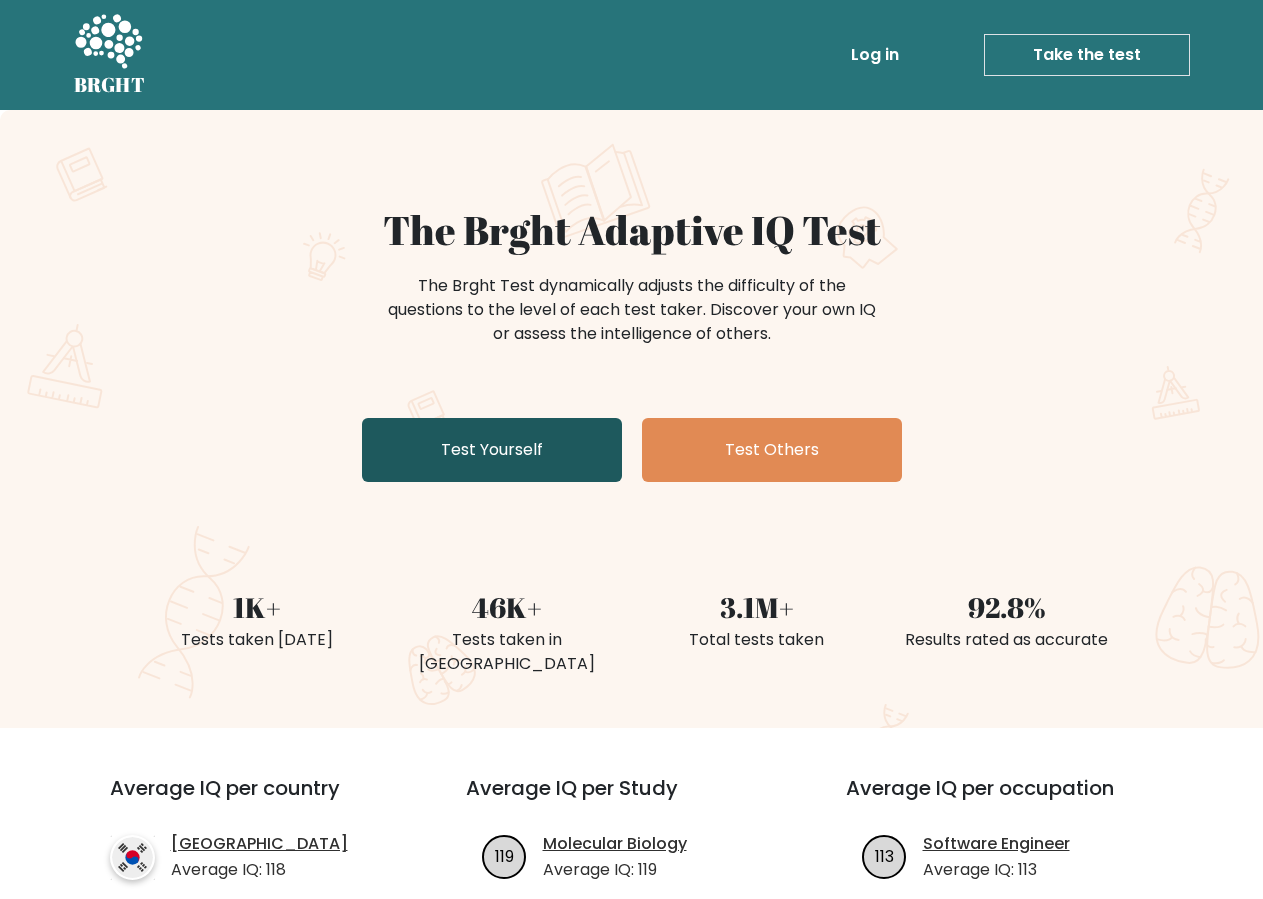 click on "Test Yourself" at bounding box center (492, 450) 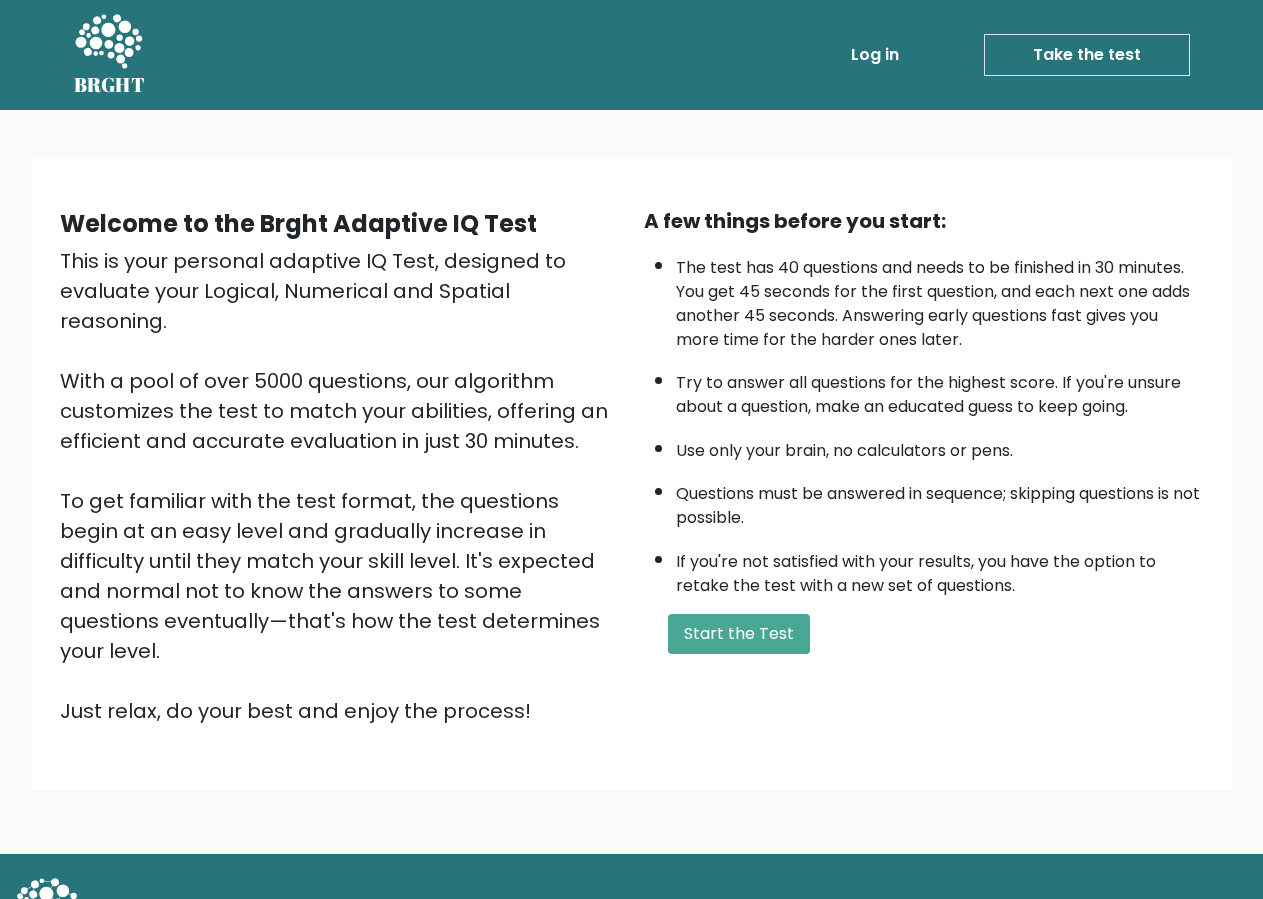 scroll, scrollTop: 0, scrollLeft: 0, axis: both 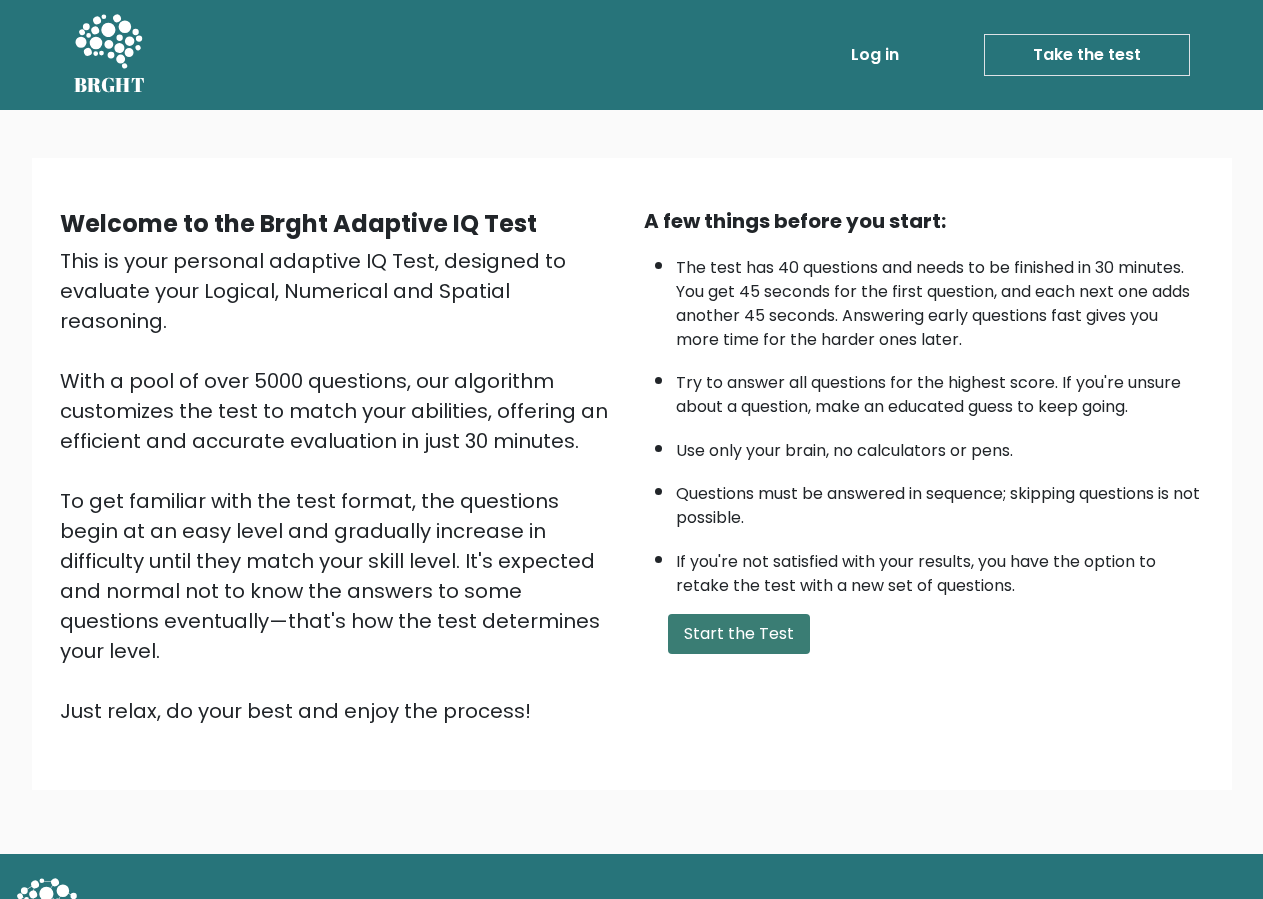 click on "Start the Test" at bounding box center (739, 634) 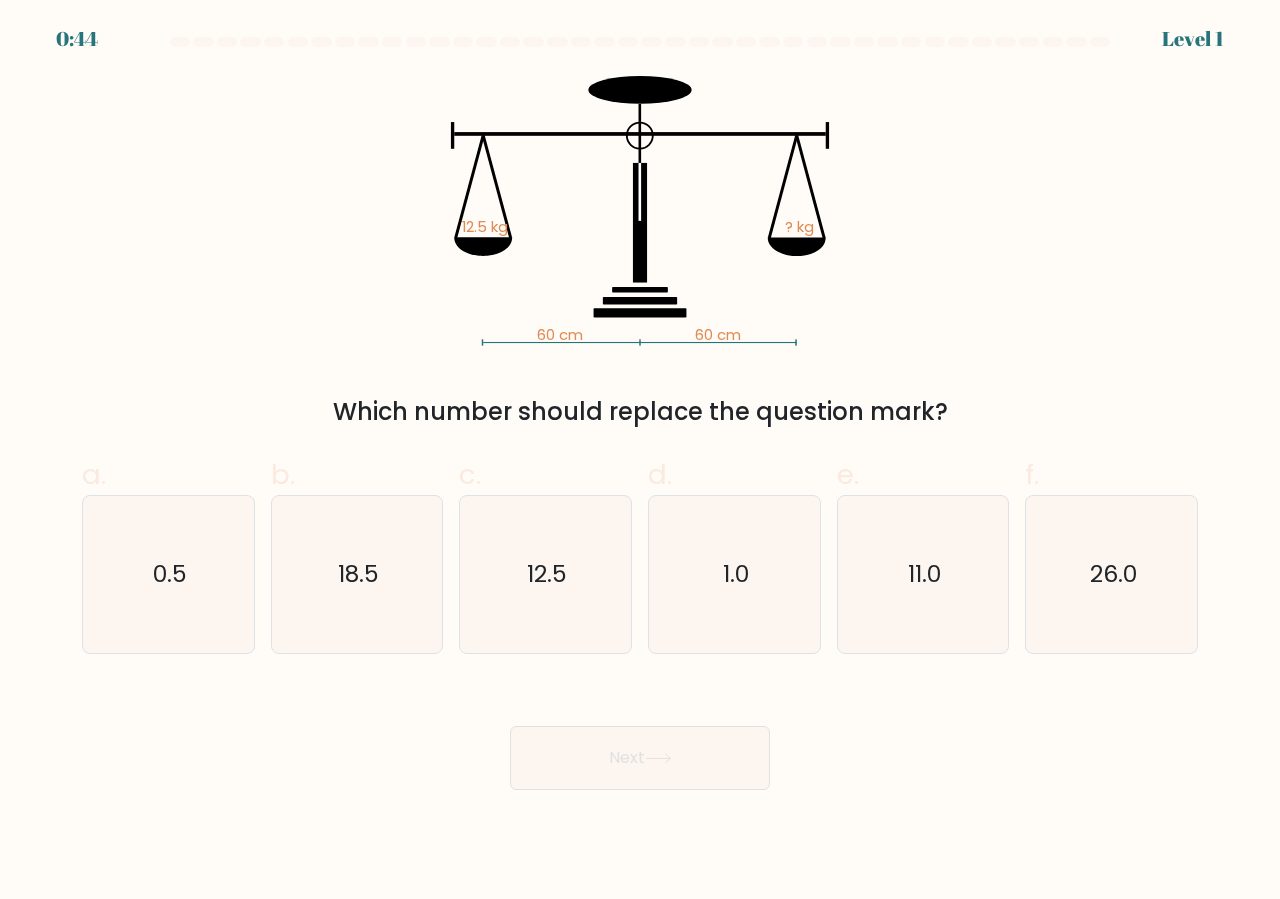 scroll, scrollTop: 0, scrollLeft: 0, axis: both 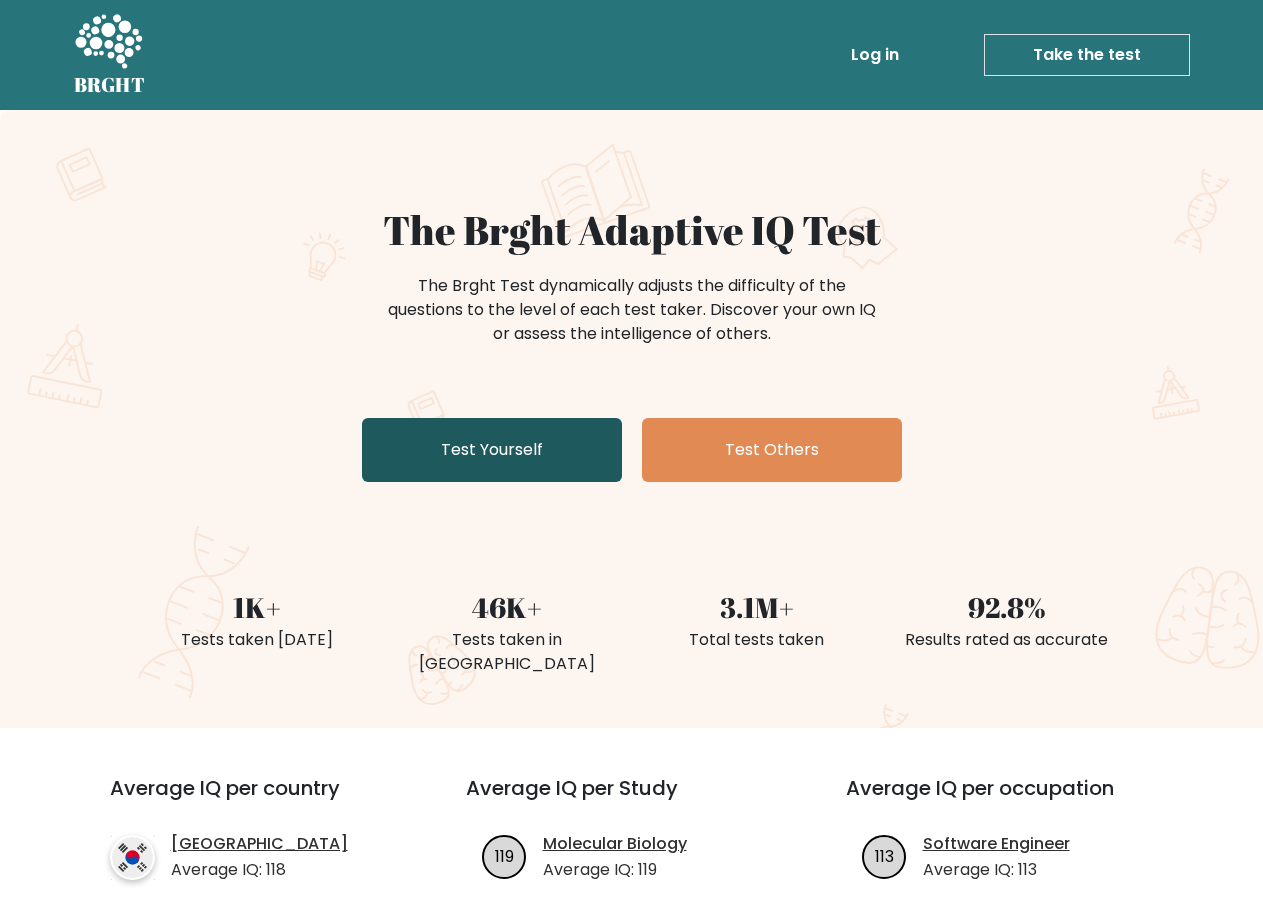click on "Test Yourself" at bounding box center (492, 450) 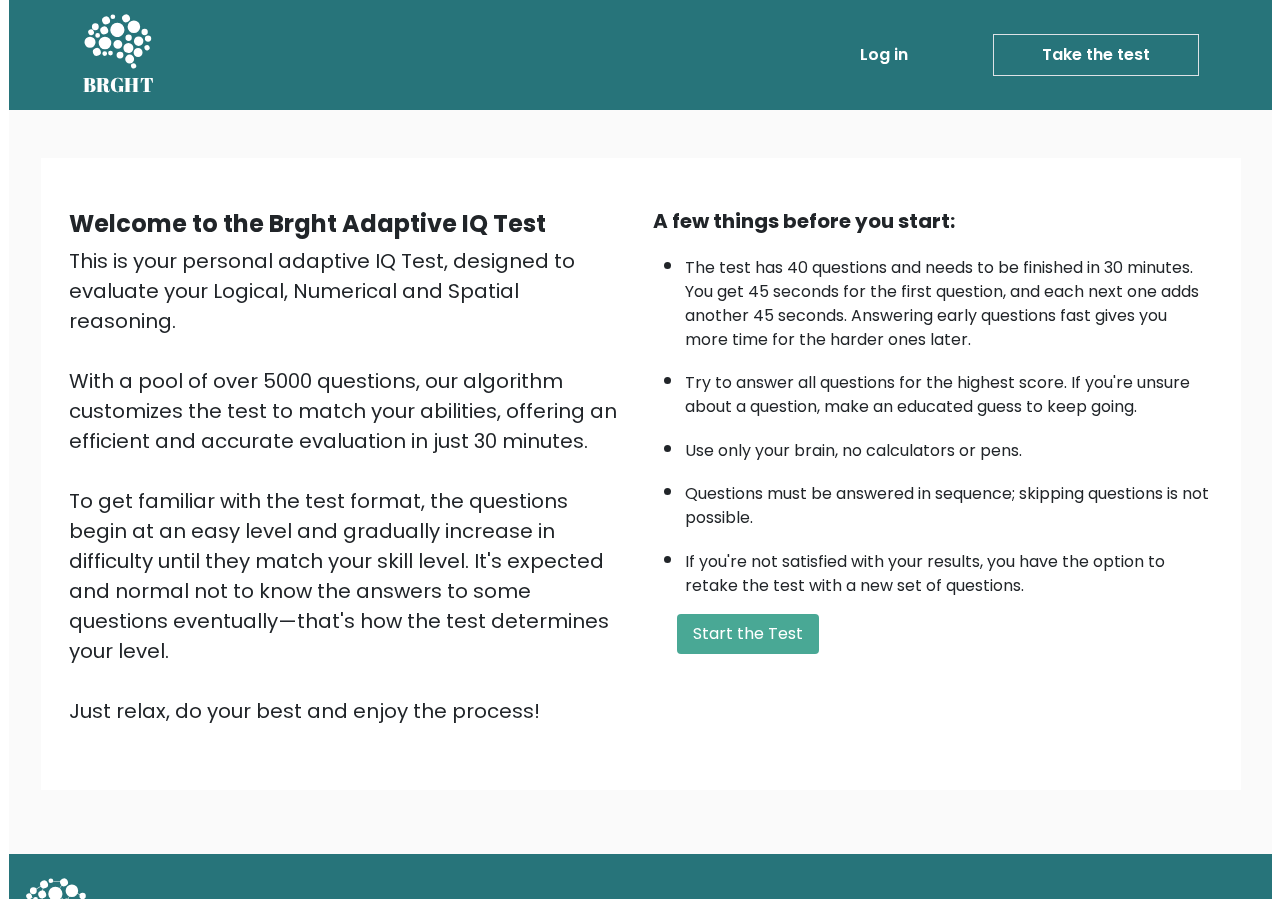 scroll, scrollTop: 0, scrollLeft: 0, axis: both 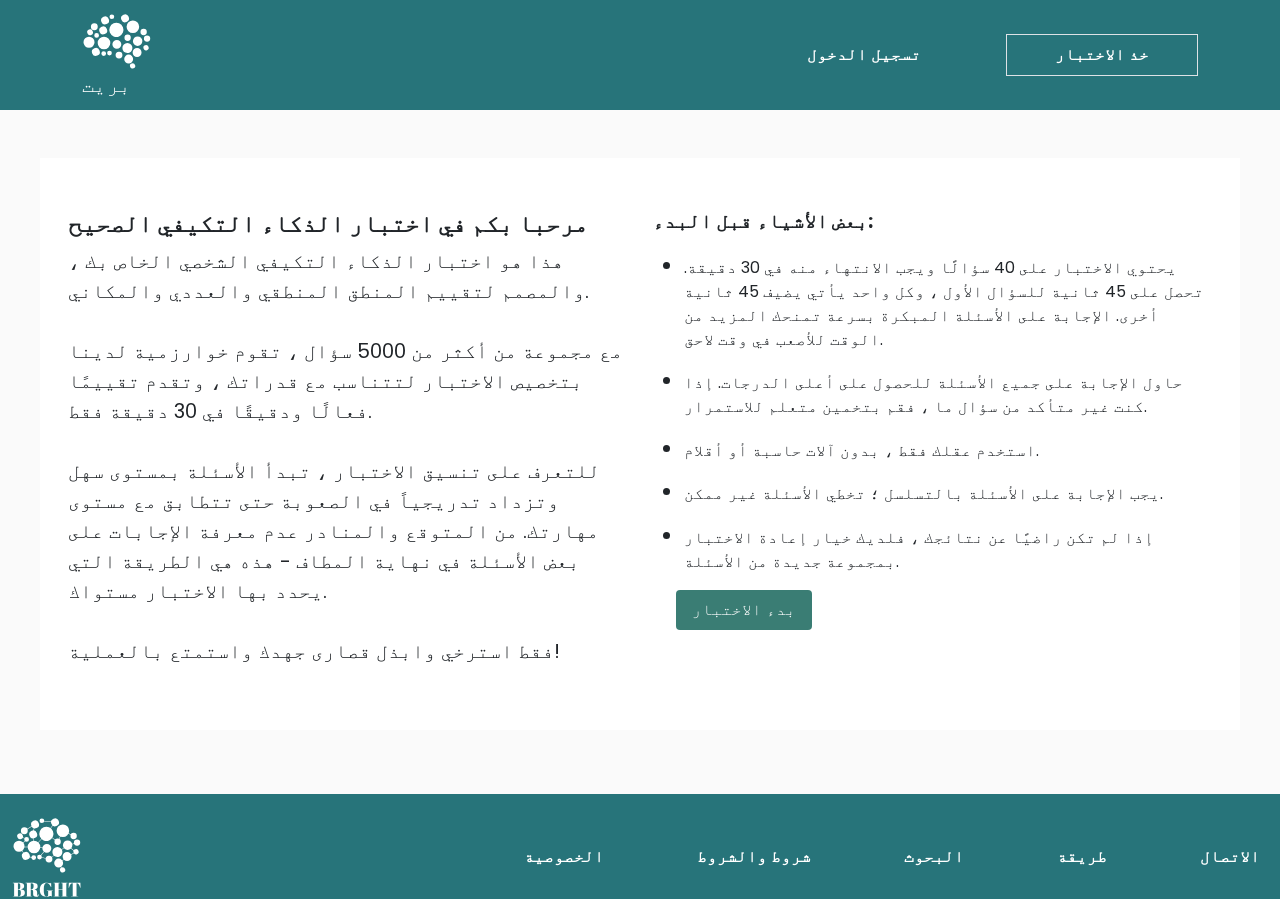 click on "بدء الاختبار" at bounding box center (744, 610) 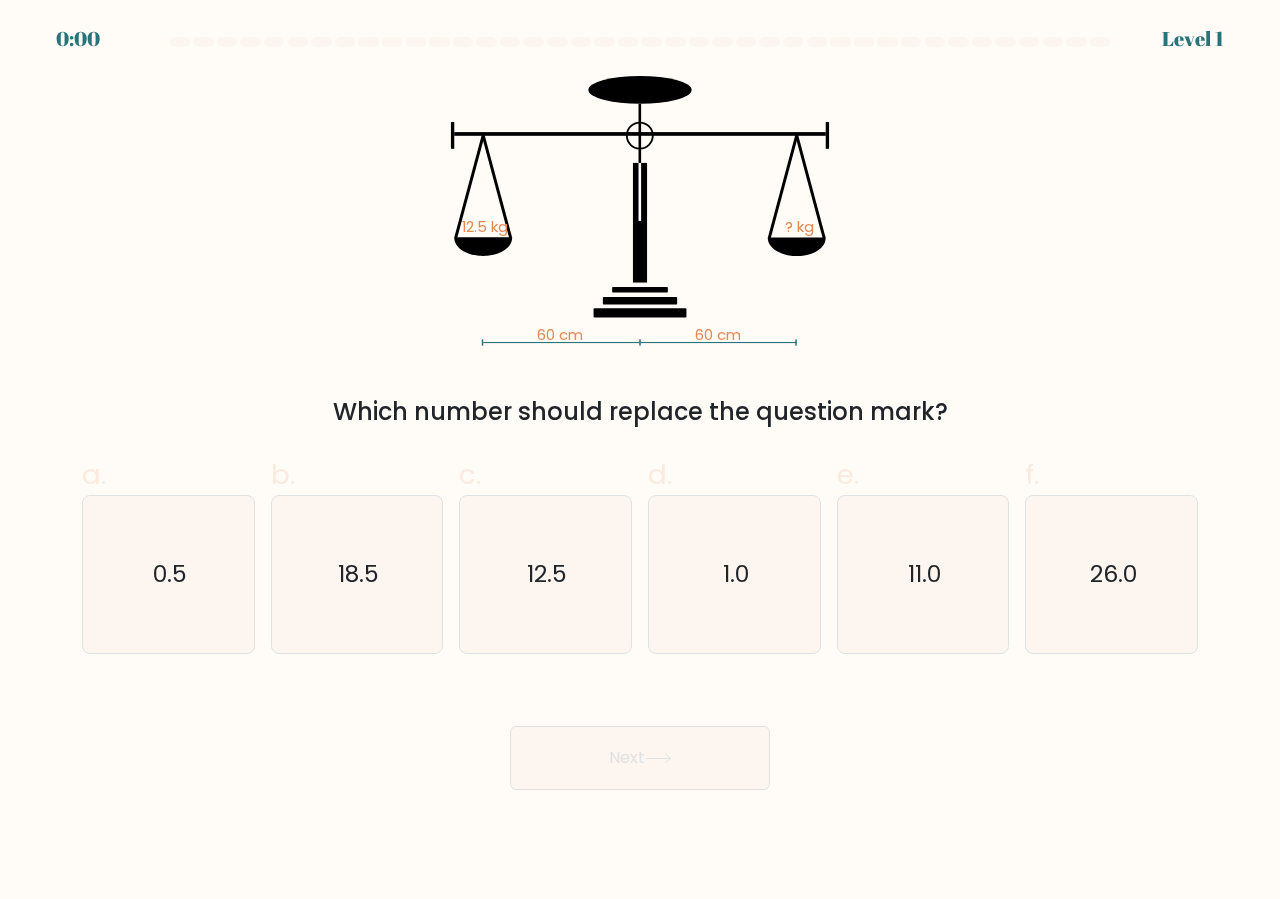 scroll, scrollTop: 0, scrollLeft: 0, axis: both 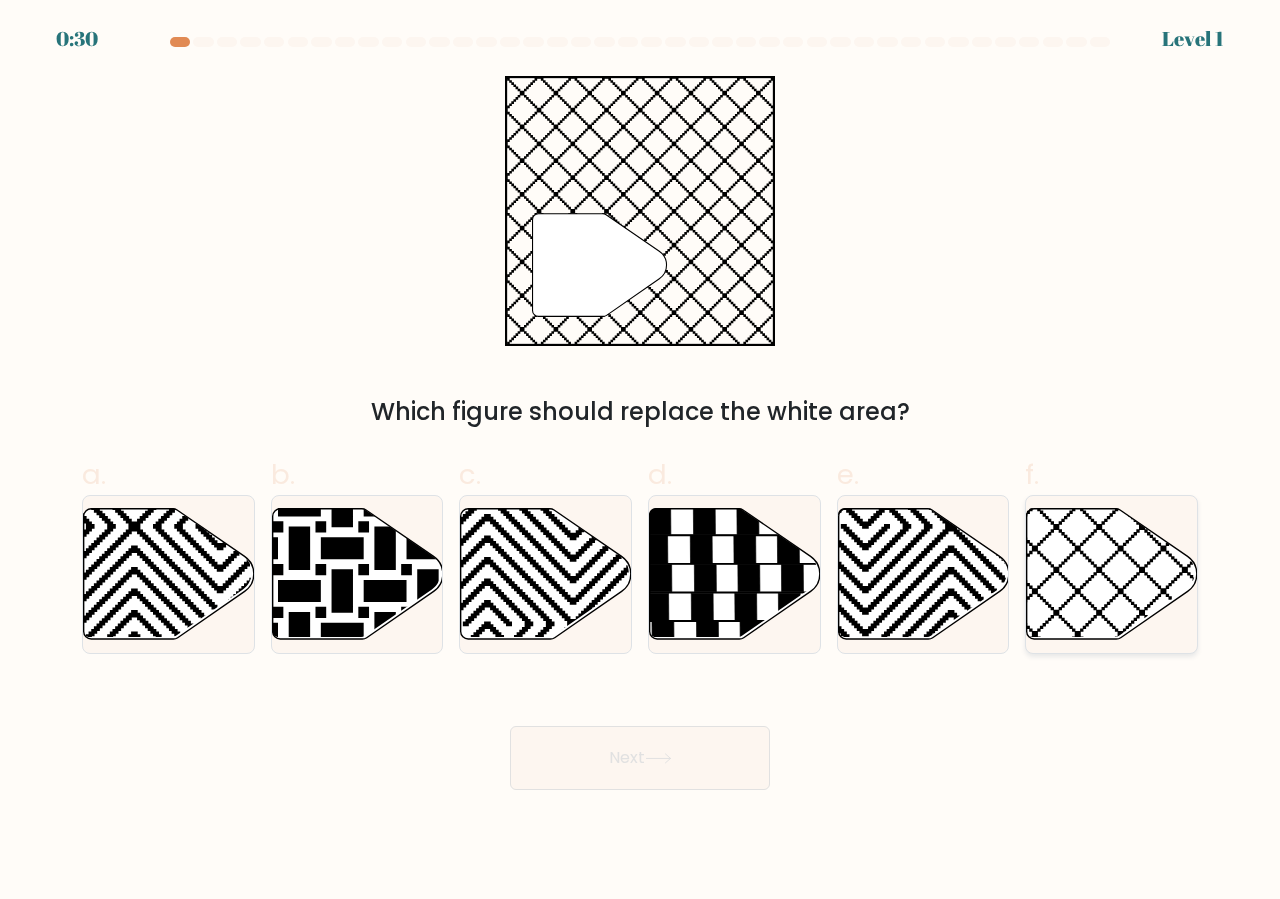 click 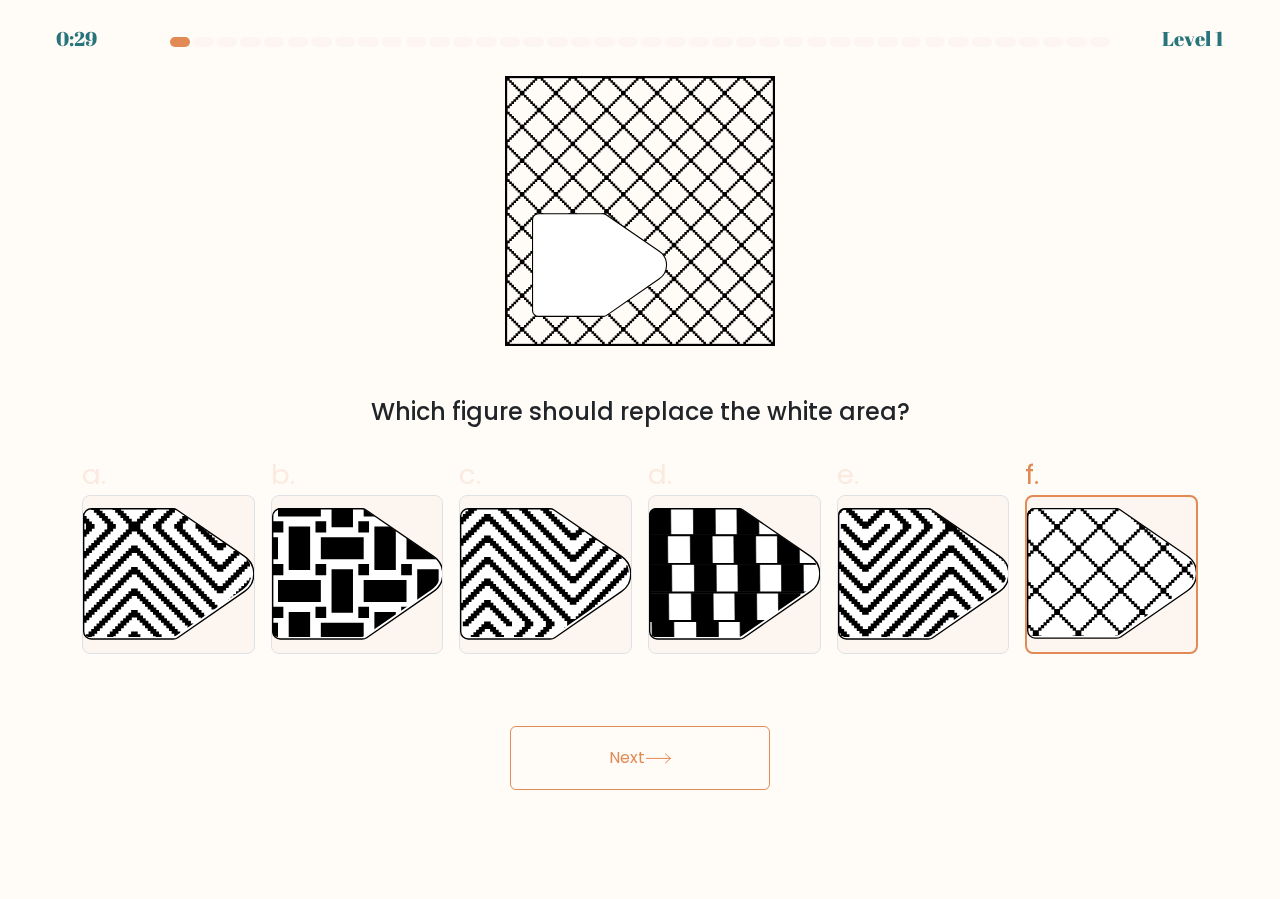 click on "Next" at bounding box center [640, 758] 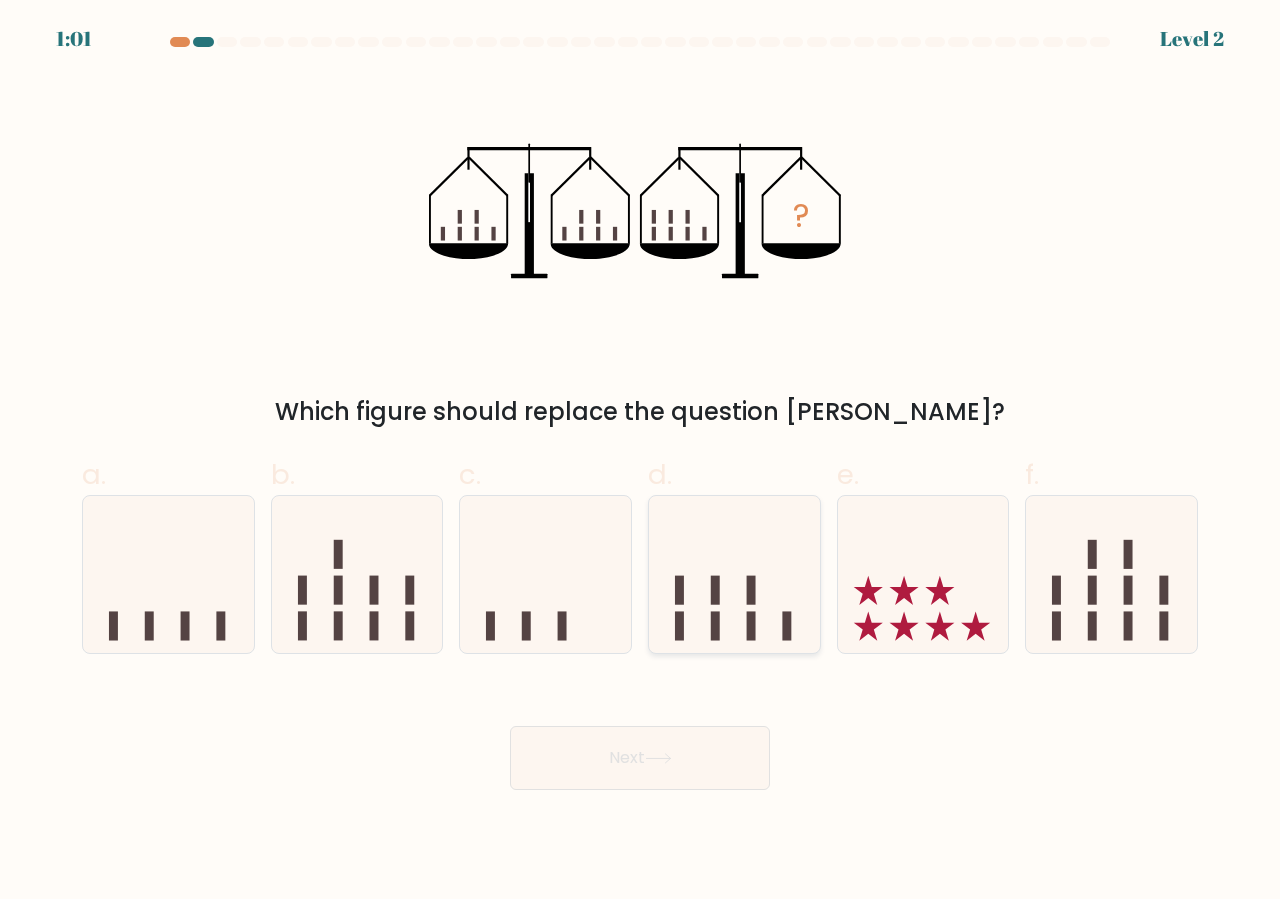 click 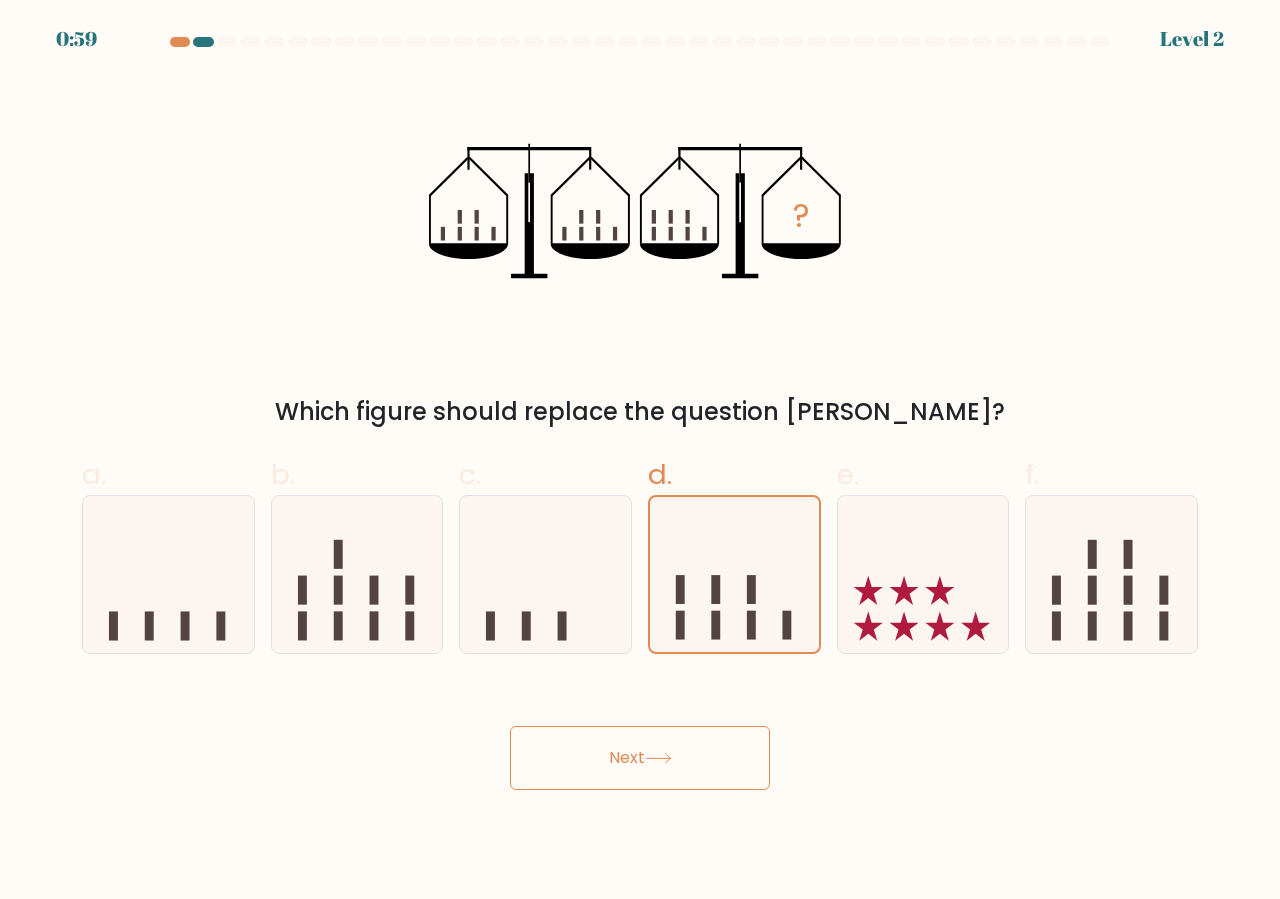 click on "Next" at bounding box center [640, 758] 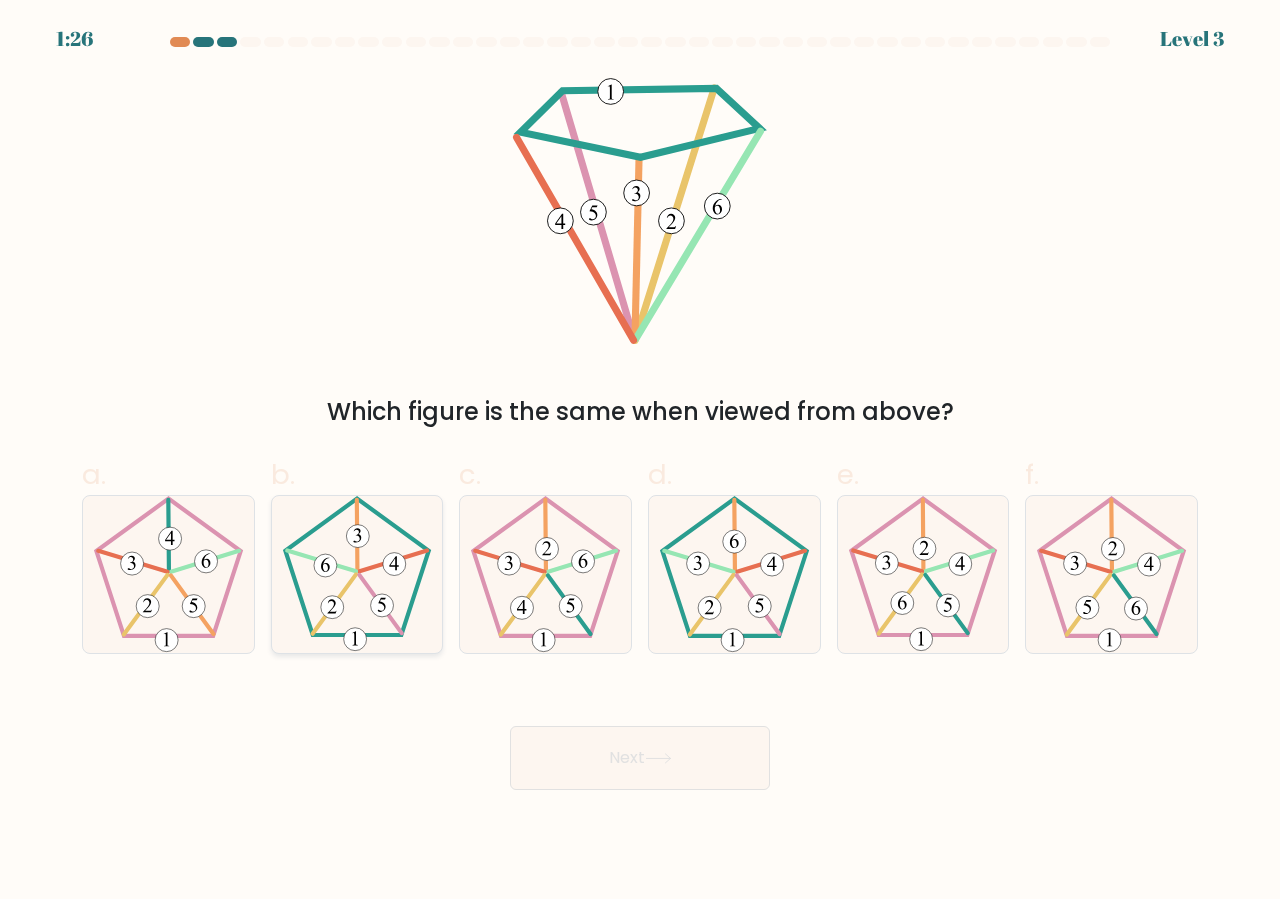 click 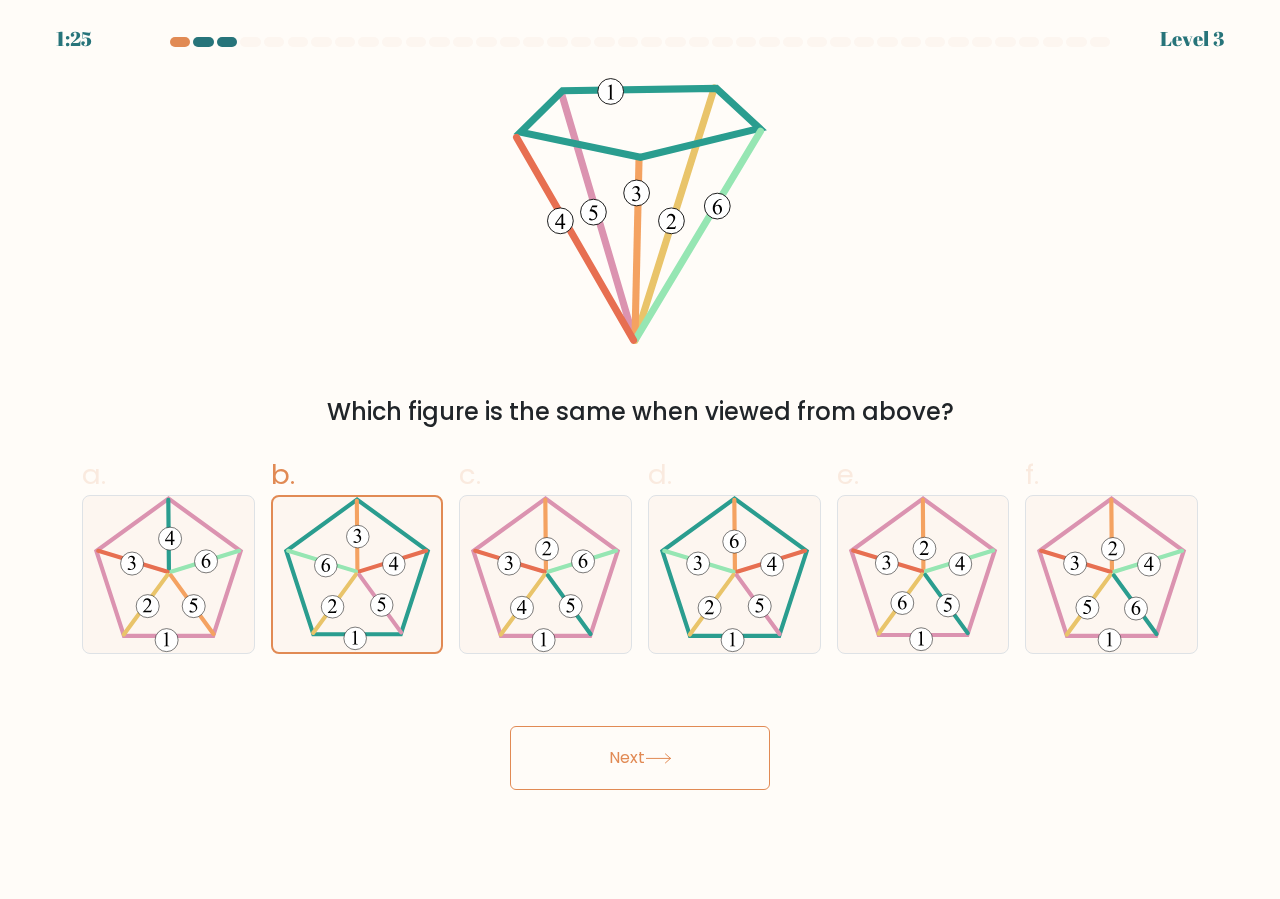 click on "Next" at bounding box center (640, 758) 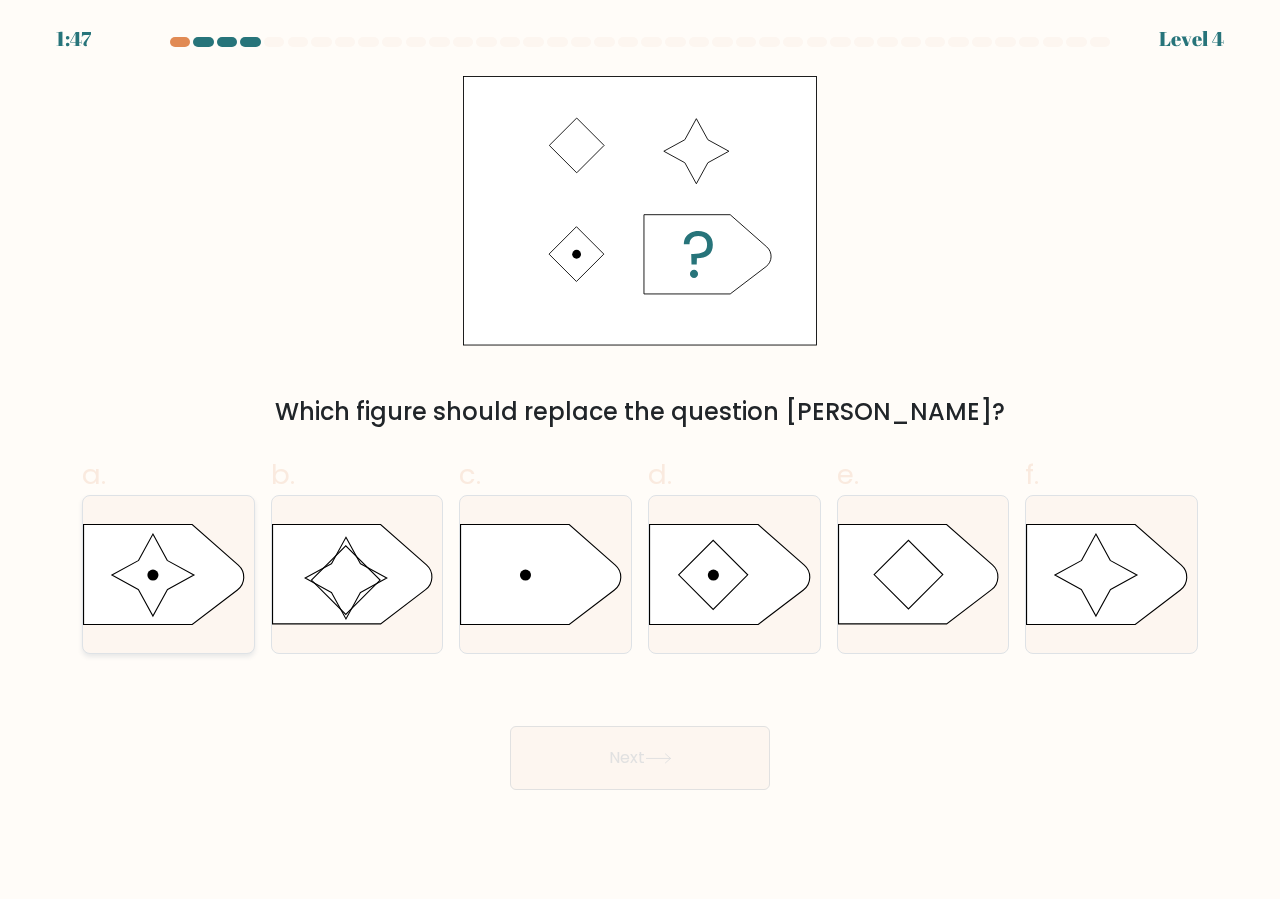 click 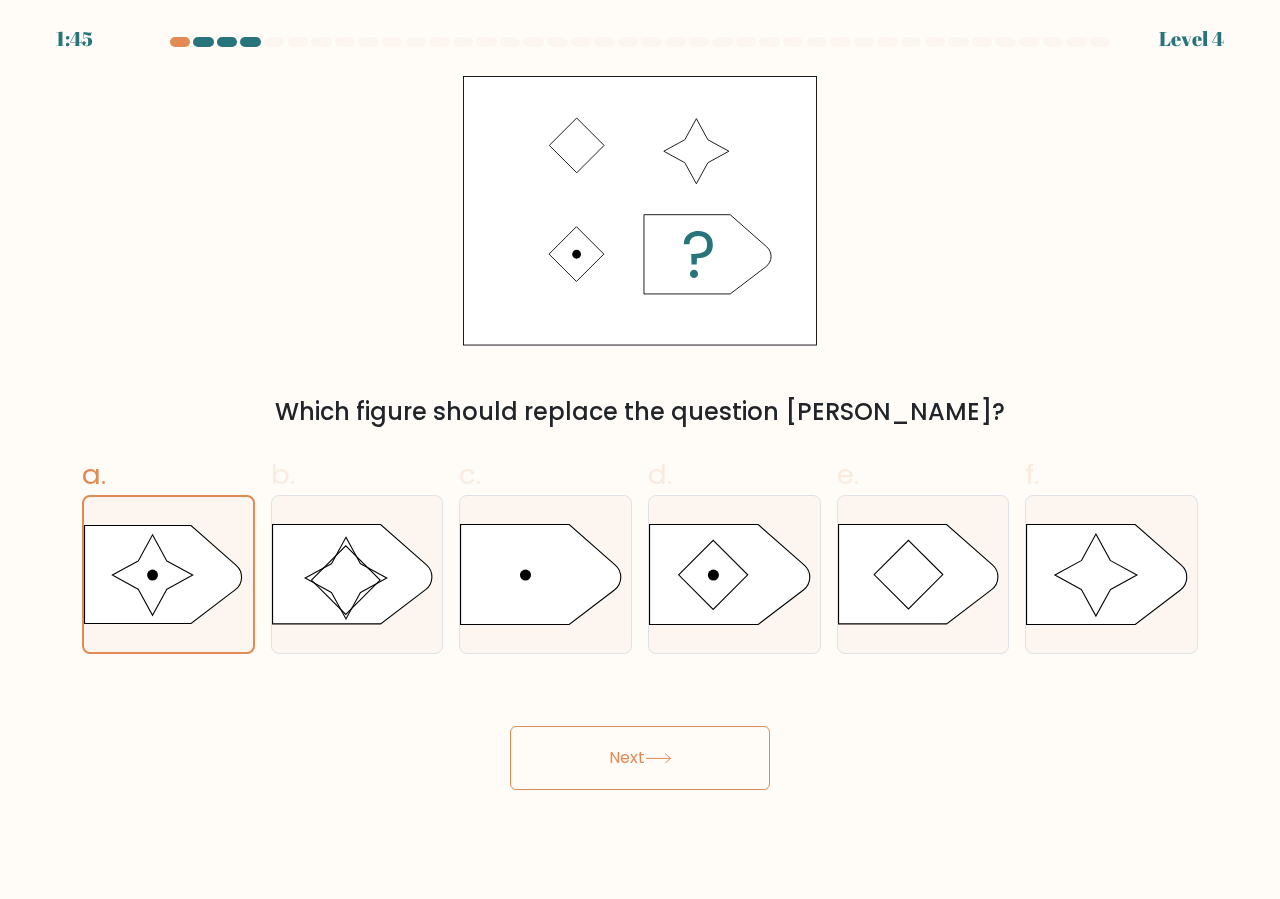 click on "Next" at bounding box center [640, 758] 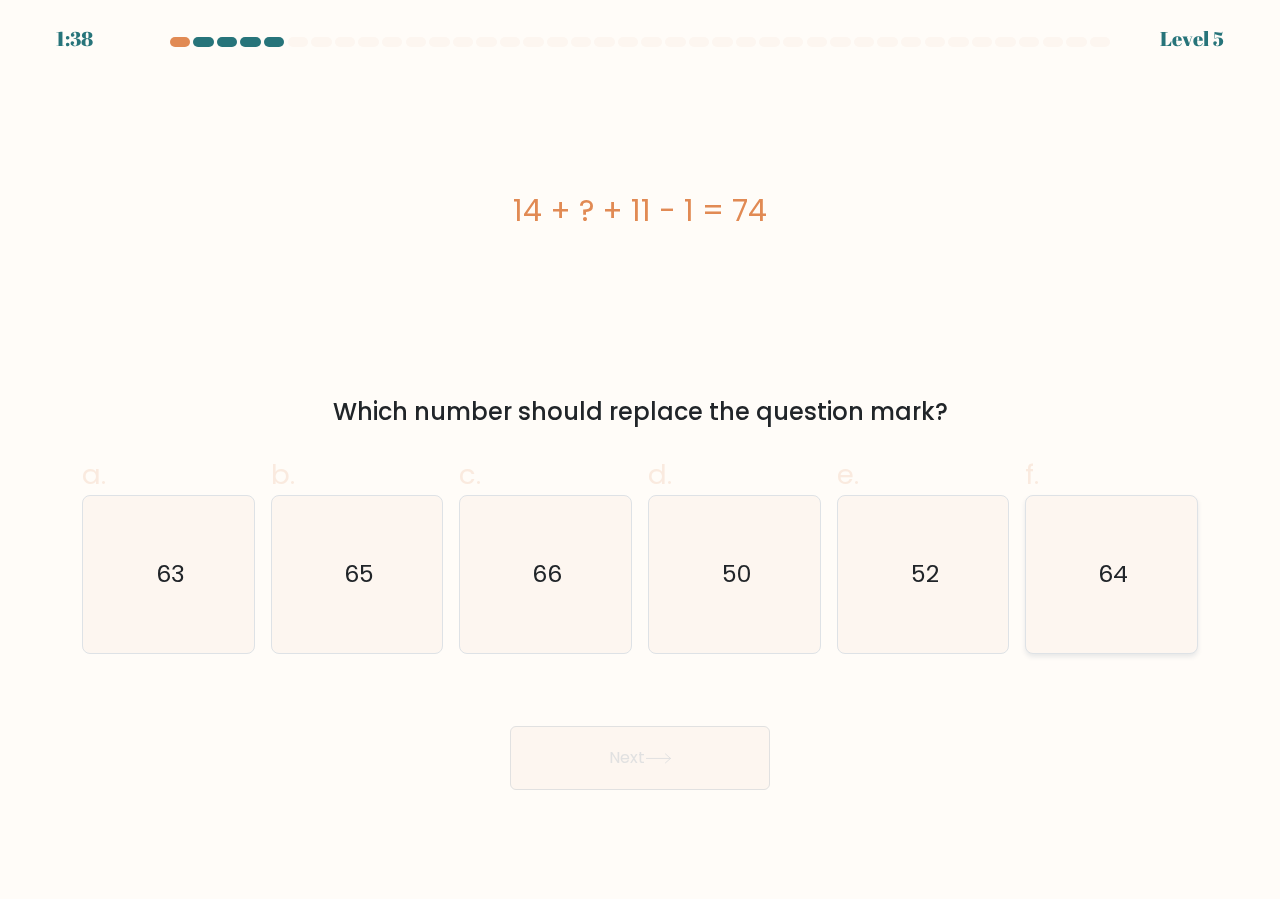 click on "64" 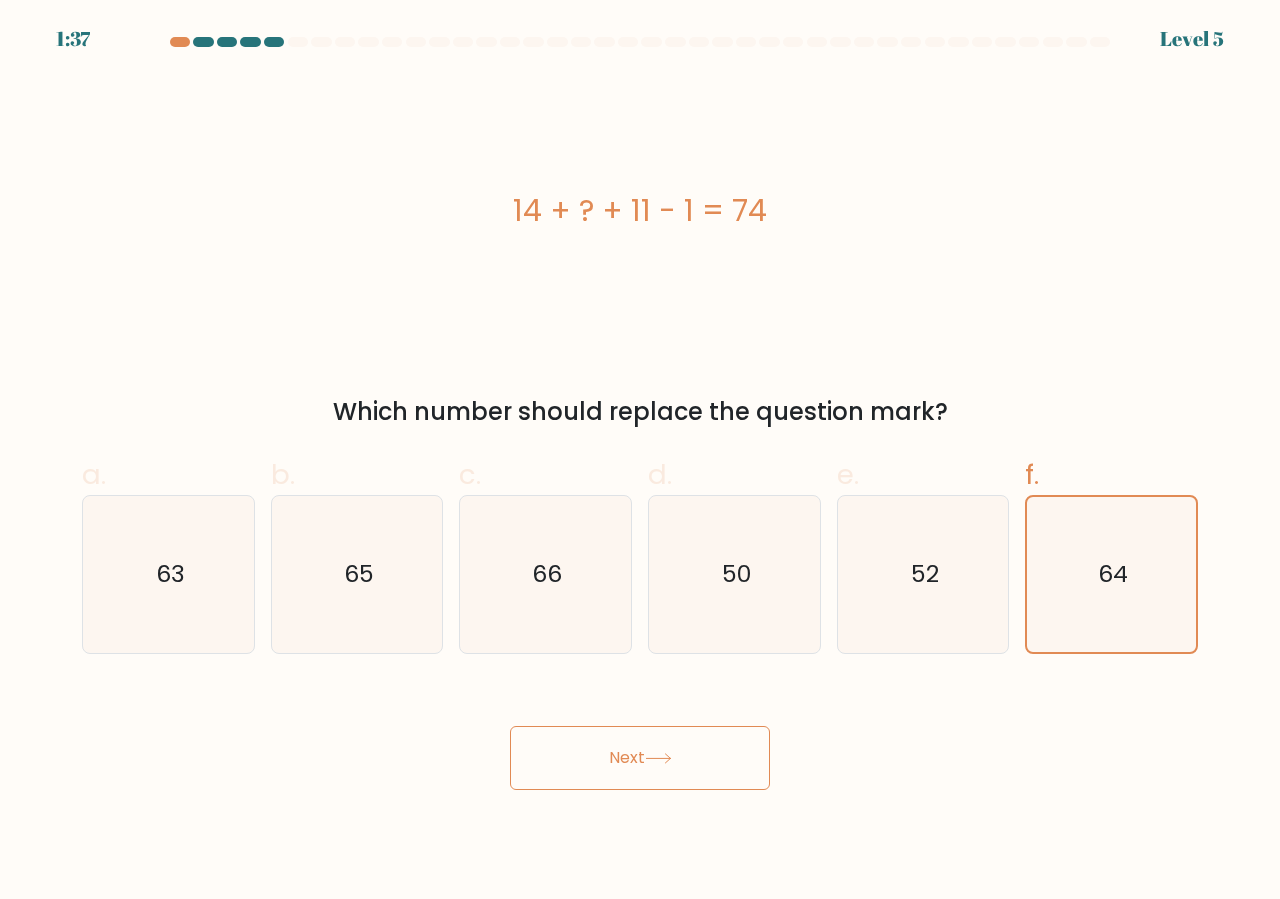 click on "Next" at bounding box center [640, 758] 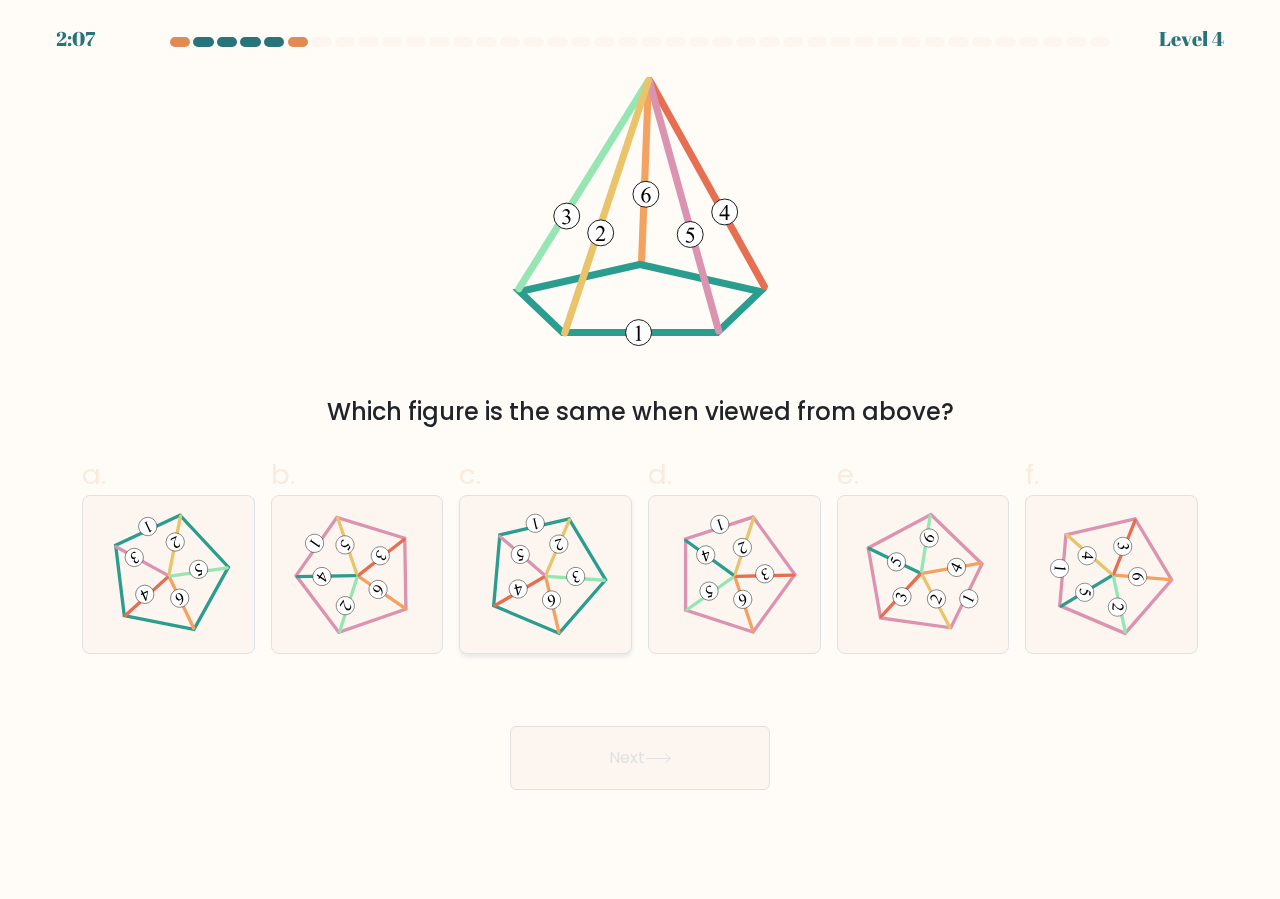 click 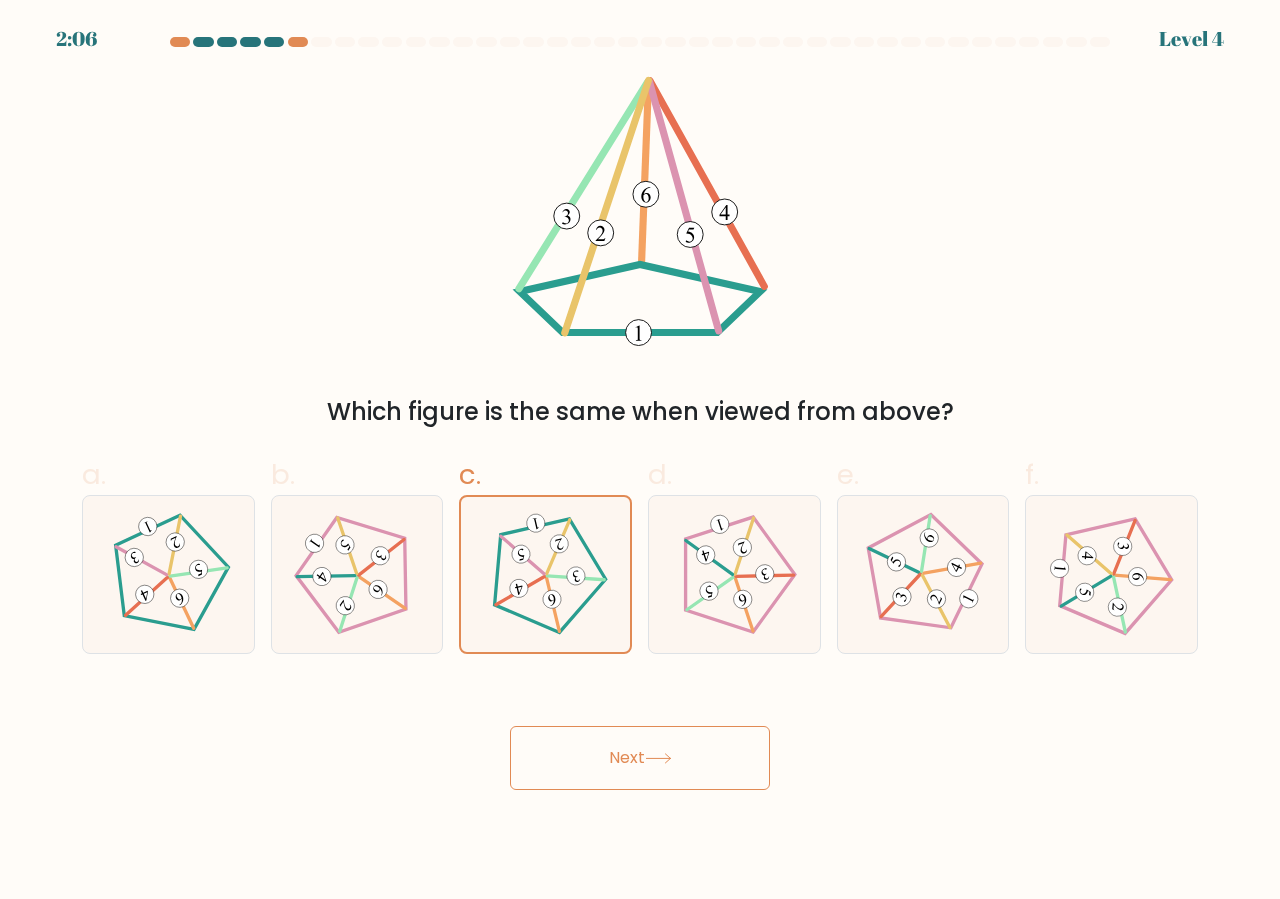 click on "Next" at bounding box center (640, 758) 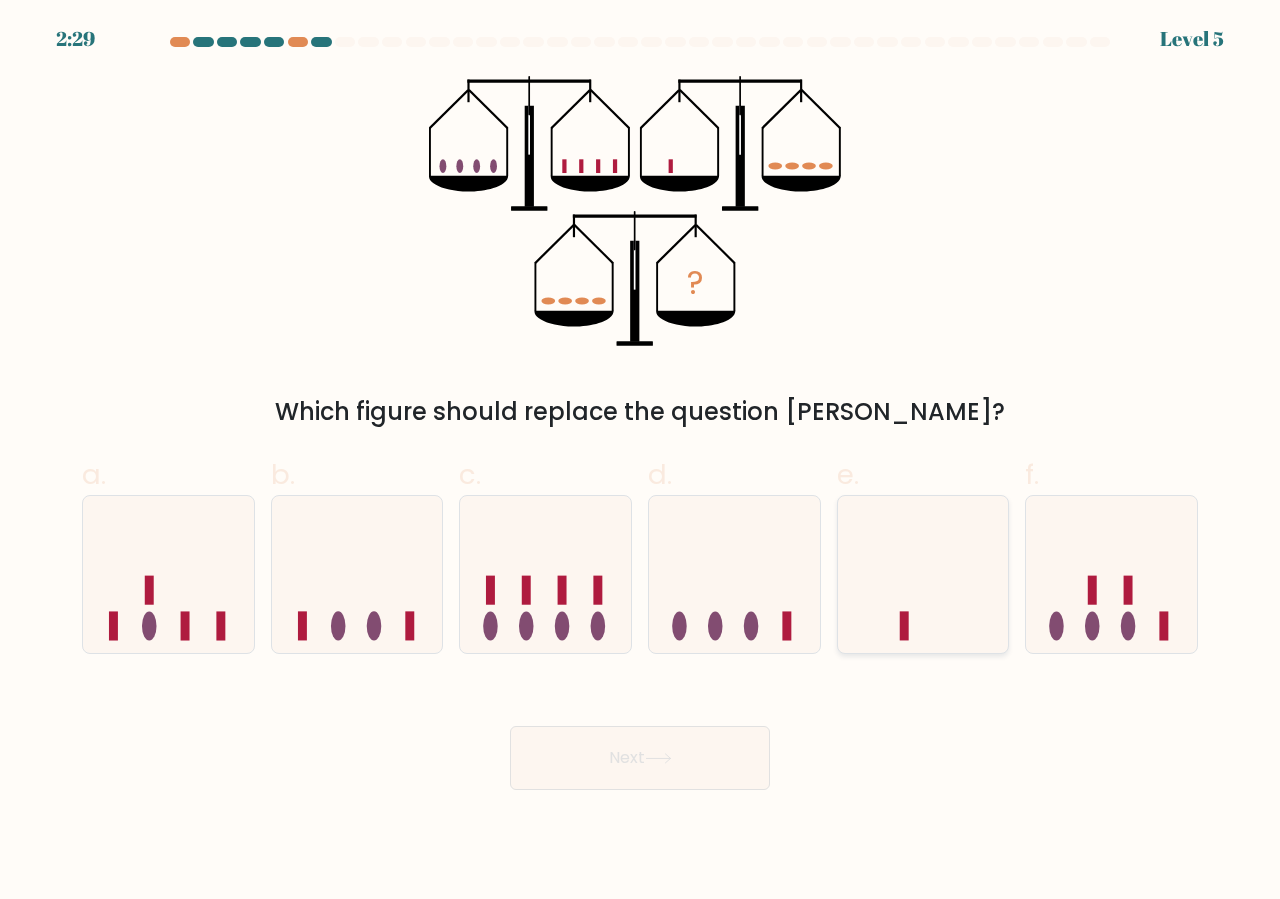 click 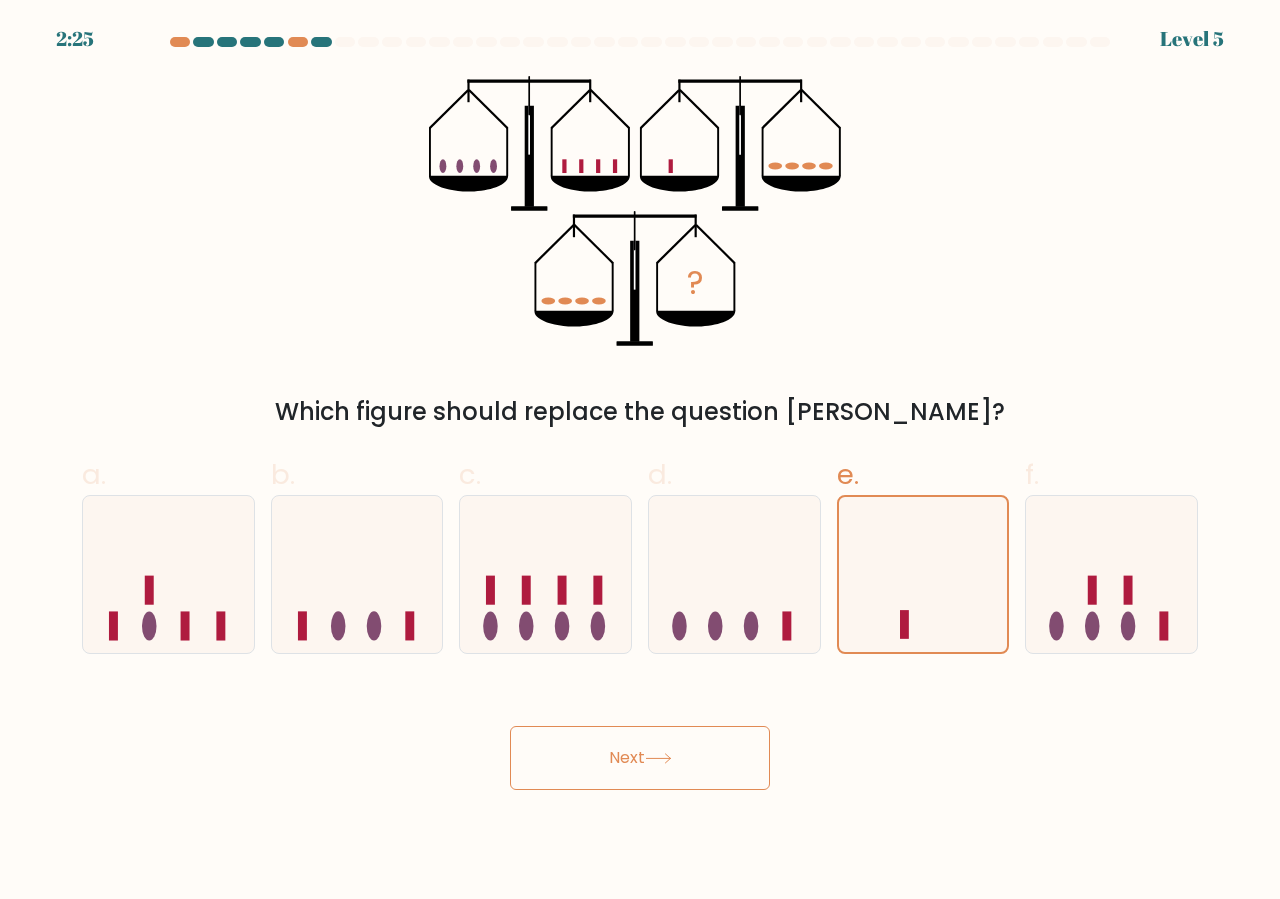 click on "Next" at bounding box center (640, 758) 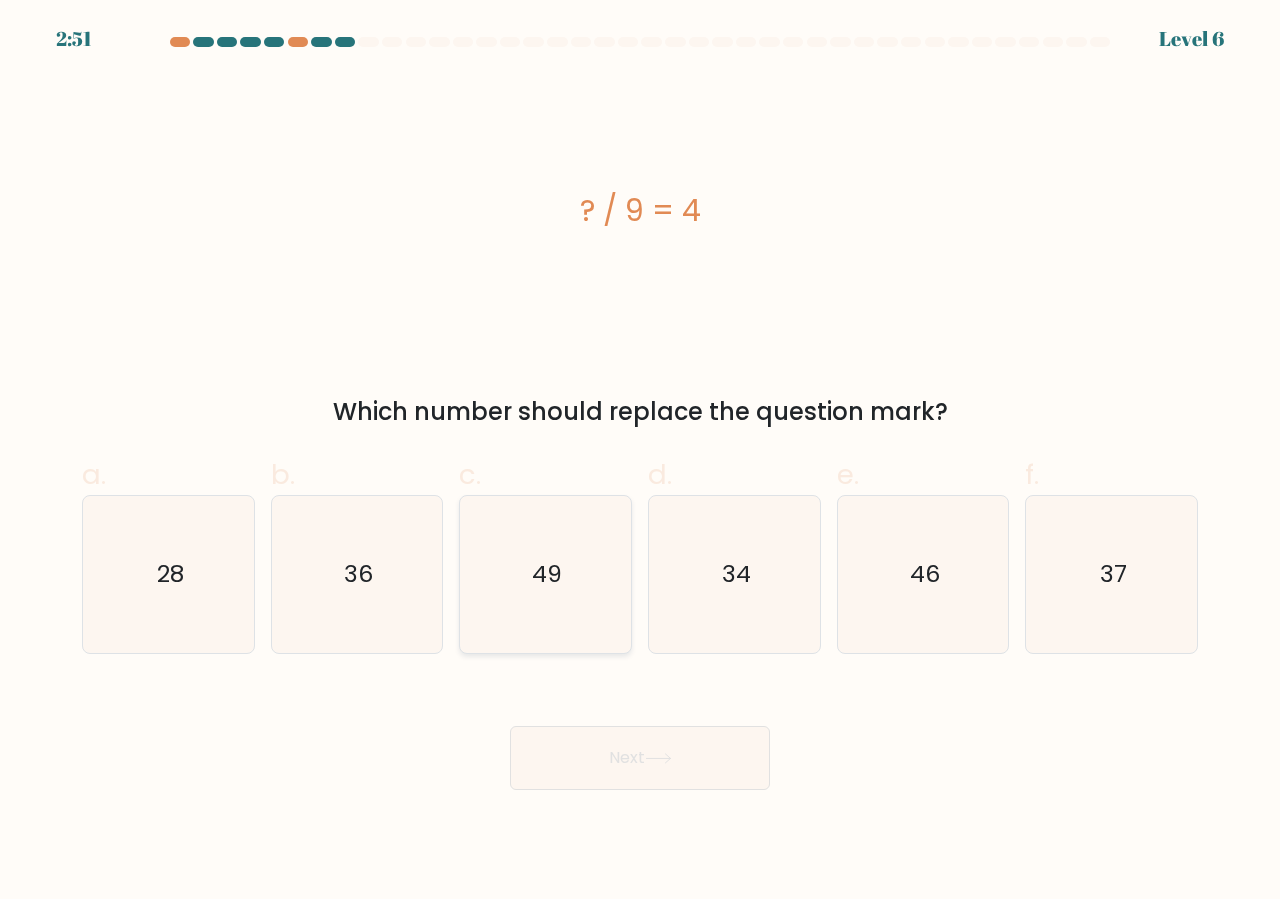 click on "49" 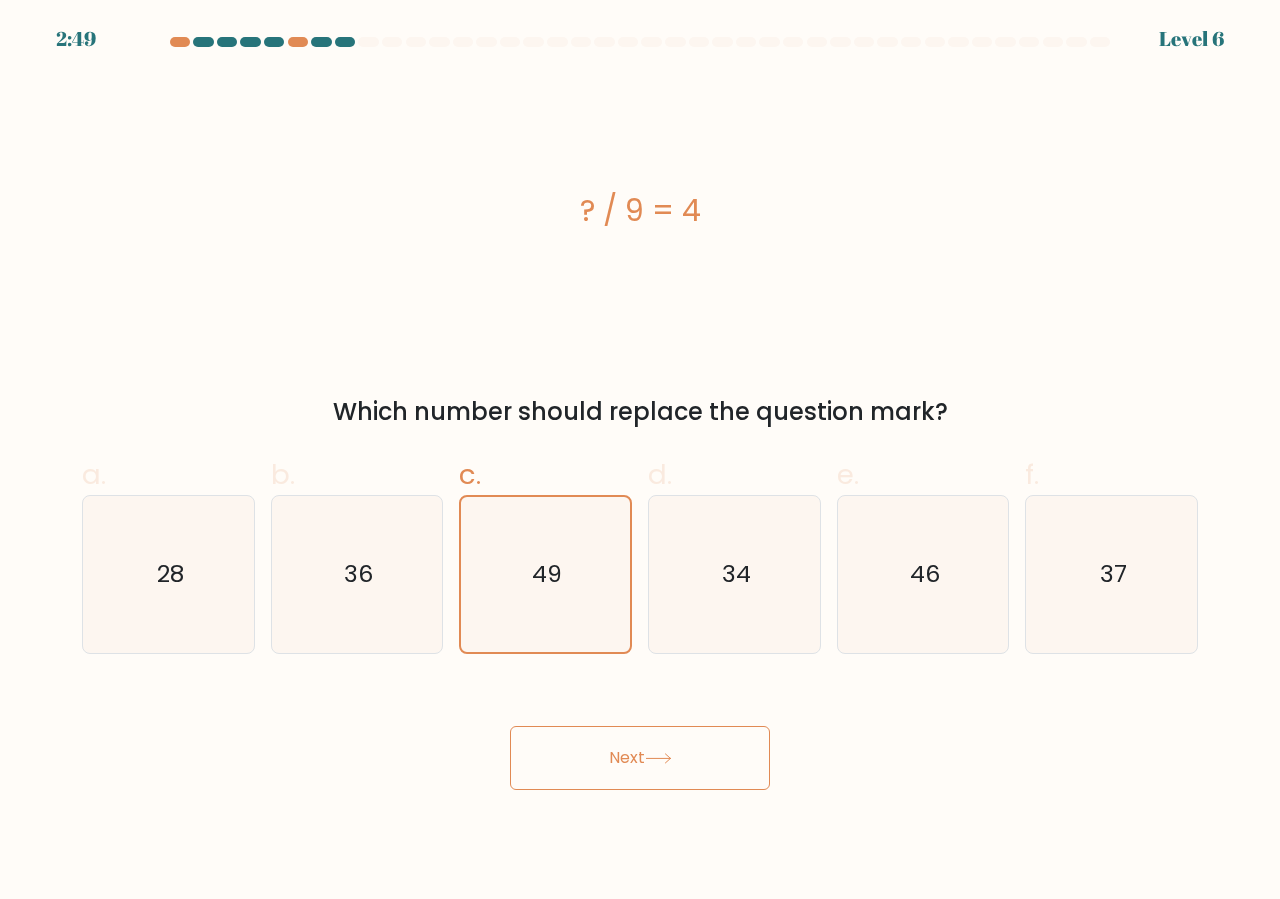 click on "Next" at bounding box center [640, 758] 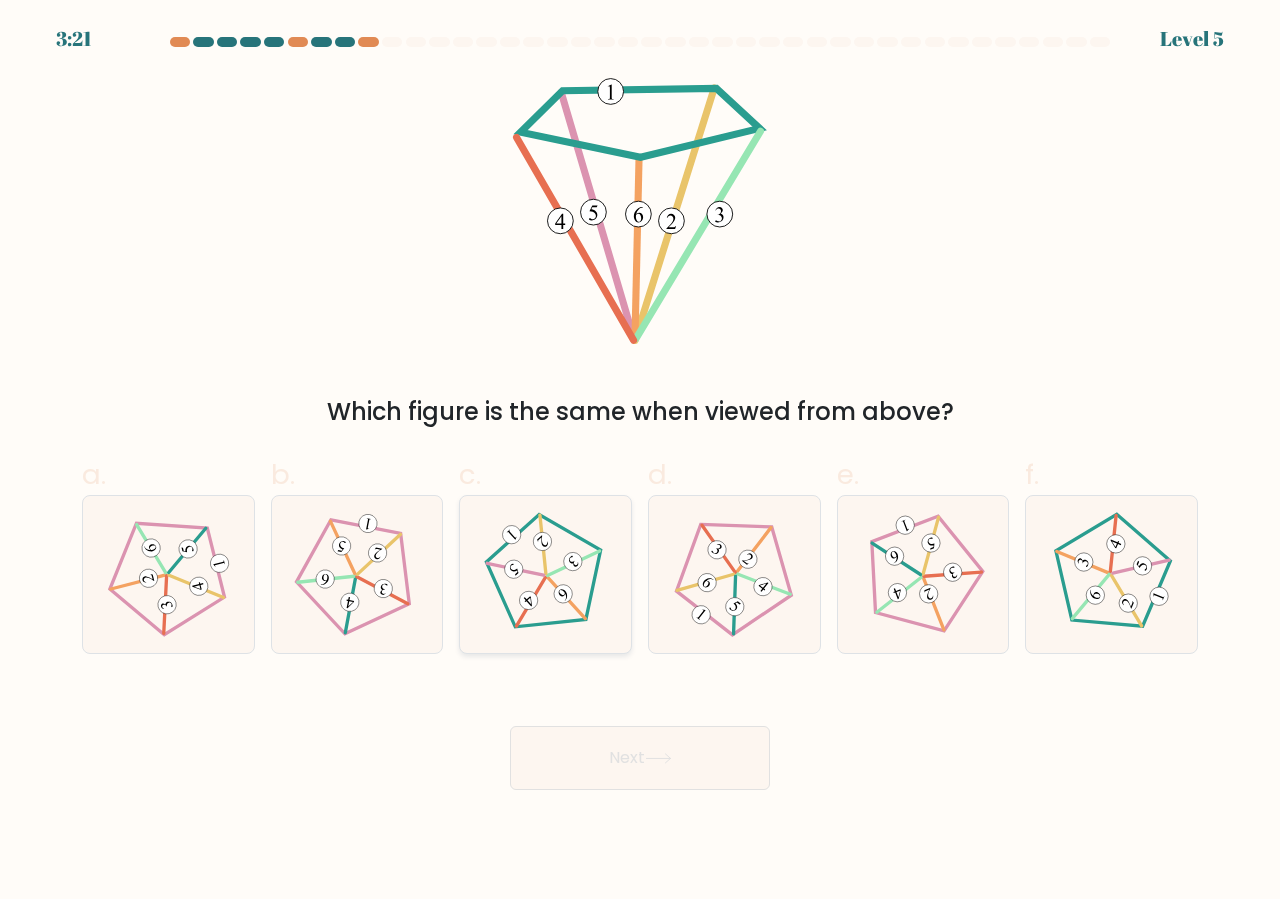 click 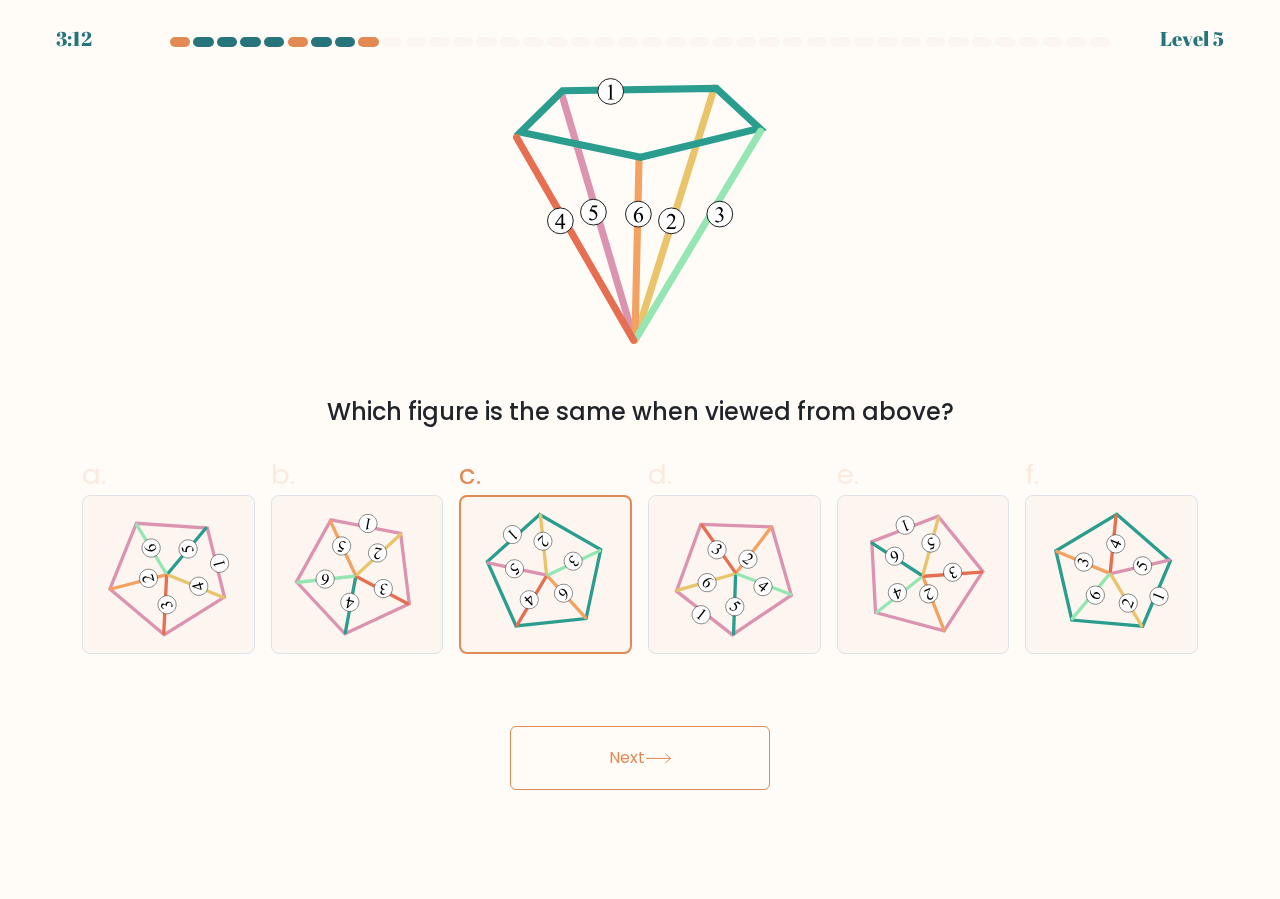 click on "Next" at bounding box center [640, 758] 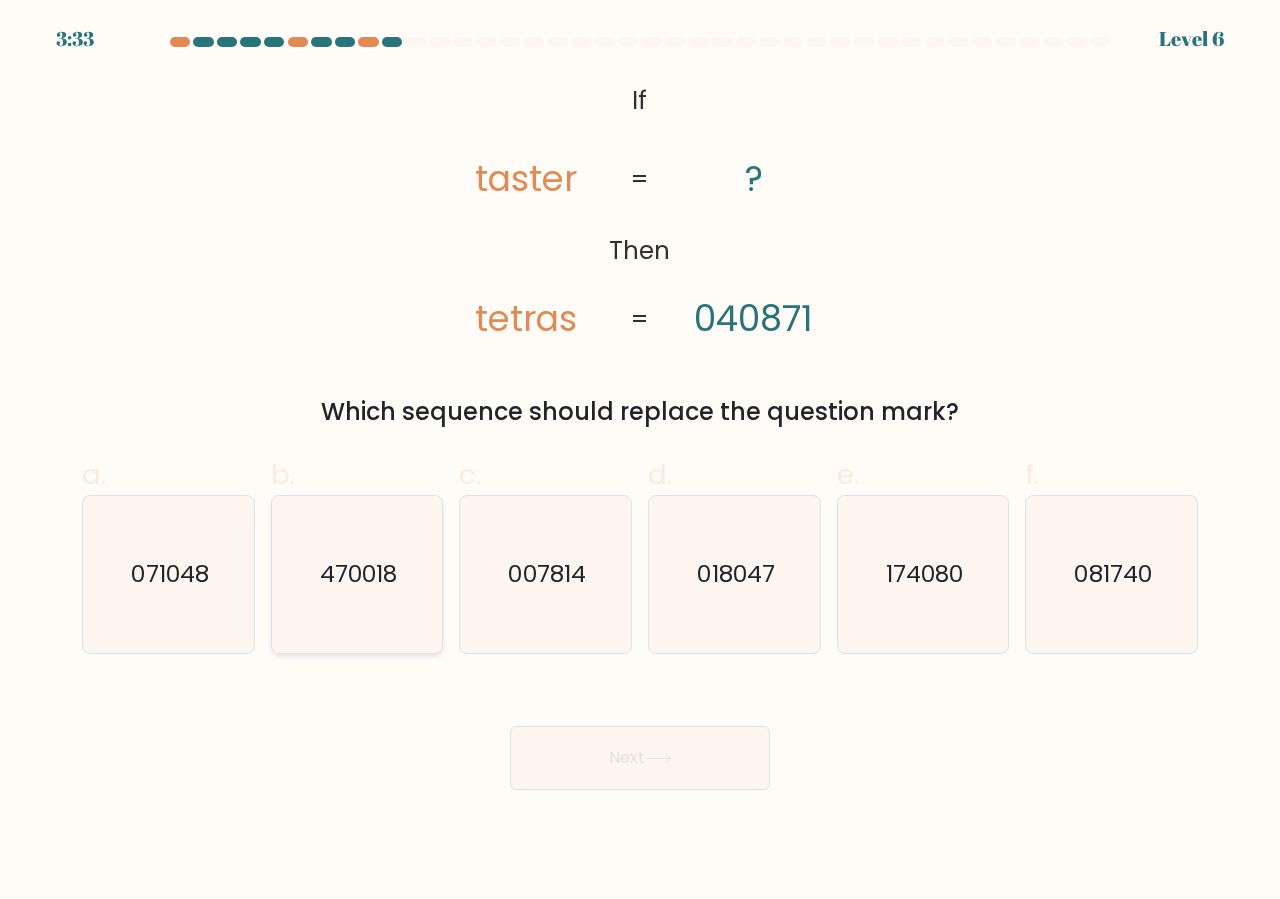 click on "470018" 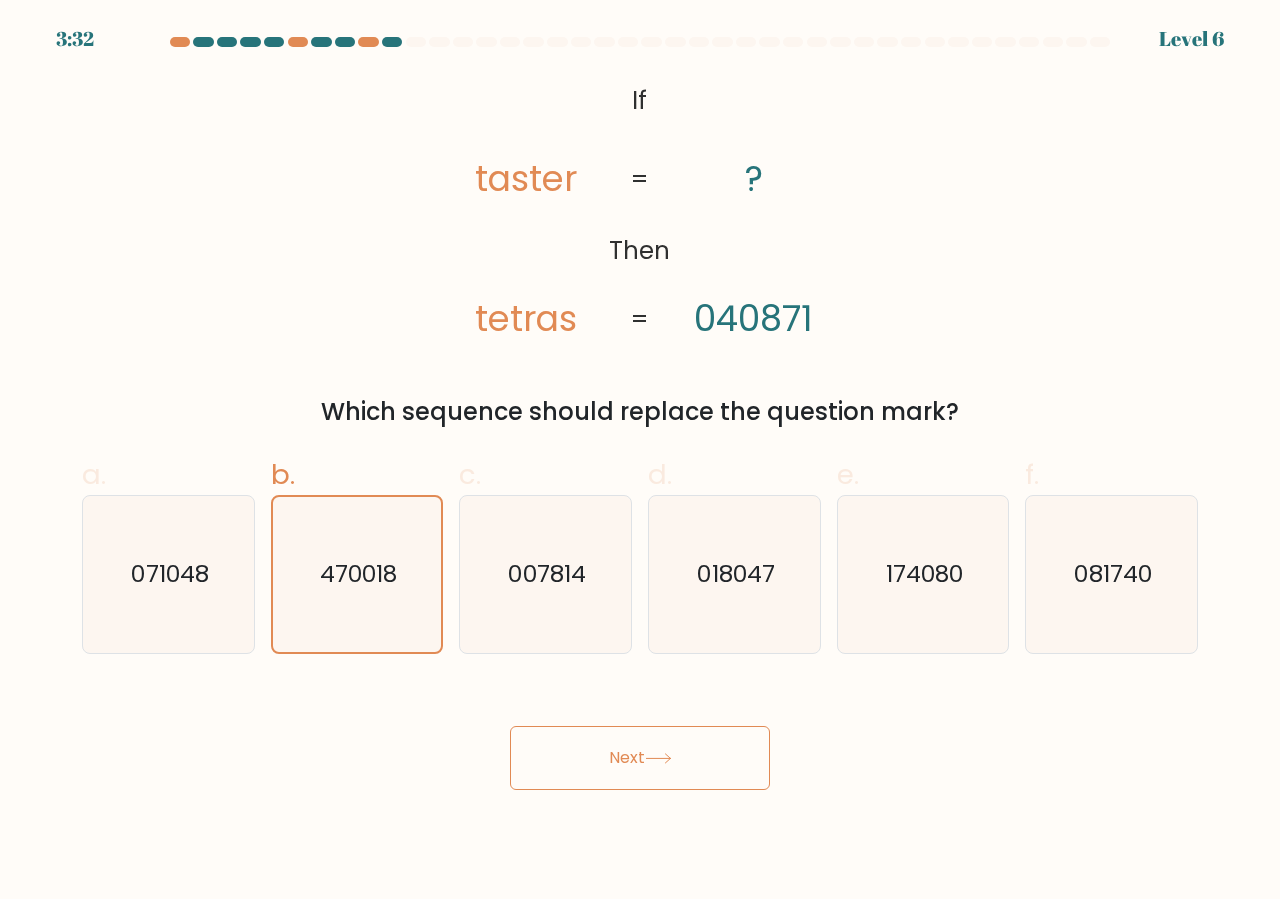 click on "Next" at bounding box center (640, 758) 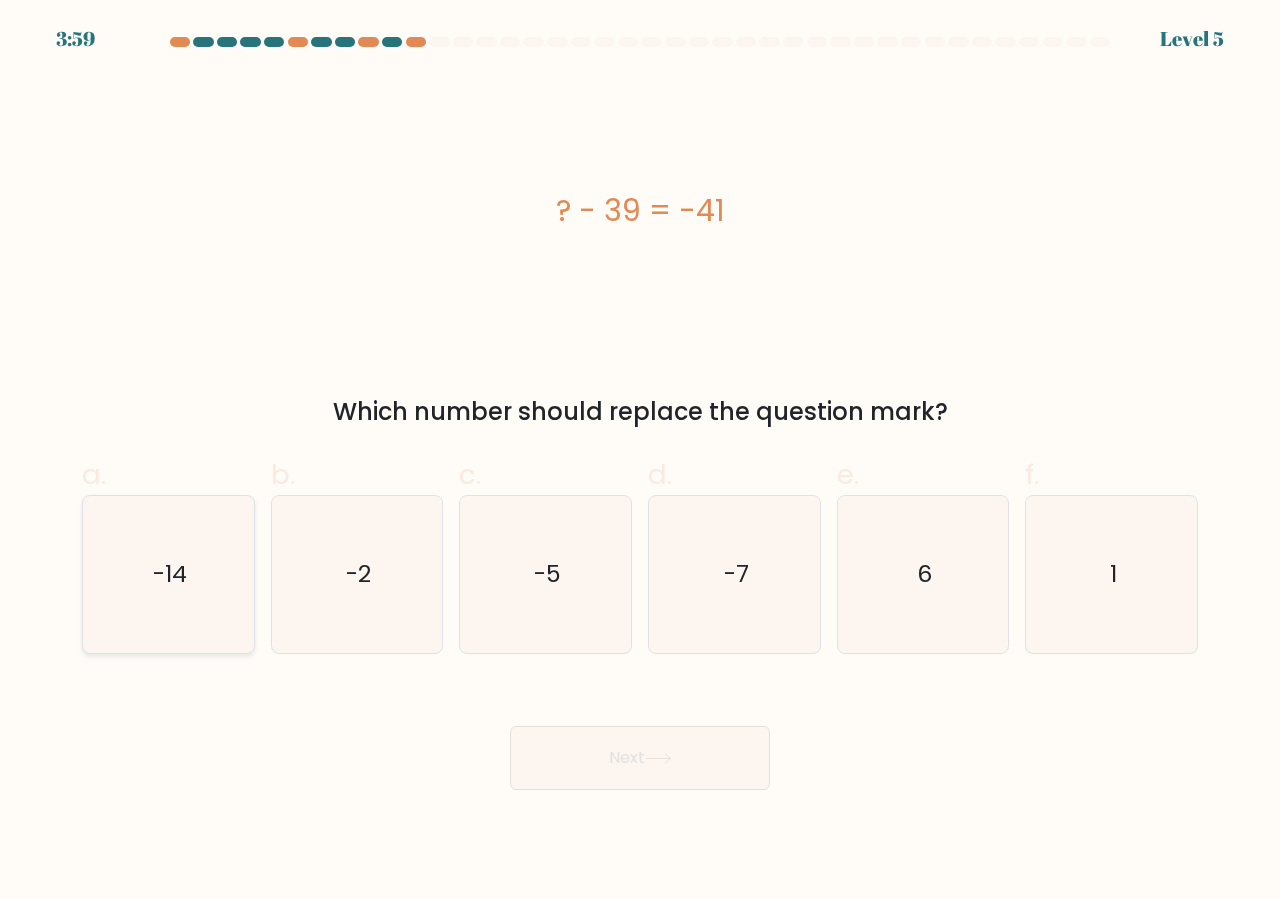 click on "-14" 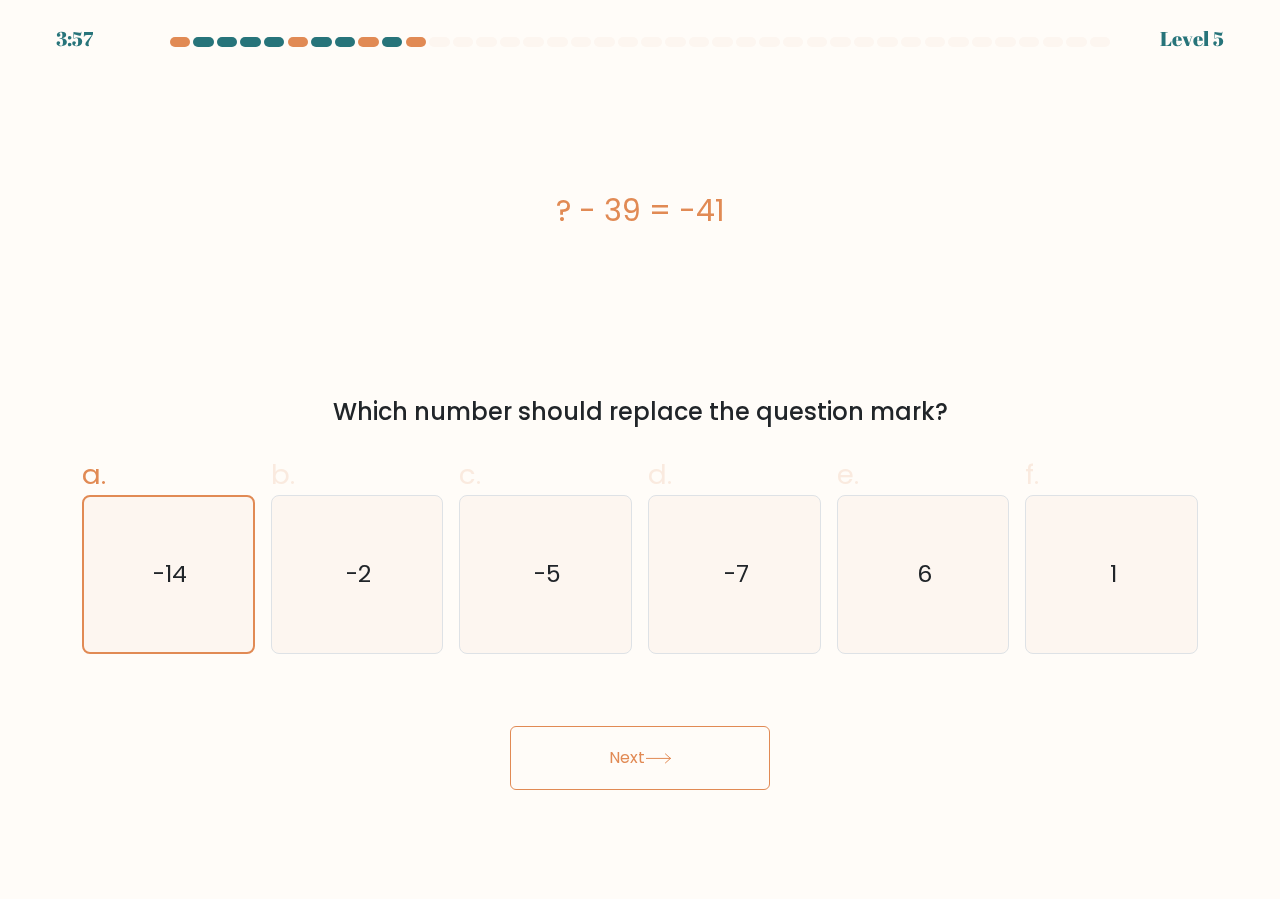 click on "Next" at bounding box center [640, 758] 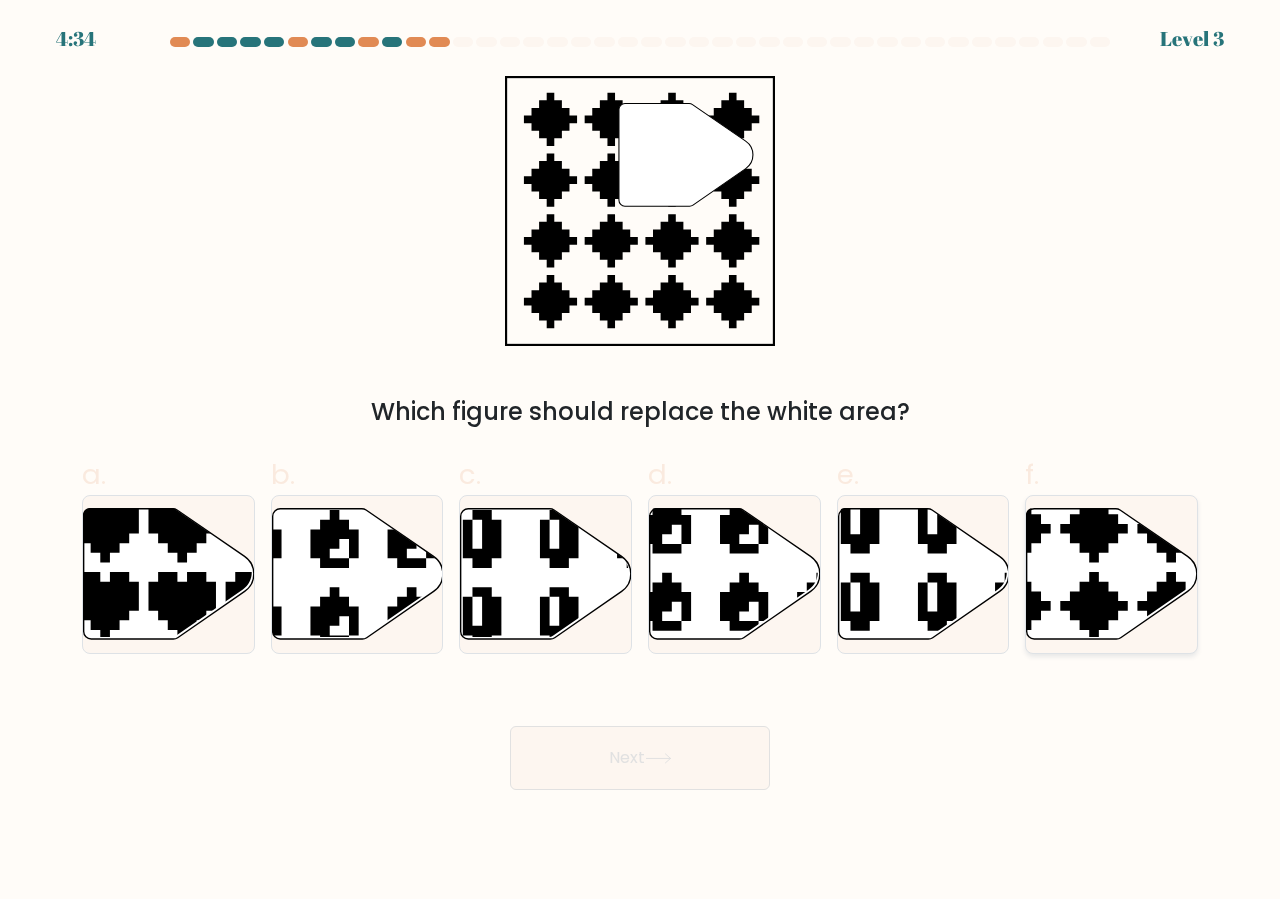 click 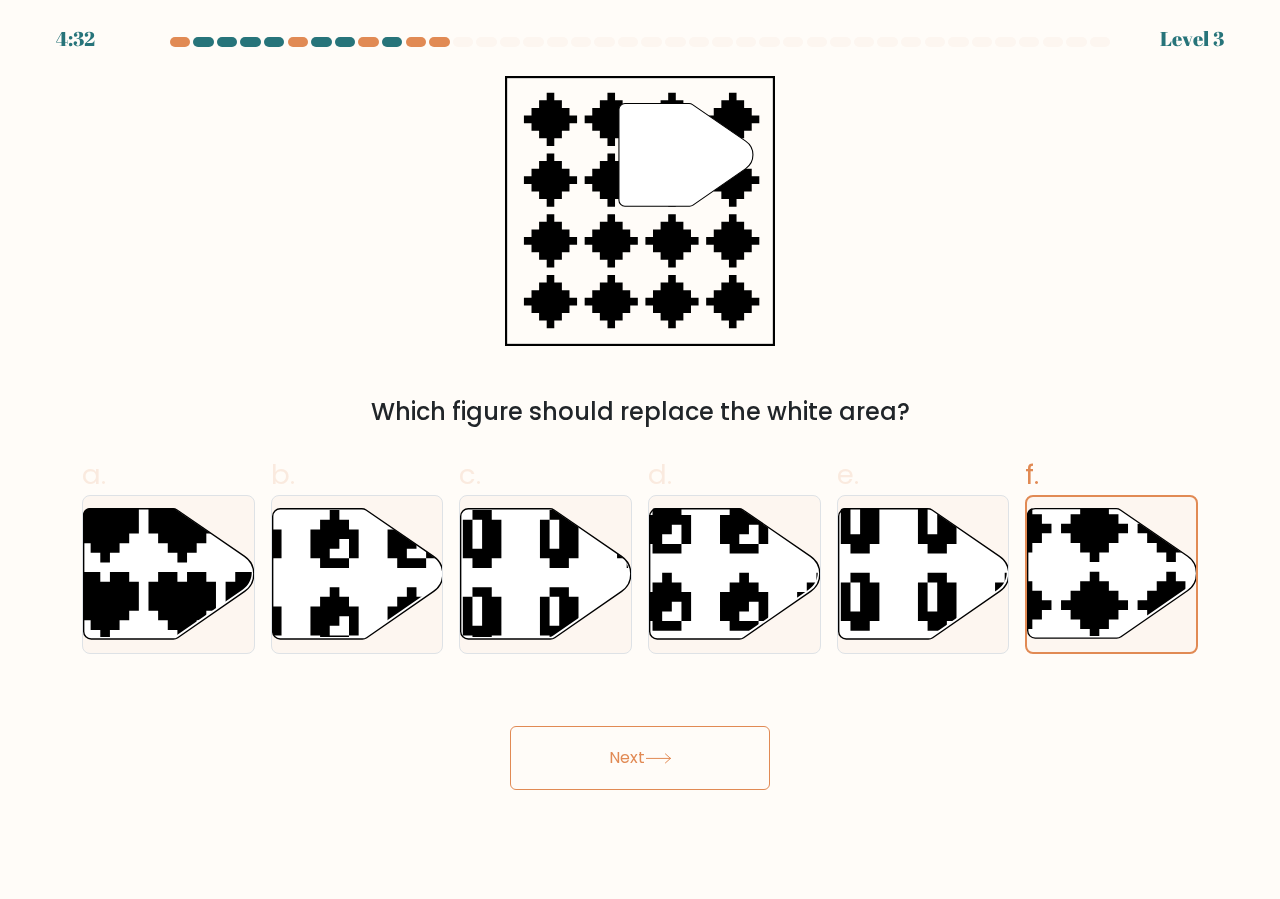 click on "Next" at bounding box center [640, 758] 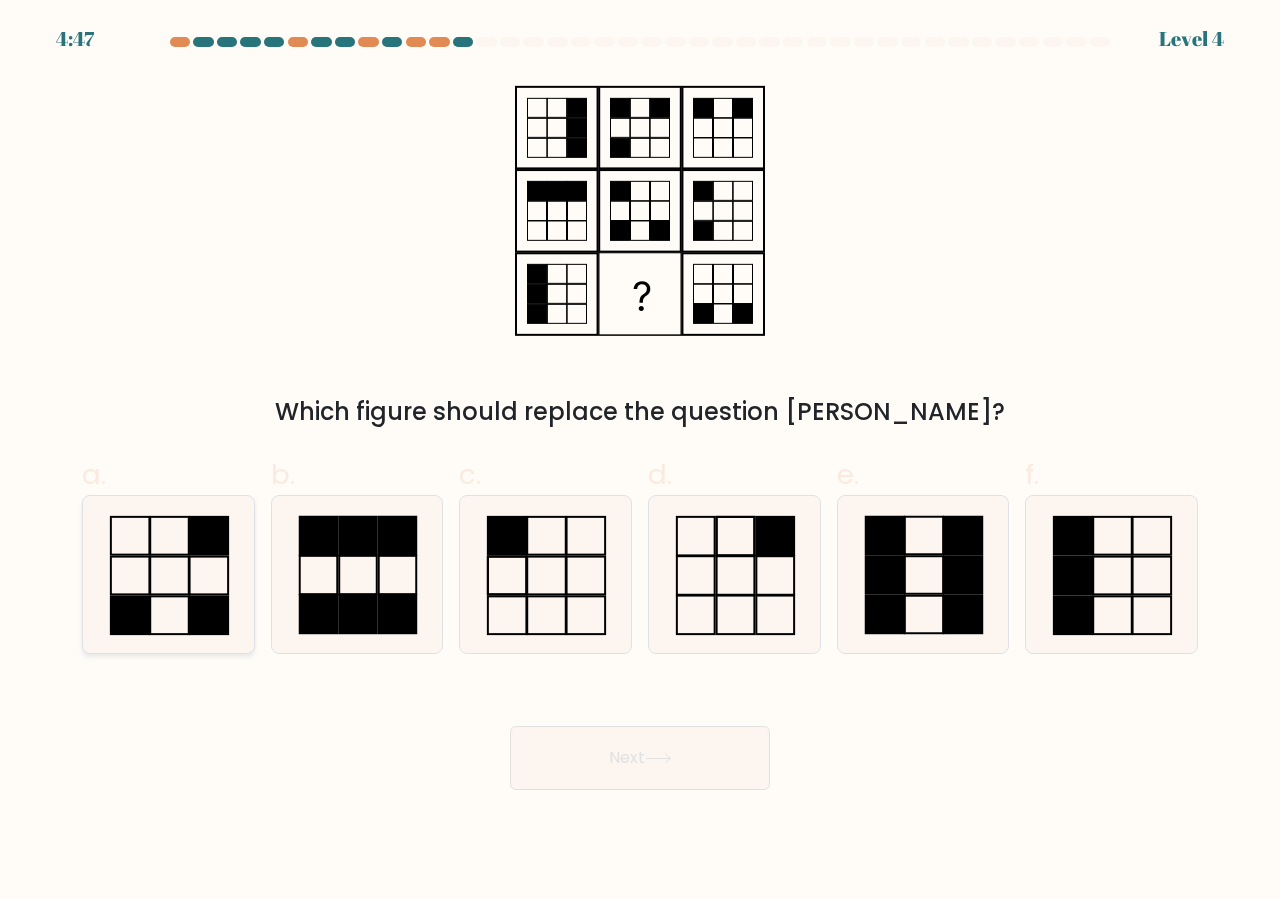 click 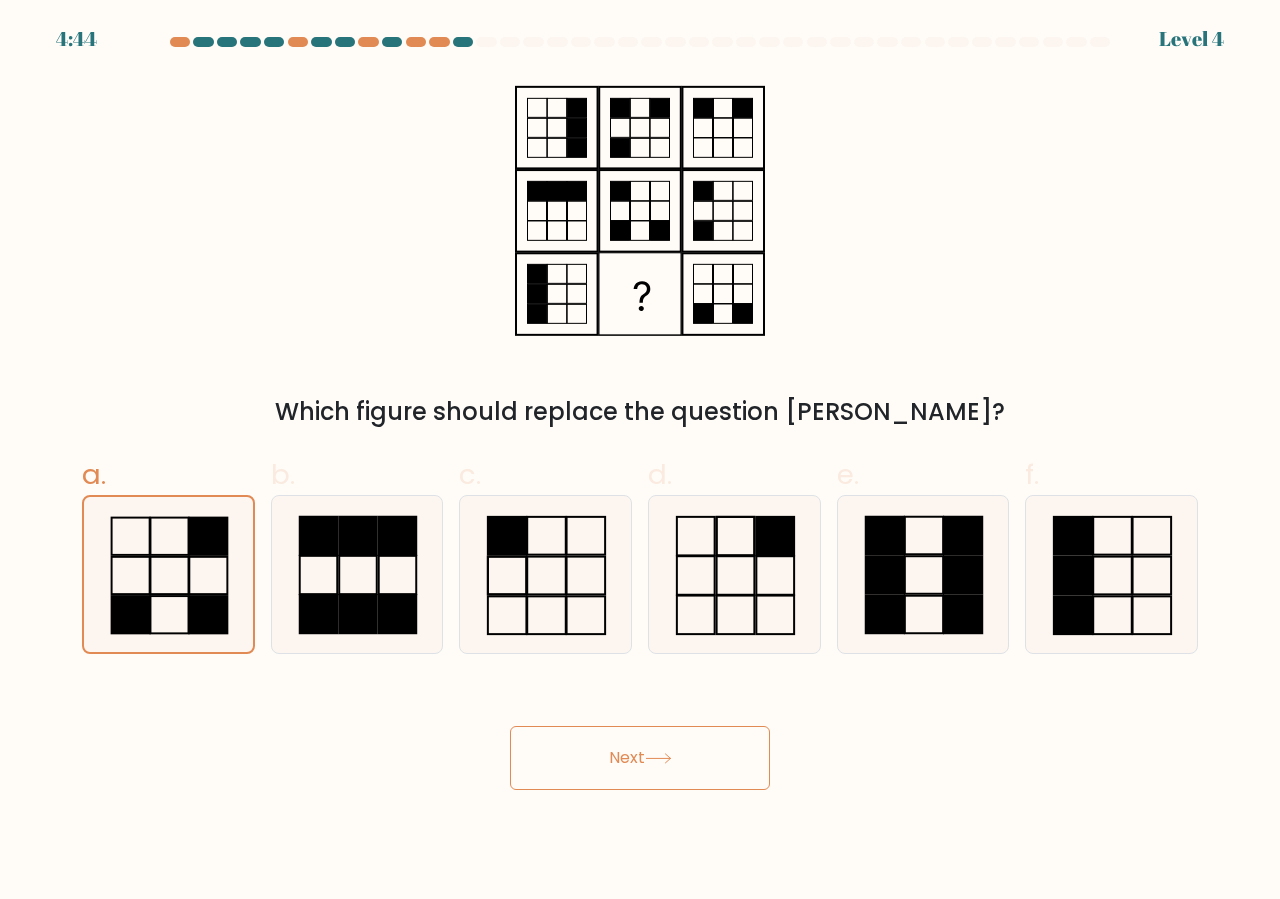click on "Next" at bounding box center [640, 758] 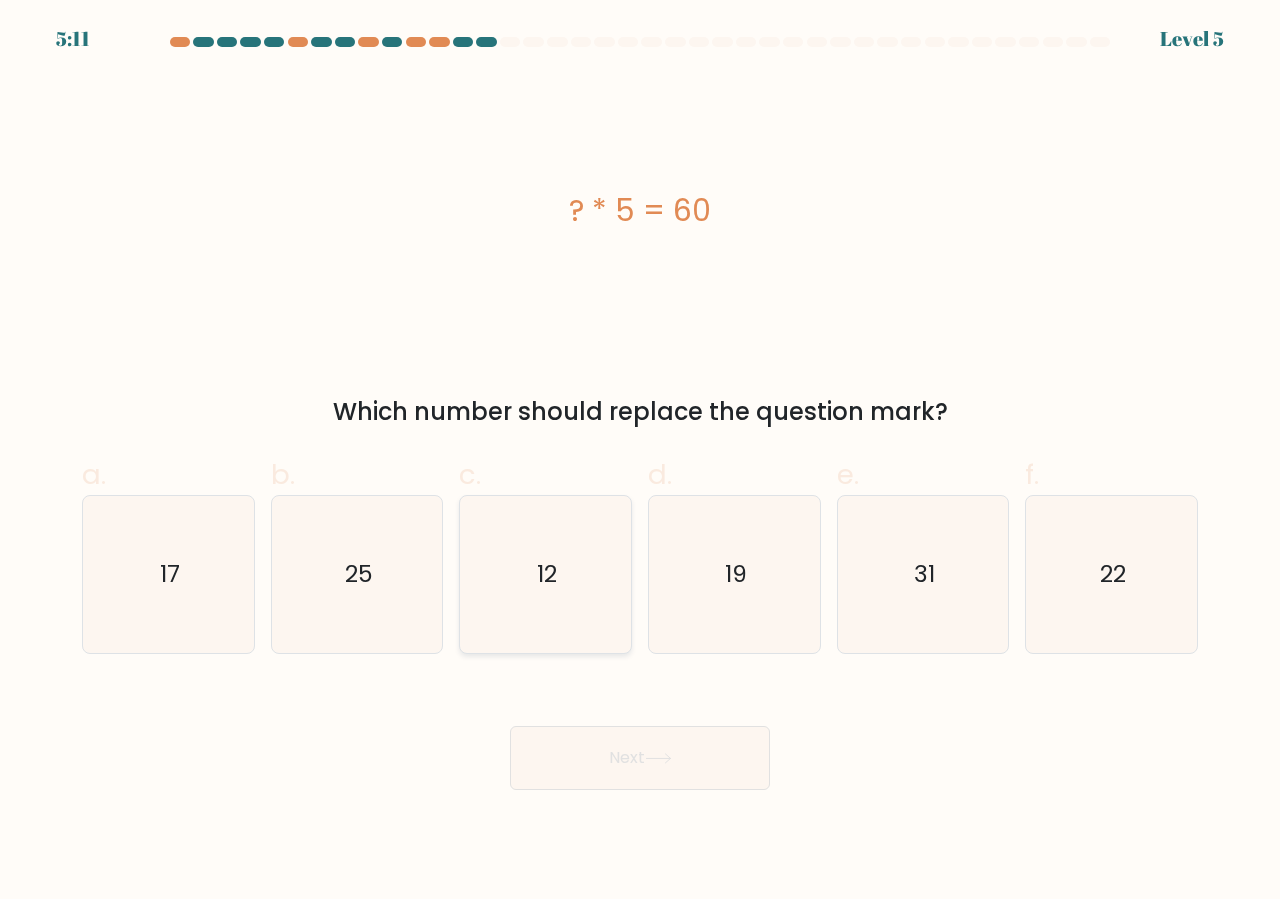 click on "12" 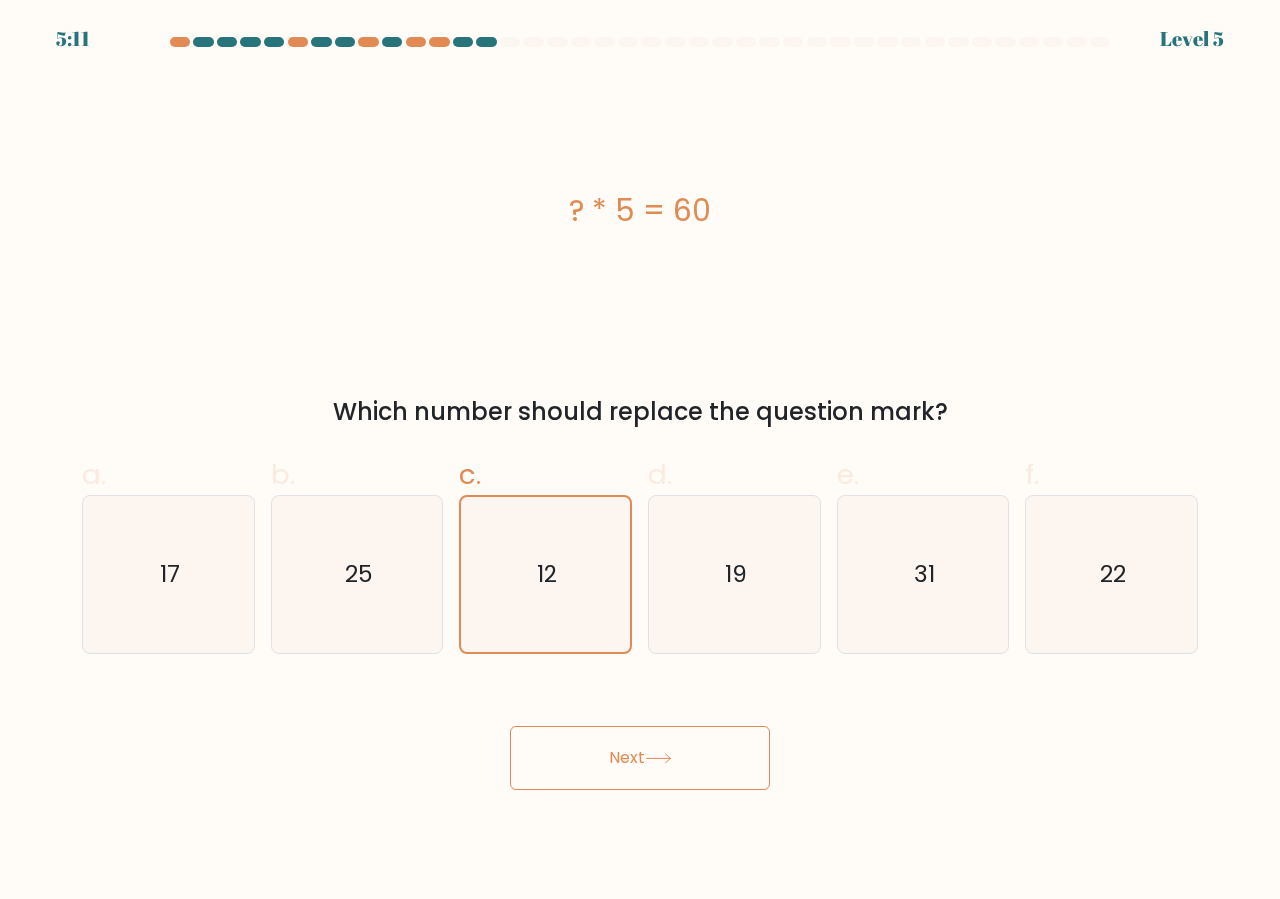 click 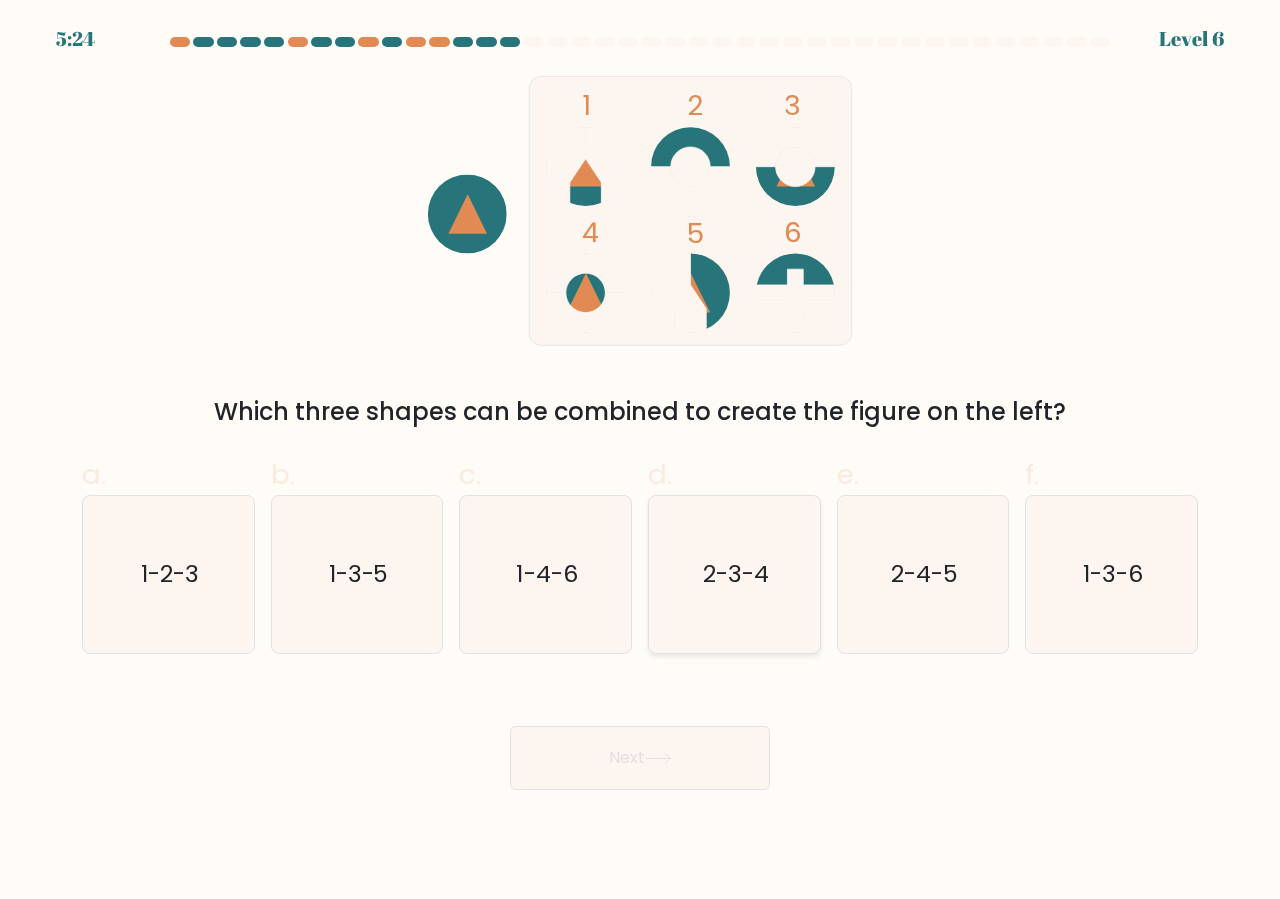click on "2-3-4" 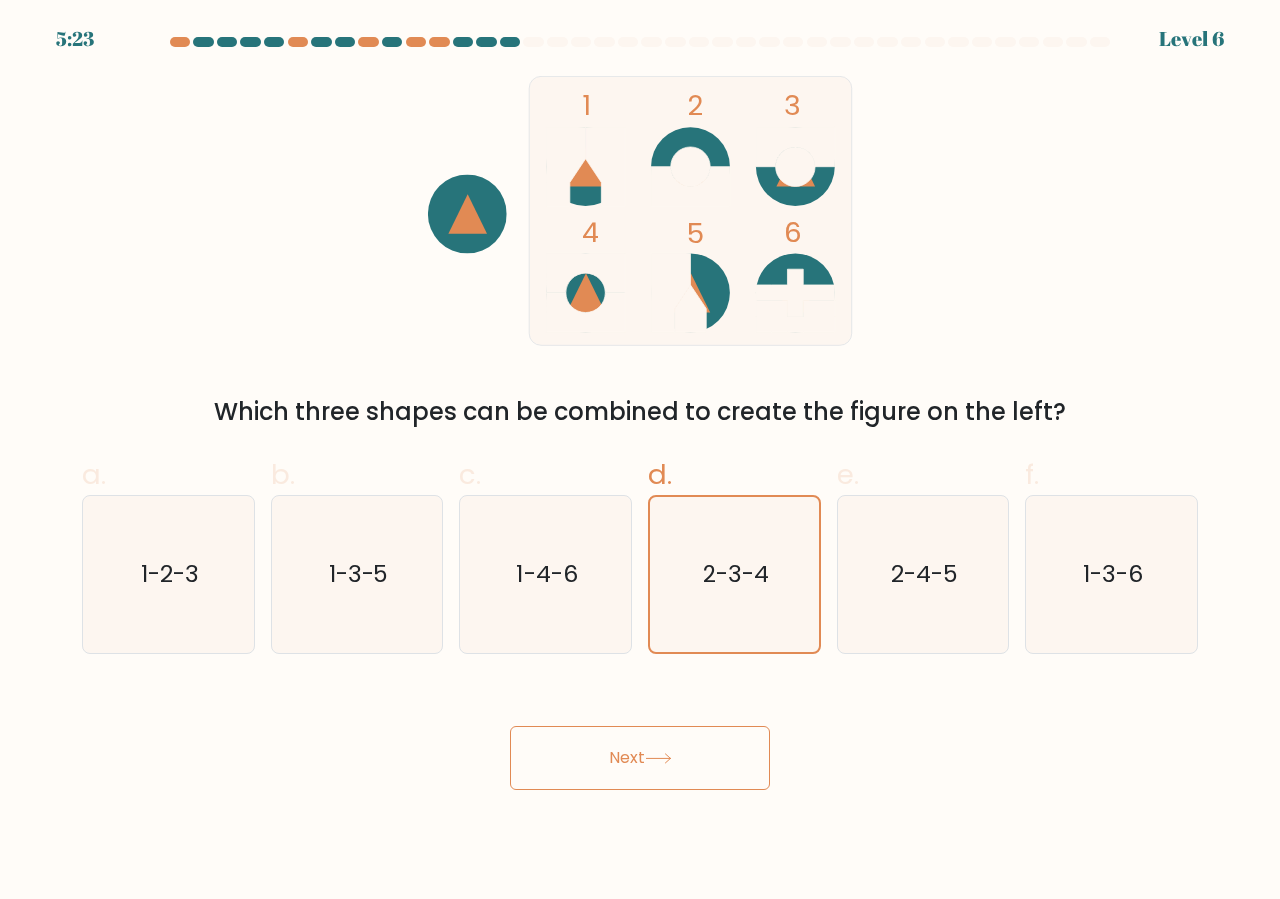 click on "Next" at bounding box center (640, 758) 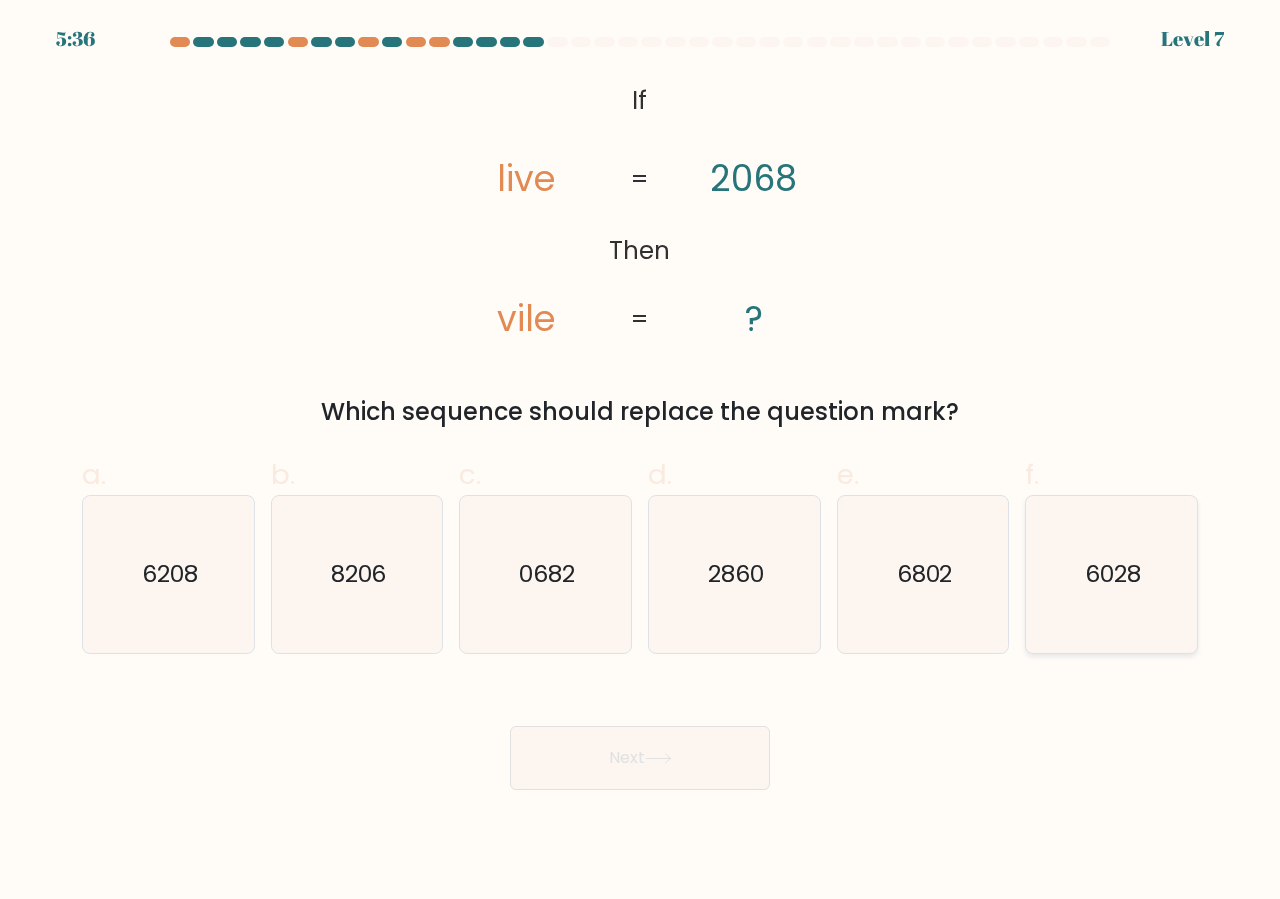 click on "6028" 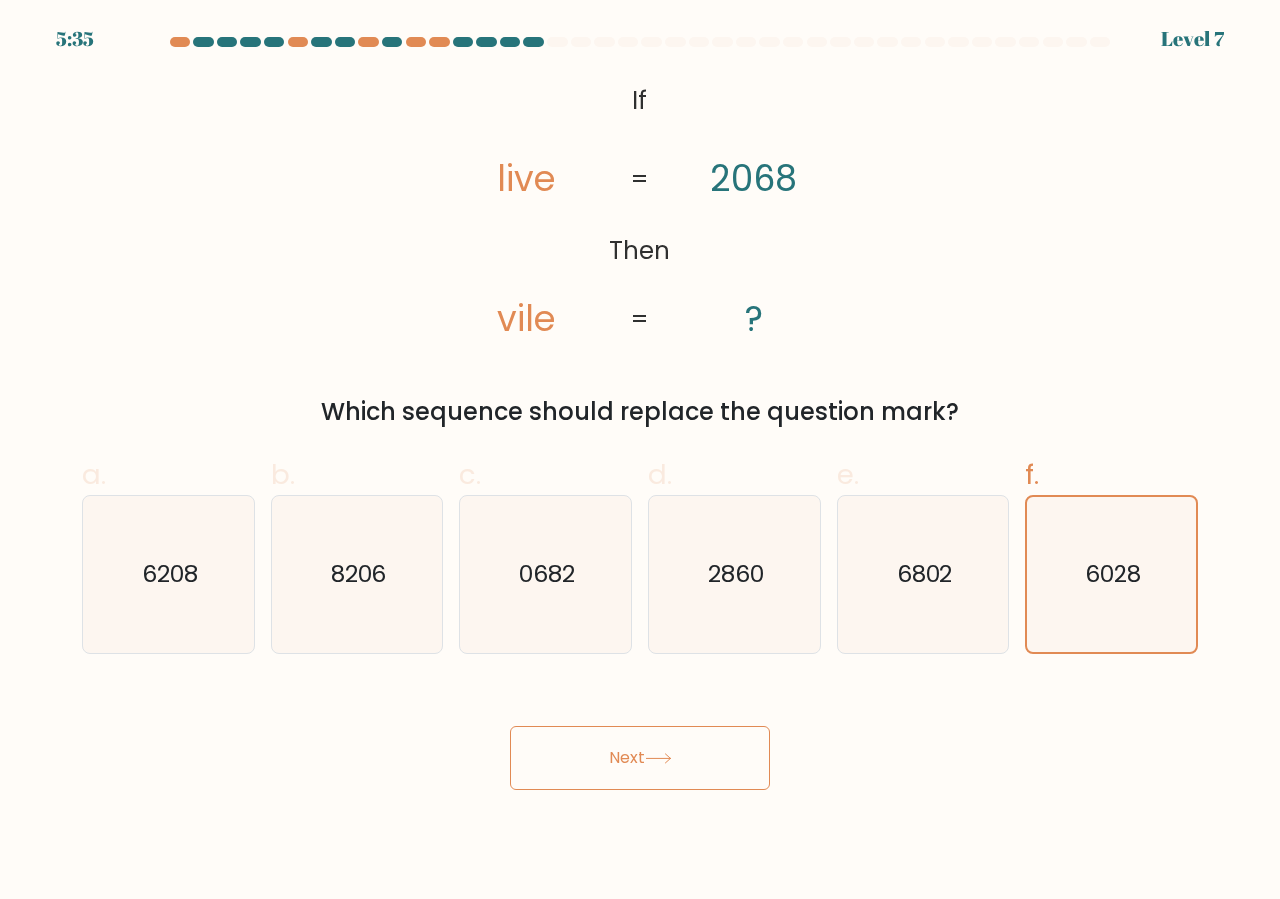 click on "Next" at bounding box center [640, 758] 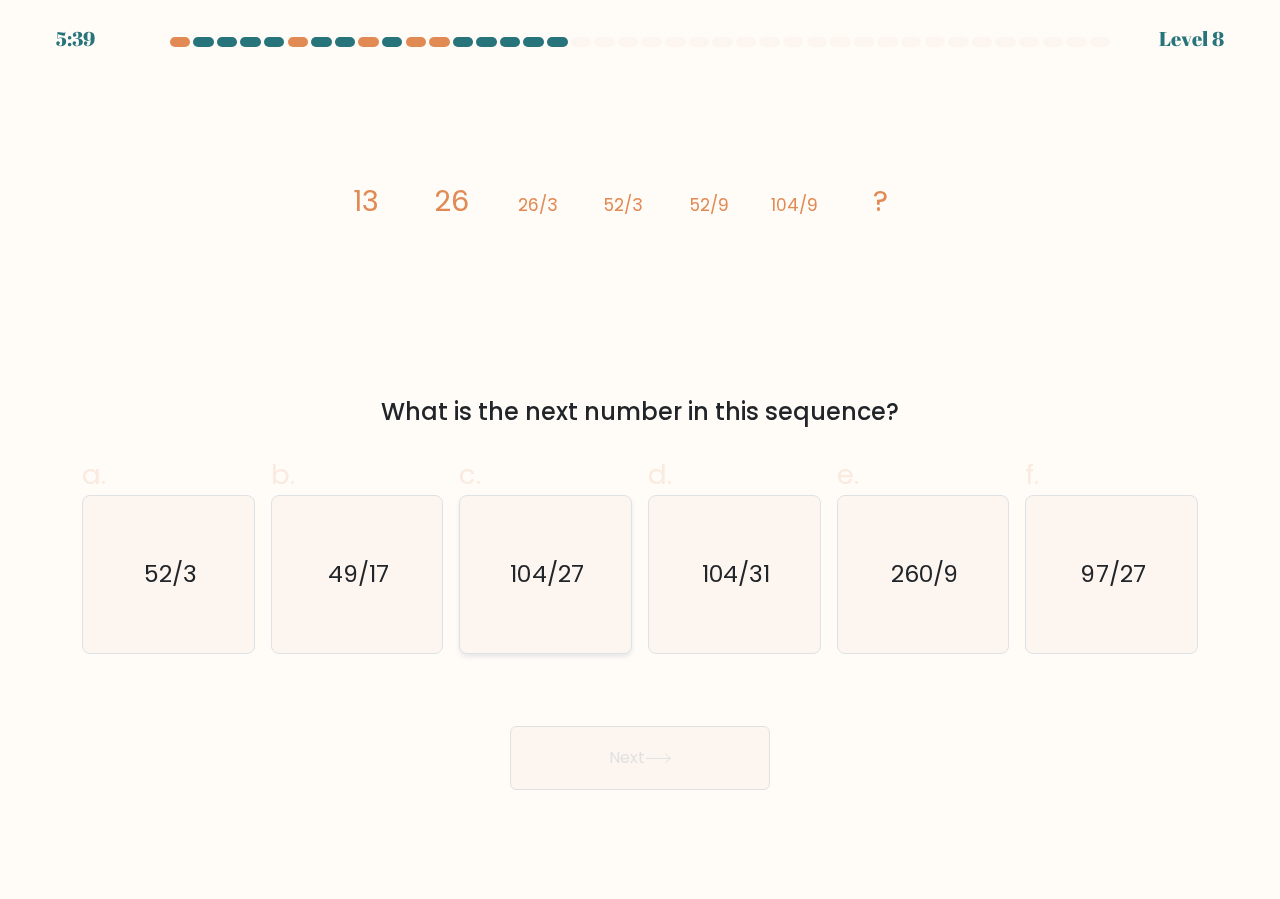 click on "104/27" 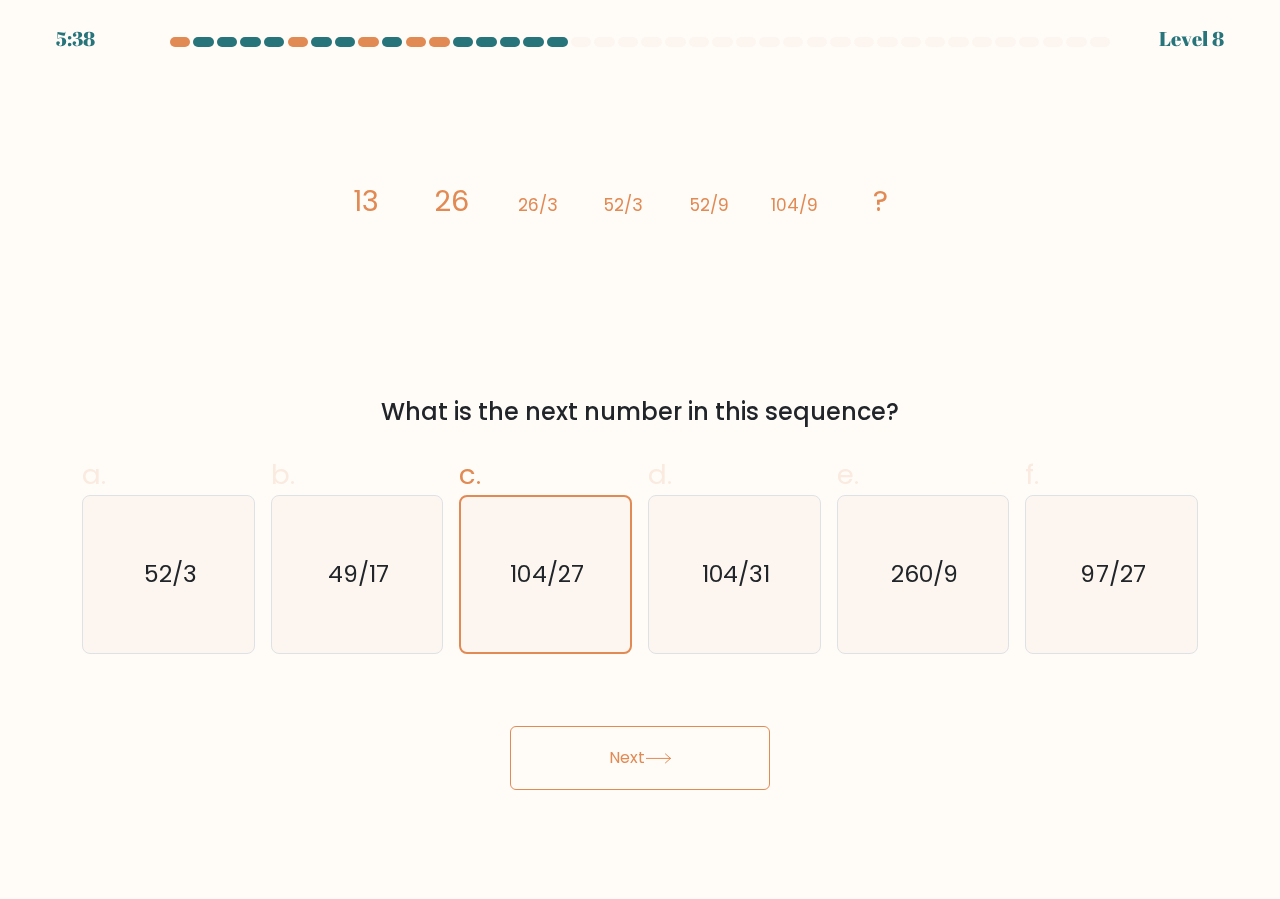 click 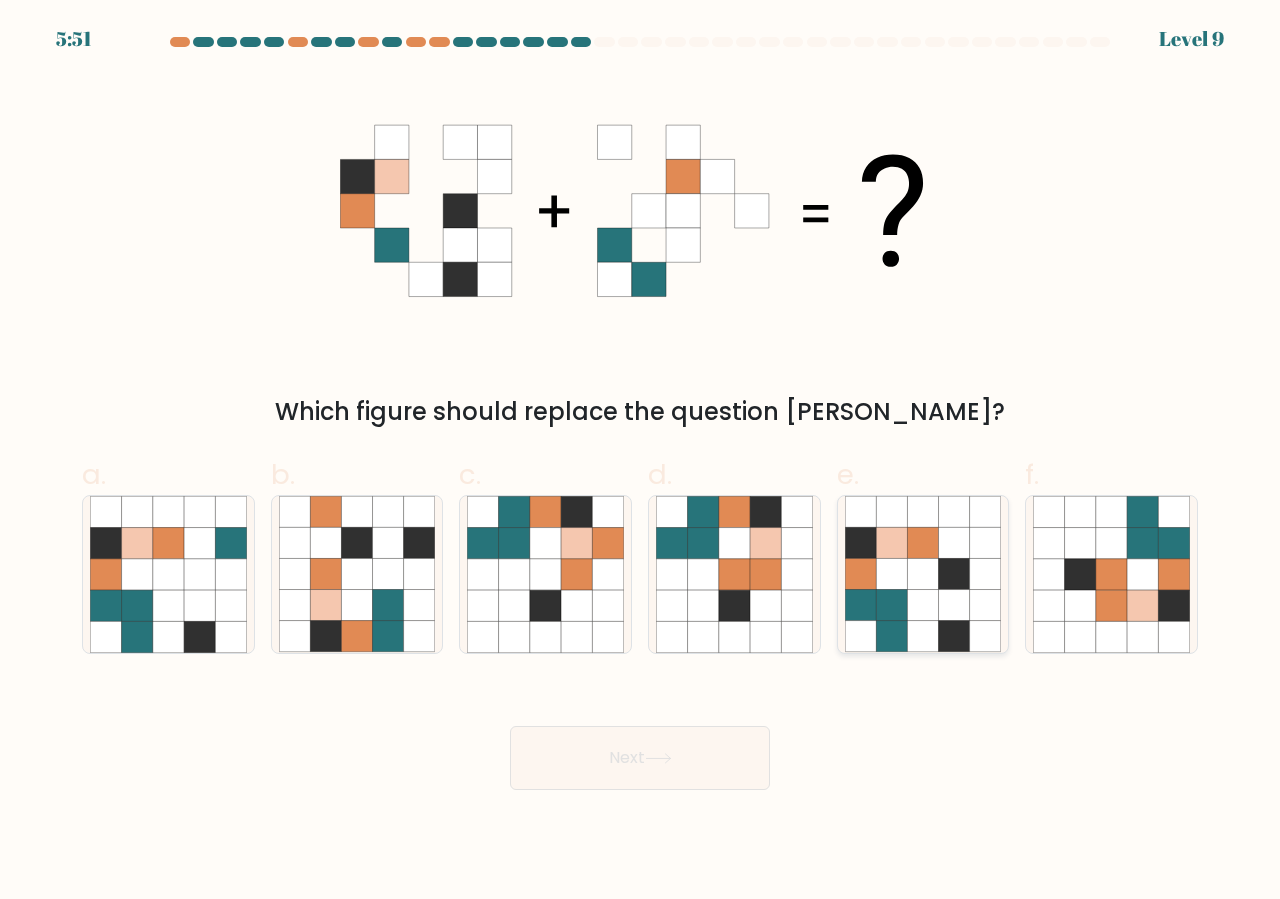 click 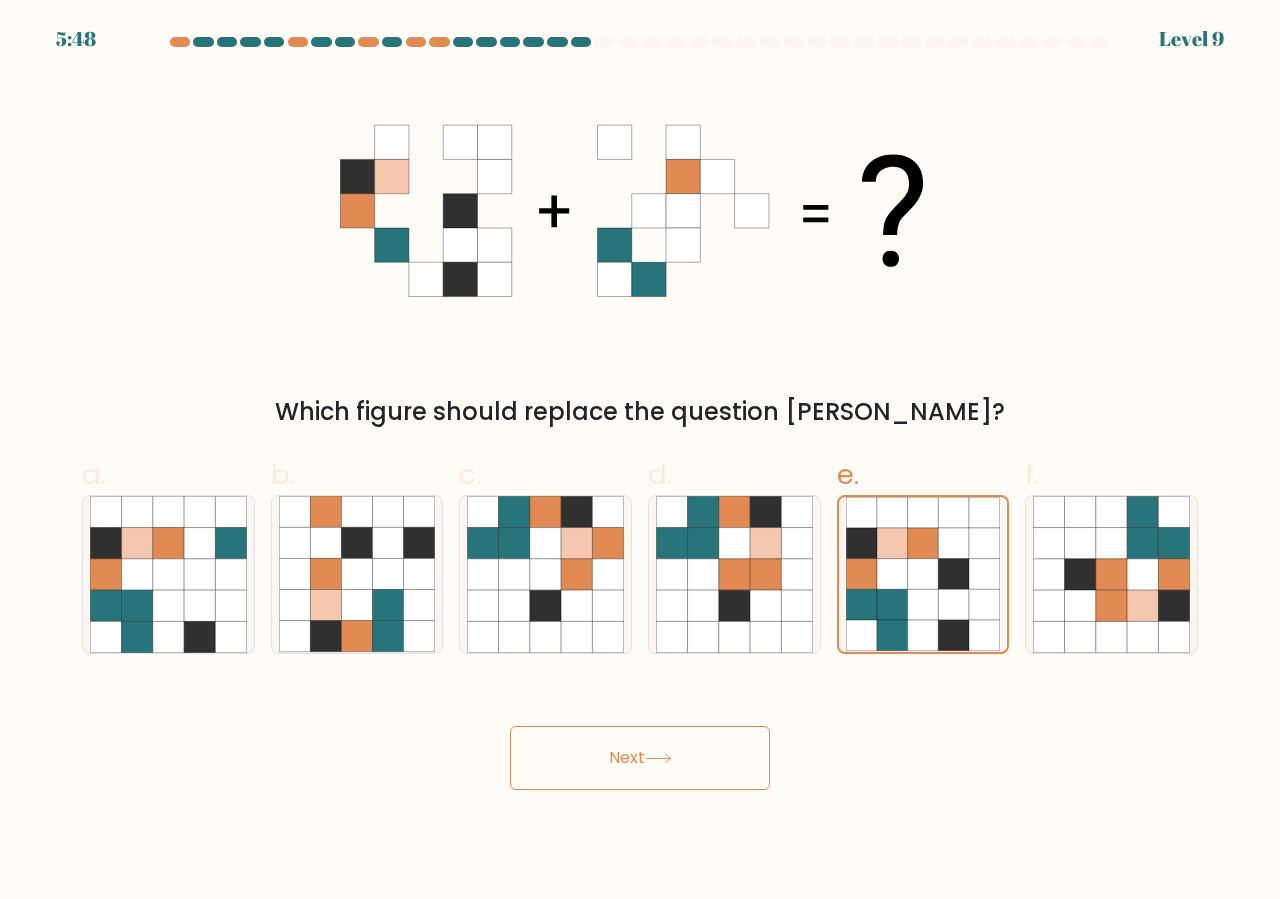 click on "Next" at bounding box center [640, 758] 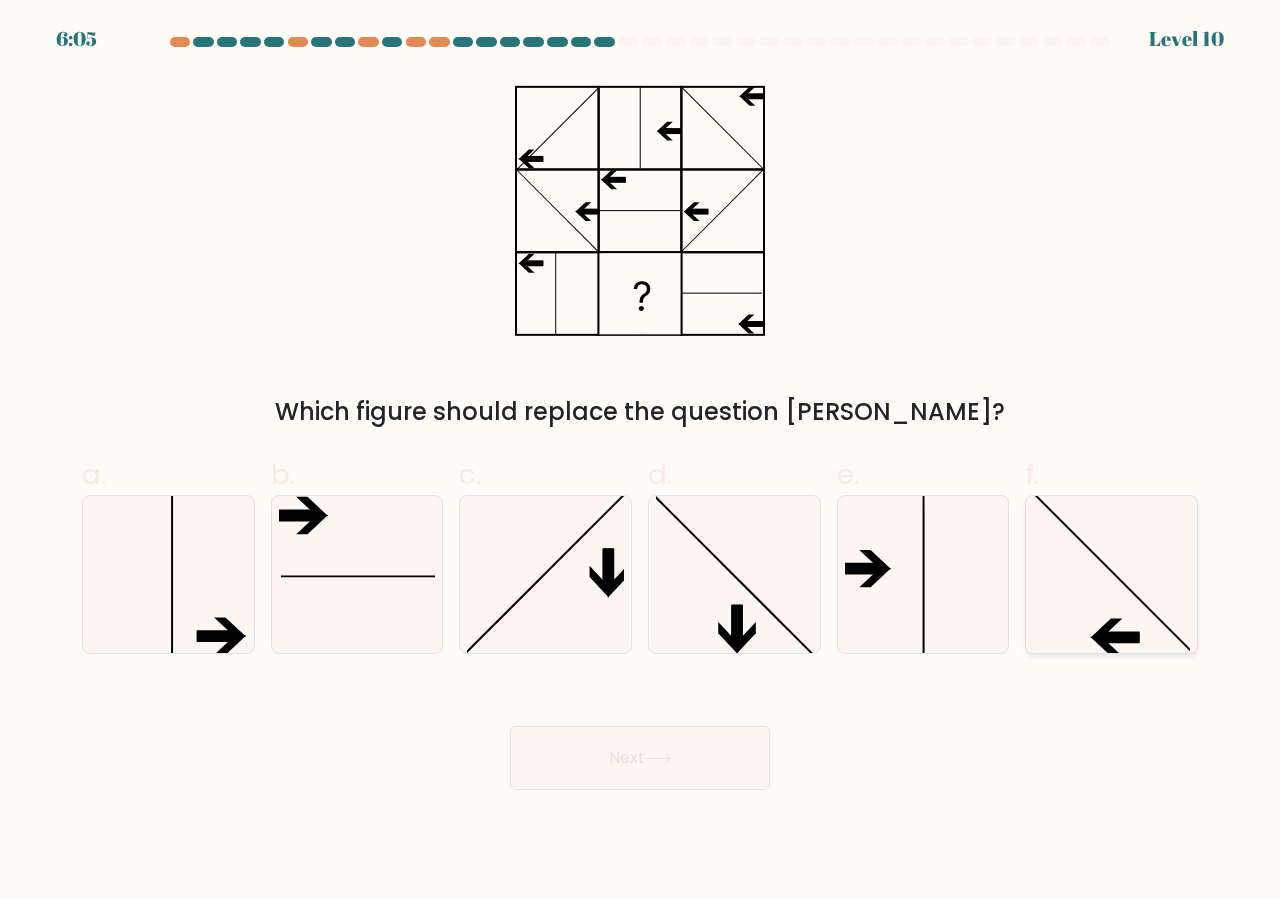 click 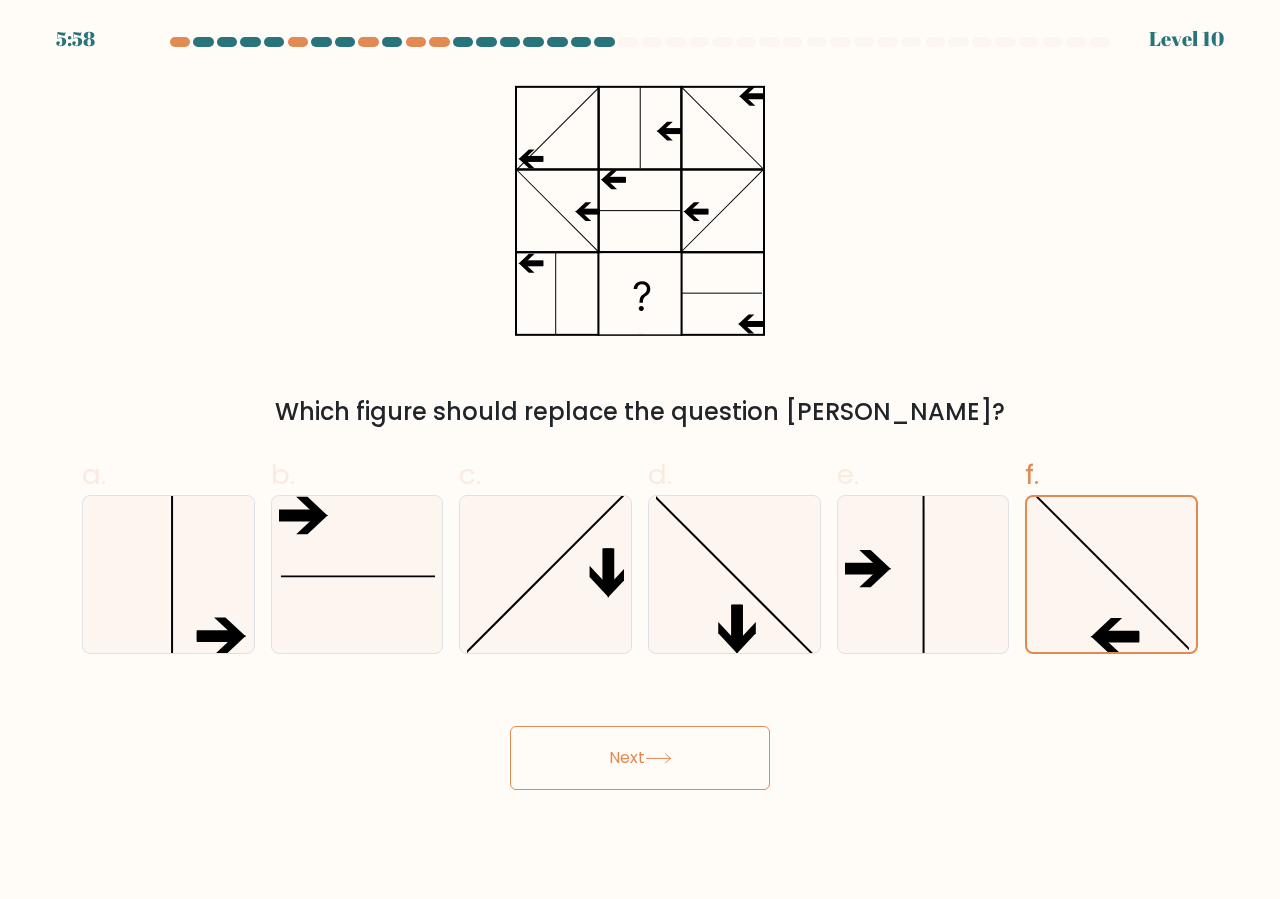 click on "Next" at bounding box center [640, 758] 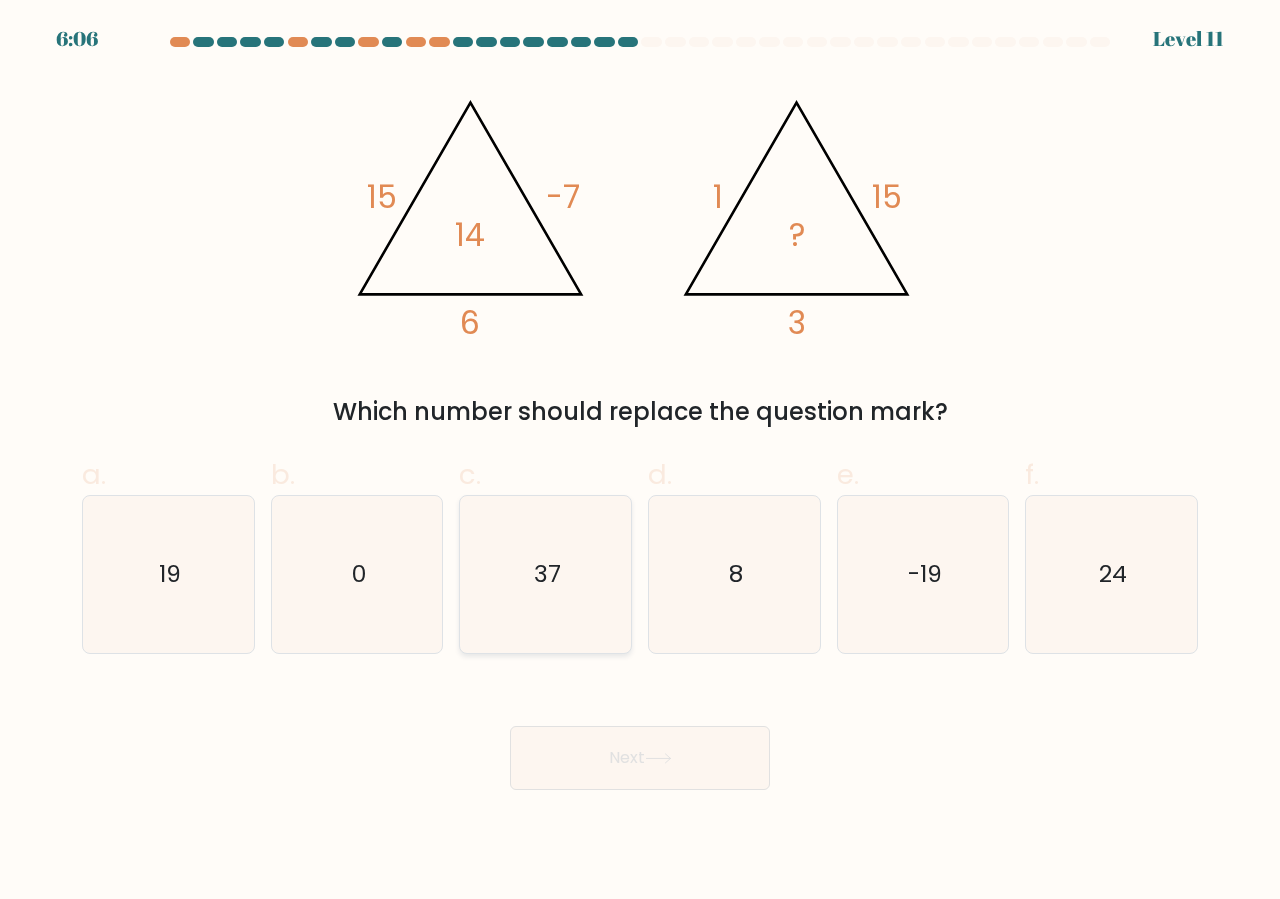 click on "37" 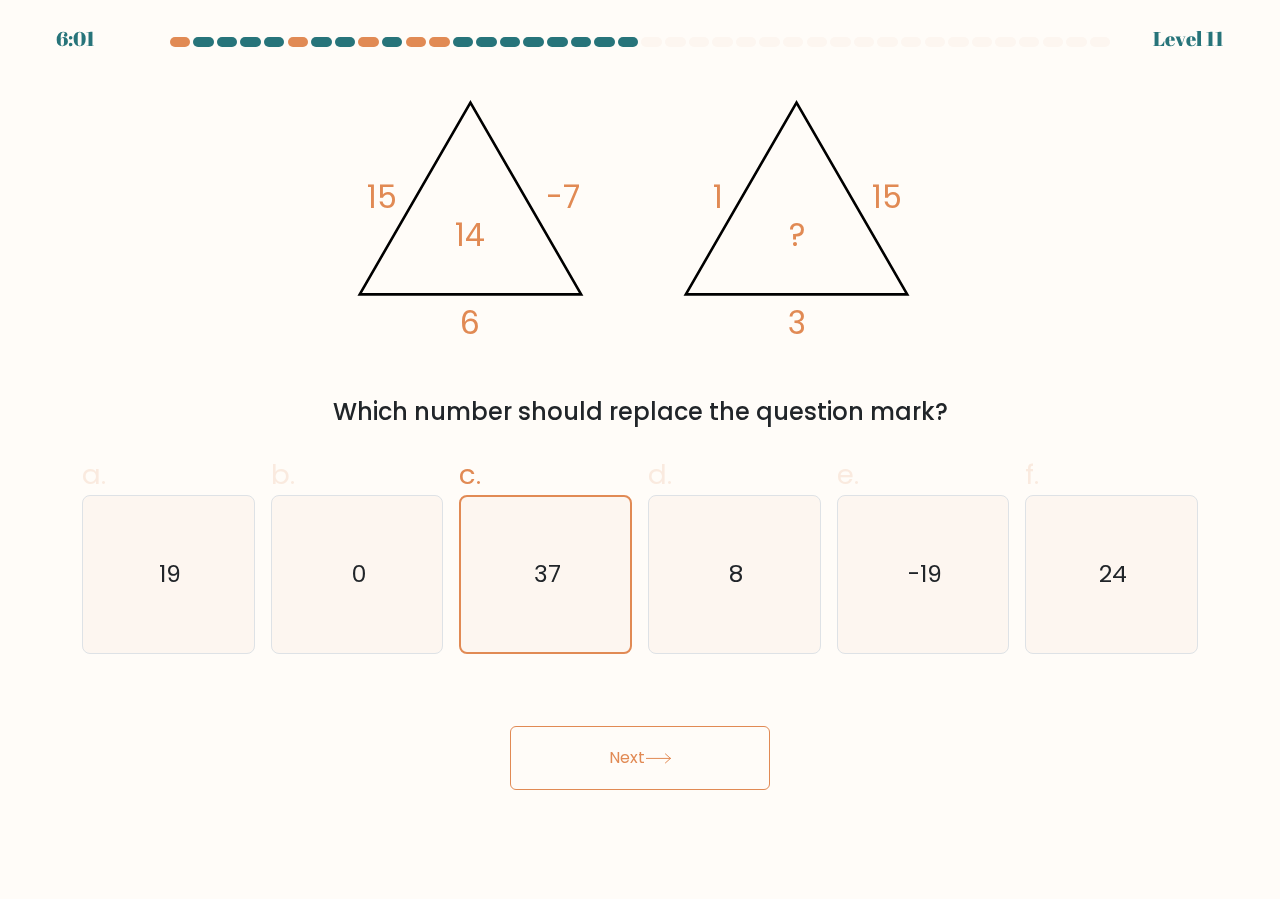 click on "Next" at bounding box center (640, 758) 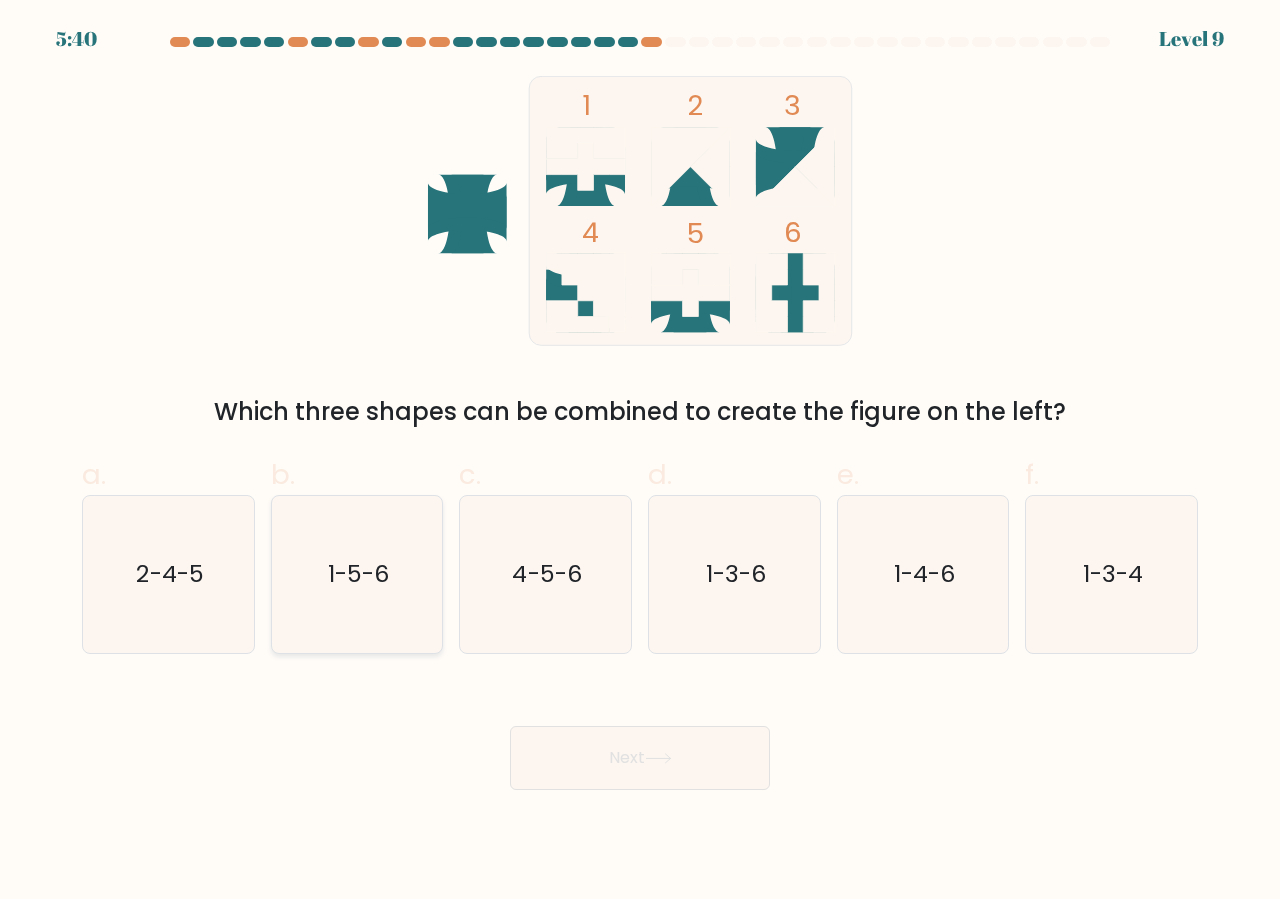 click on "1-5-6" 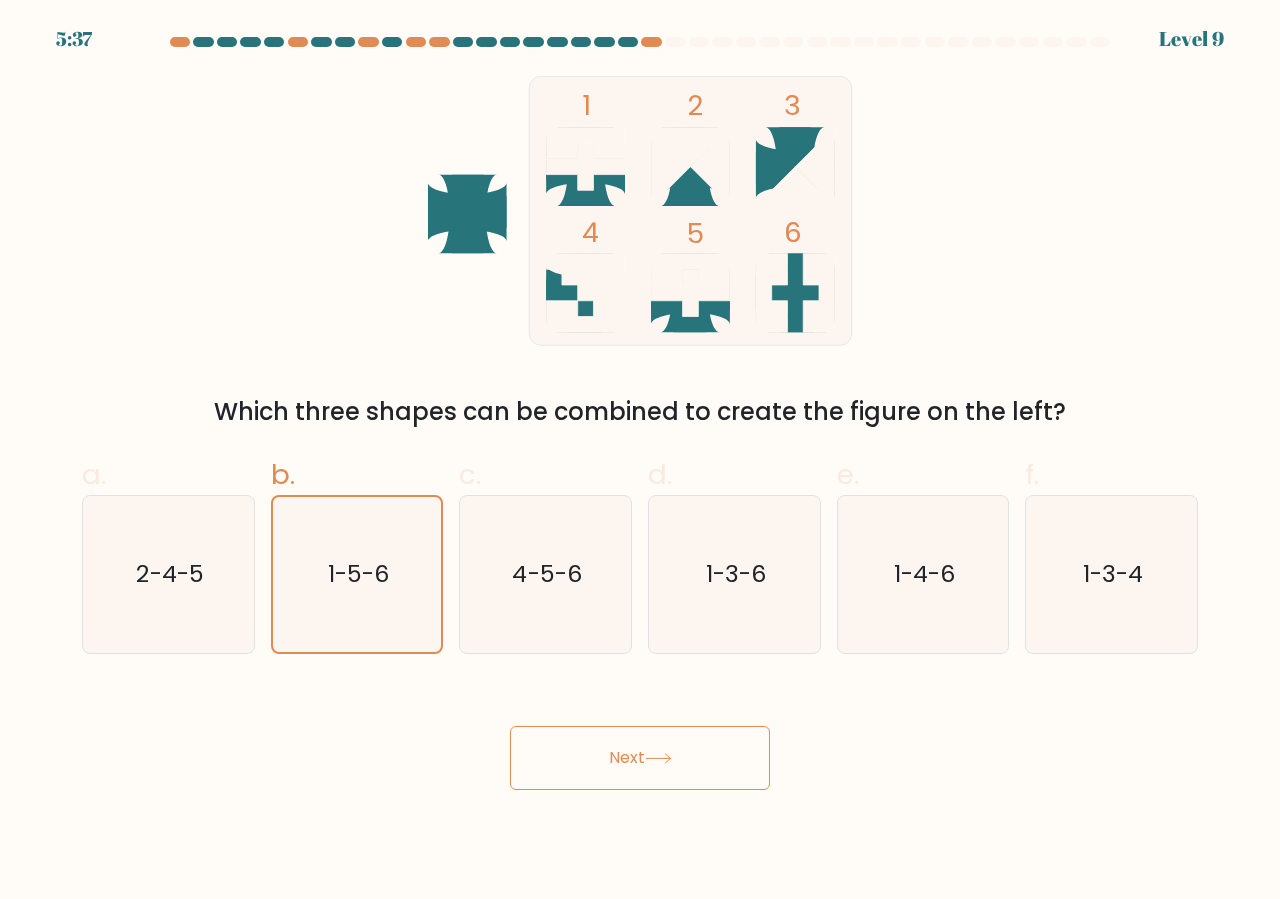 click on "Next" at bounding box center [640, 758] 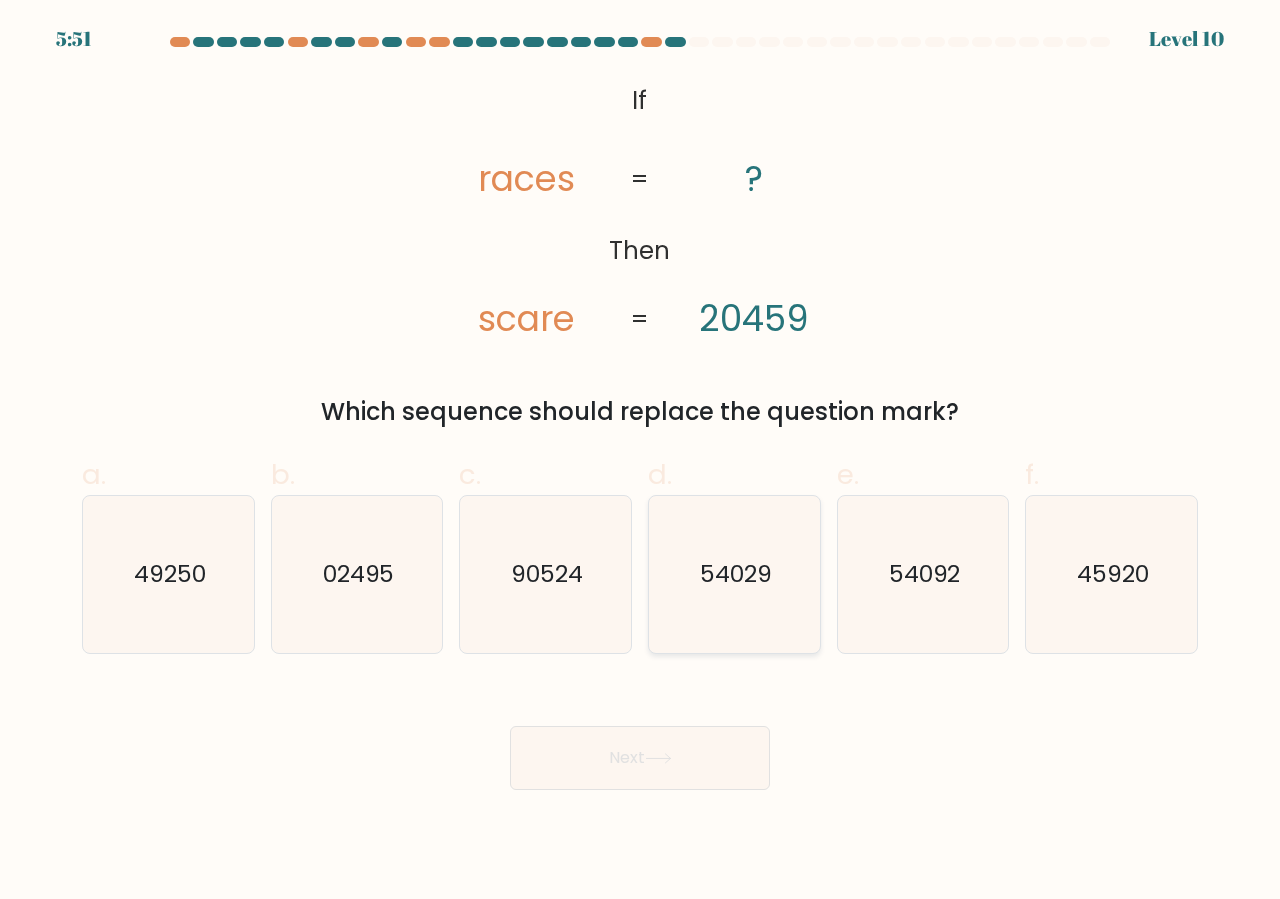 click on "54029" 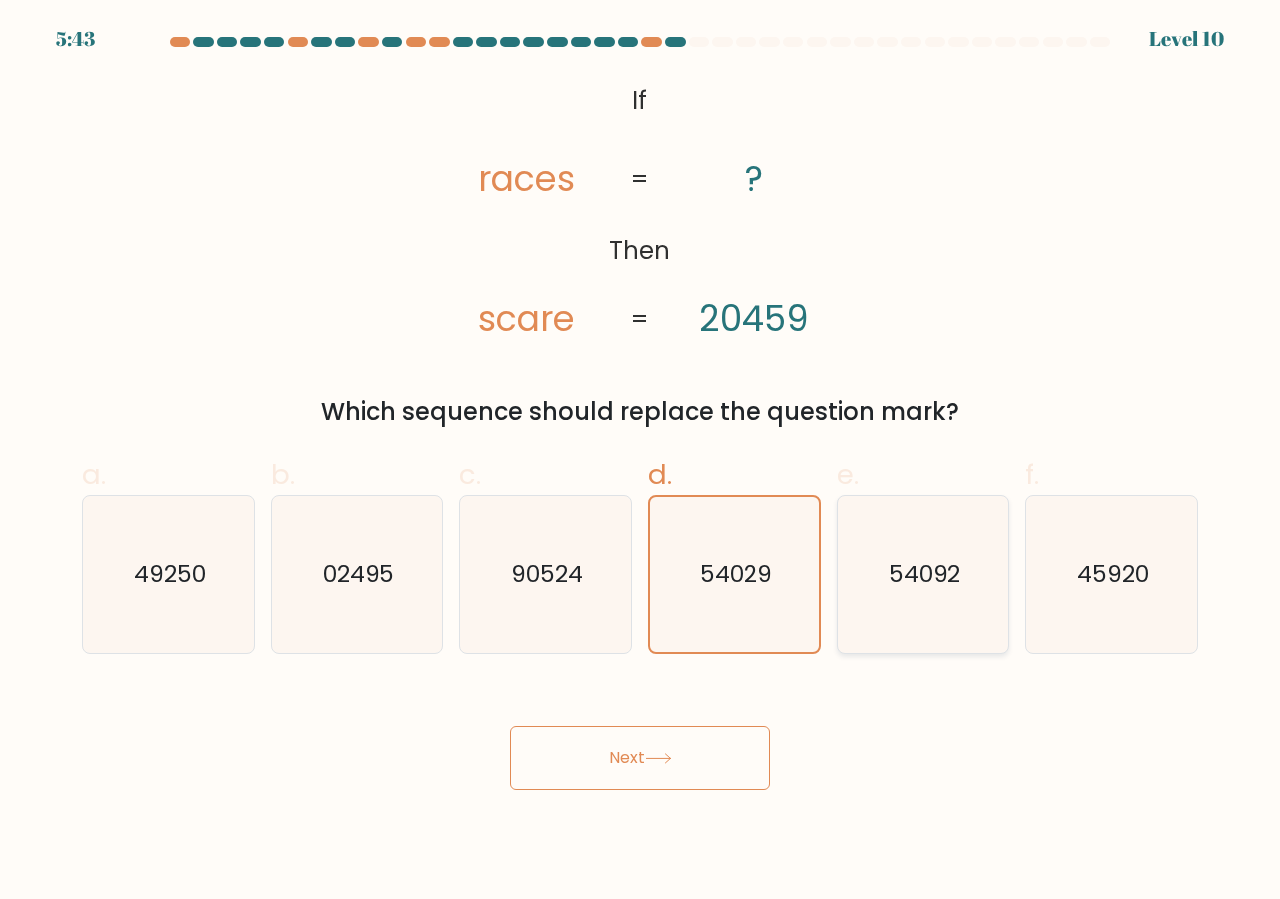 click on "54092" 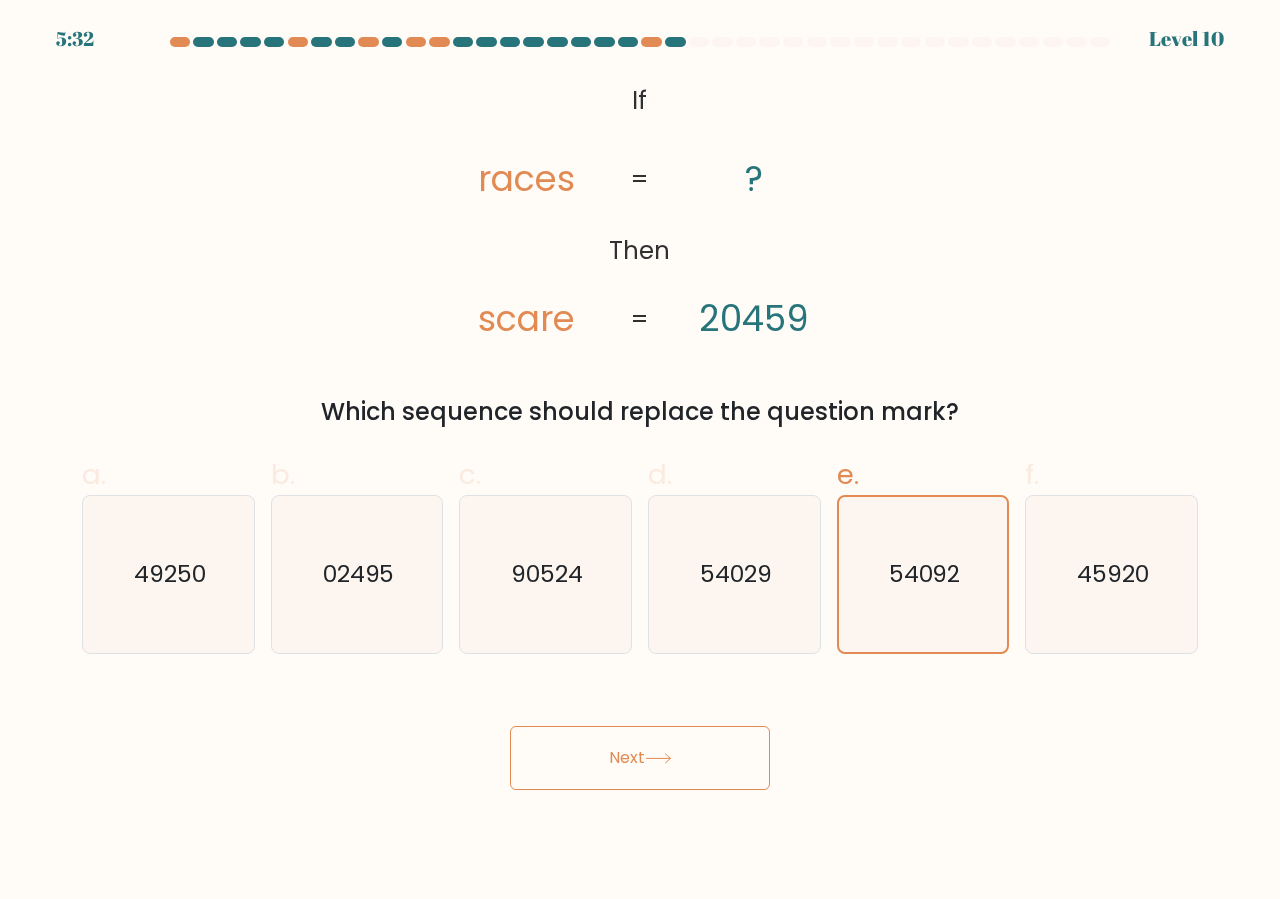 click on "Next" at bounding box center [640, 758] 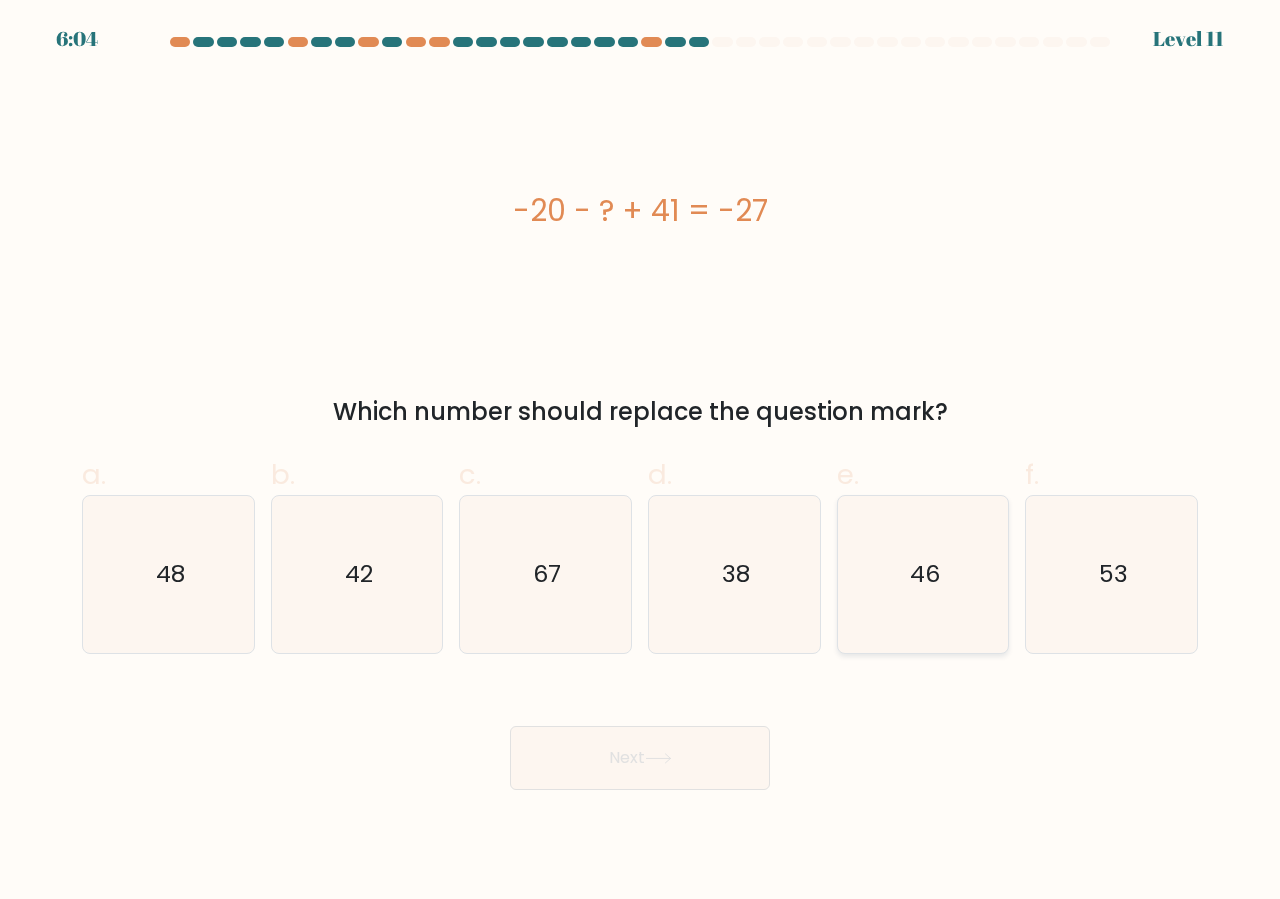 click on "46" 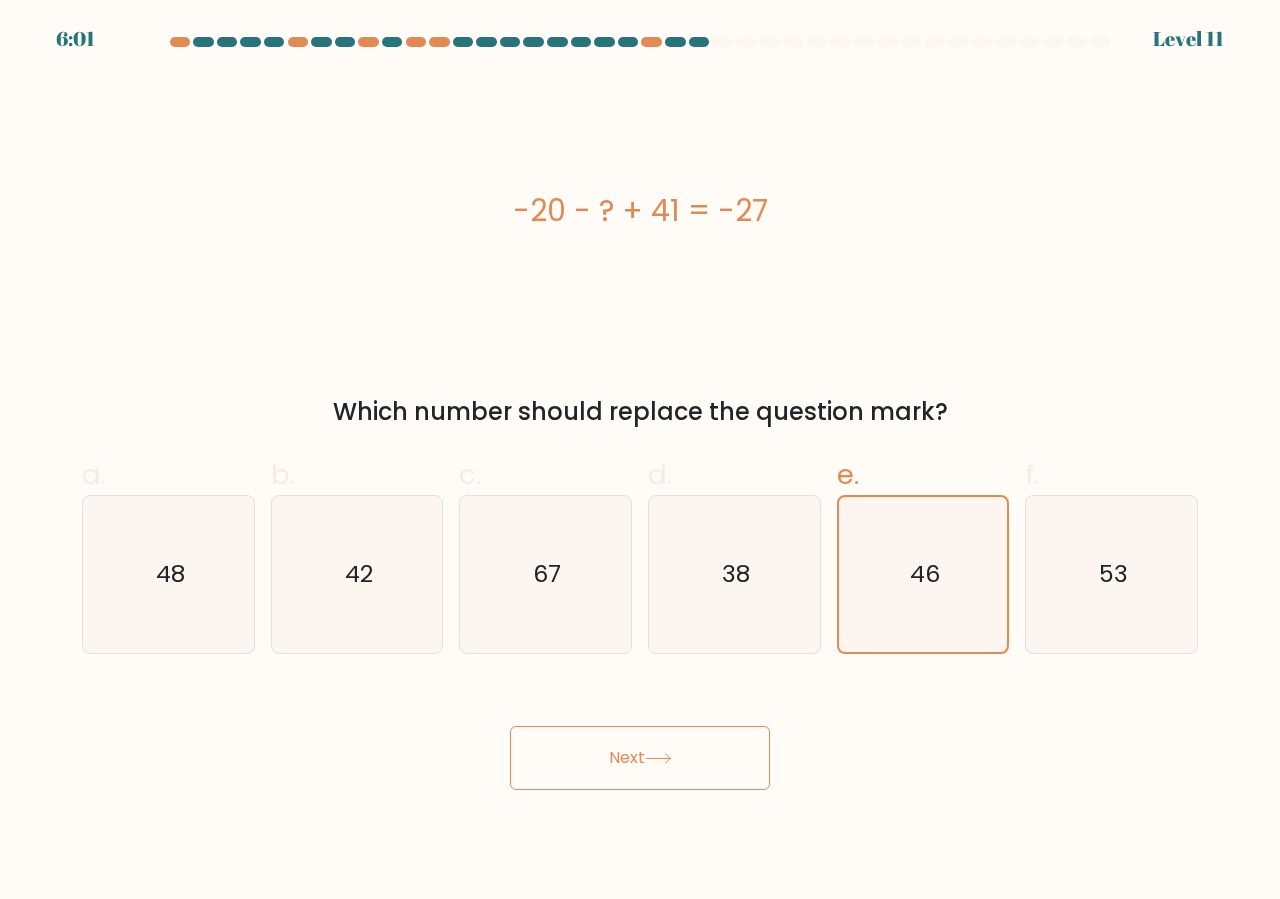 click on "Next" at bounding box center (640, 758) 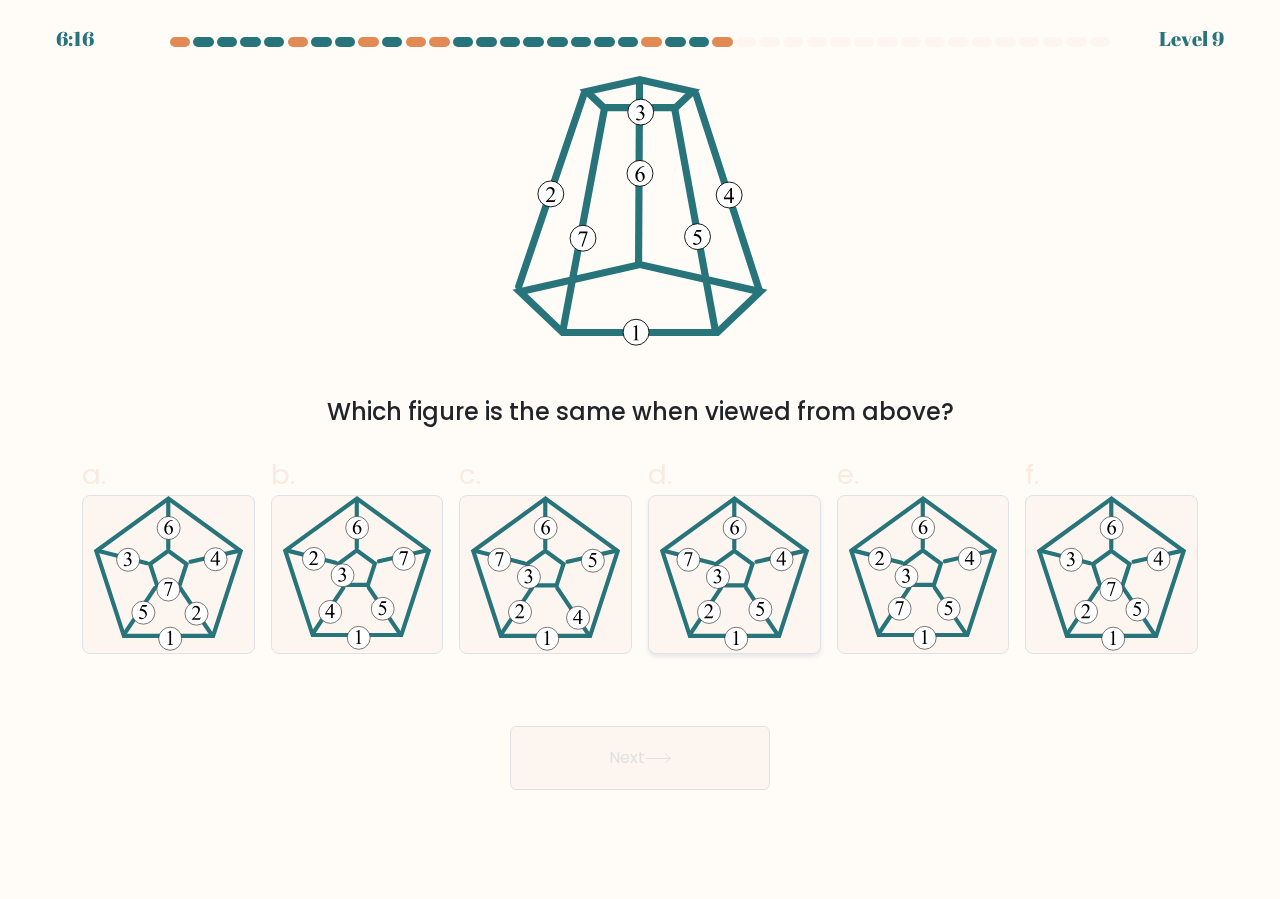 click 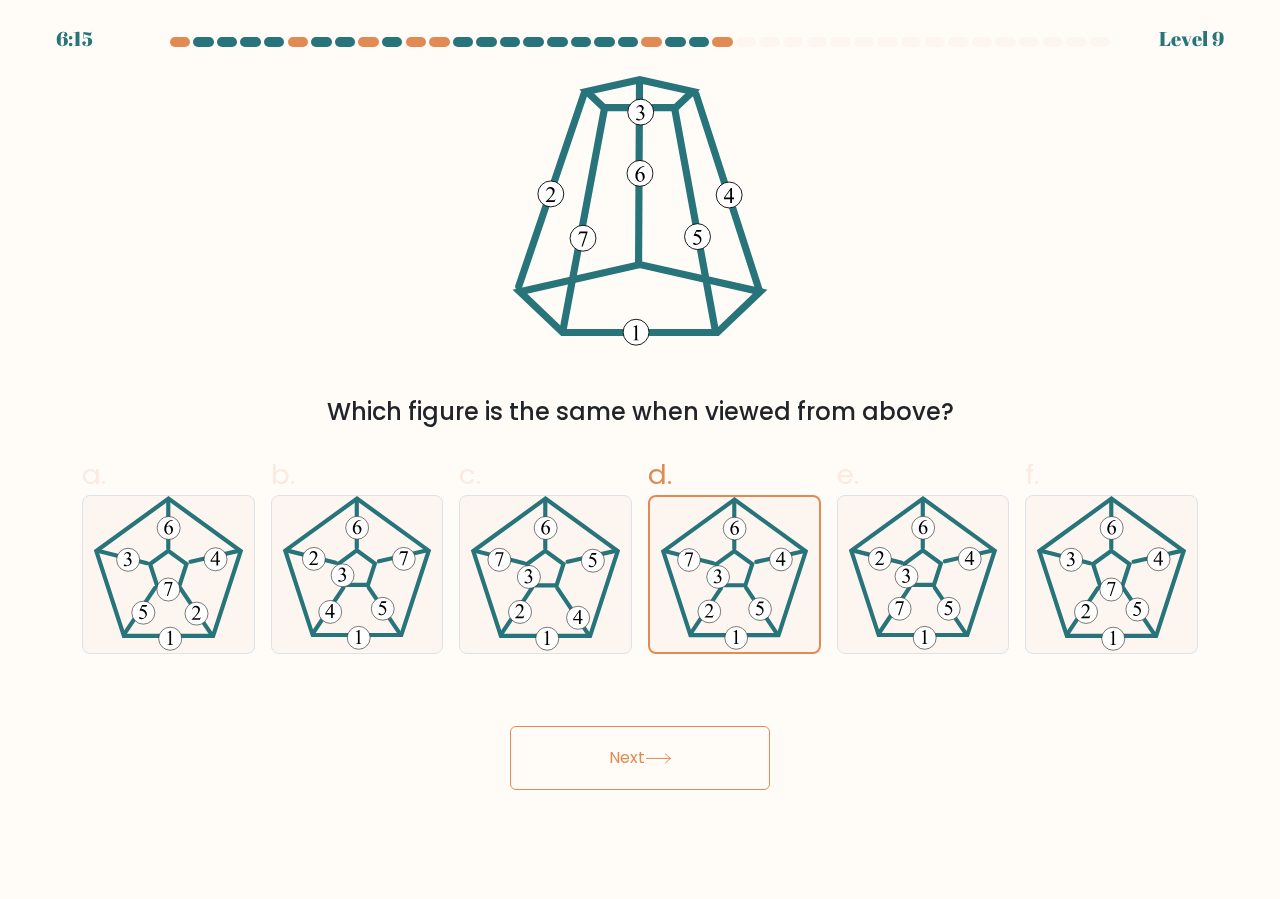 click on "Next" at bounding box center (640, 758) 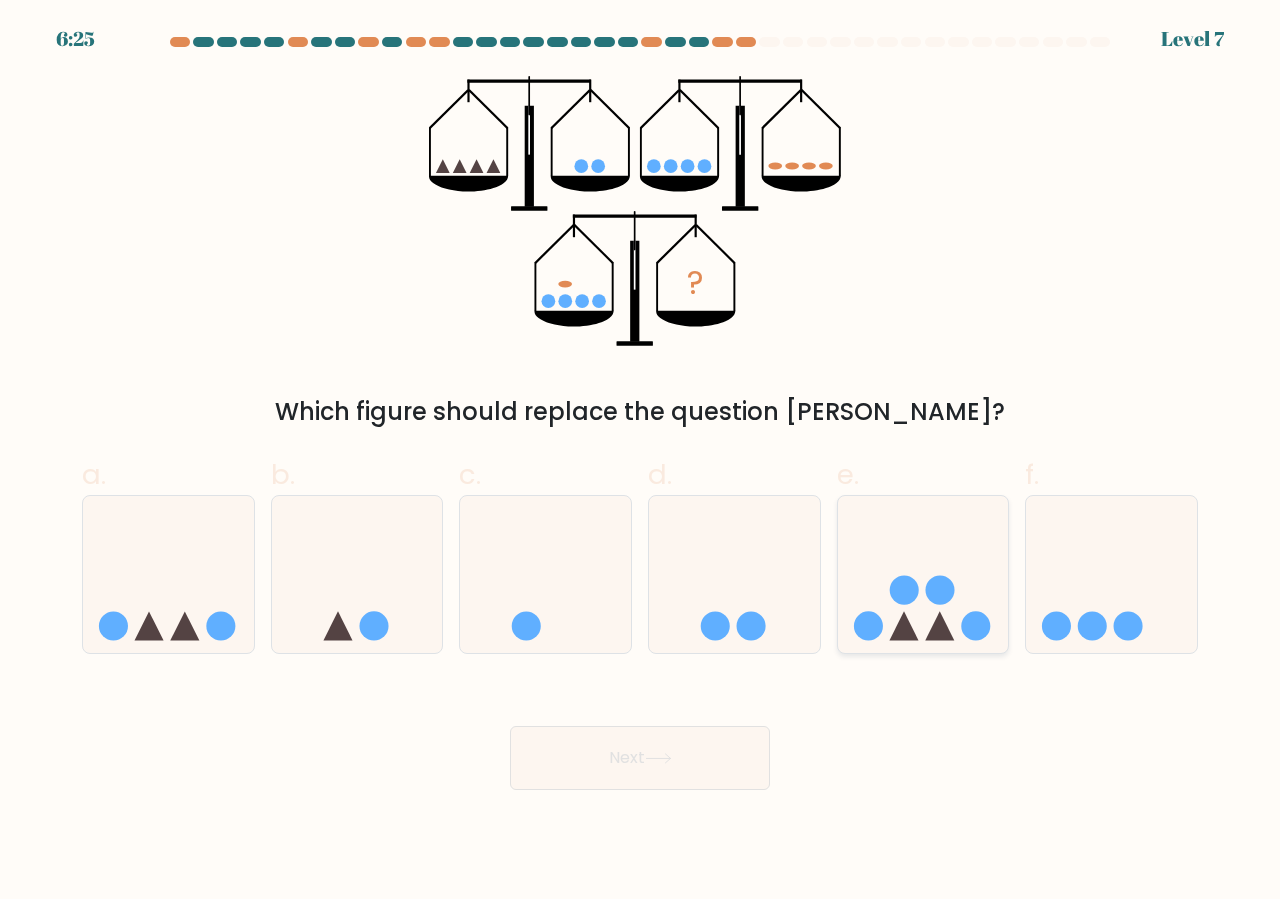 click 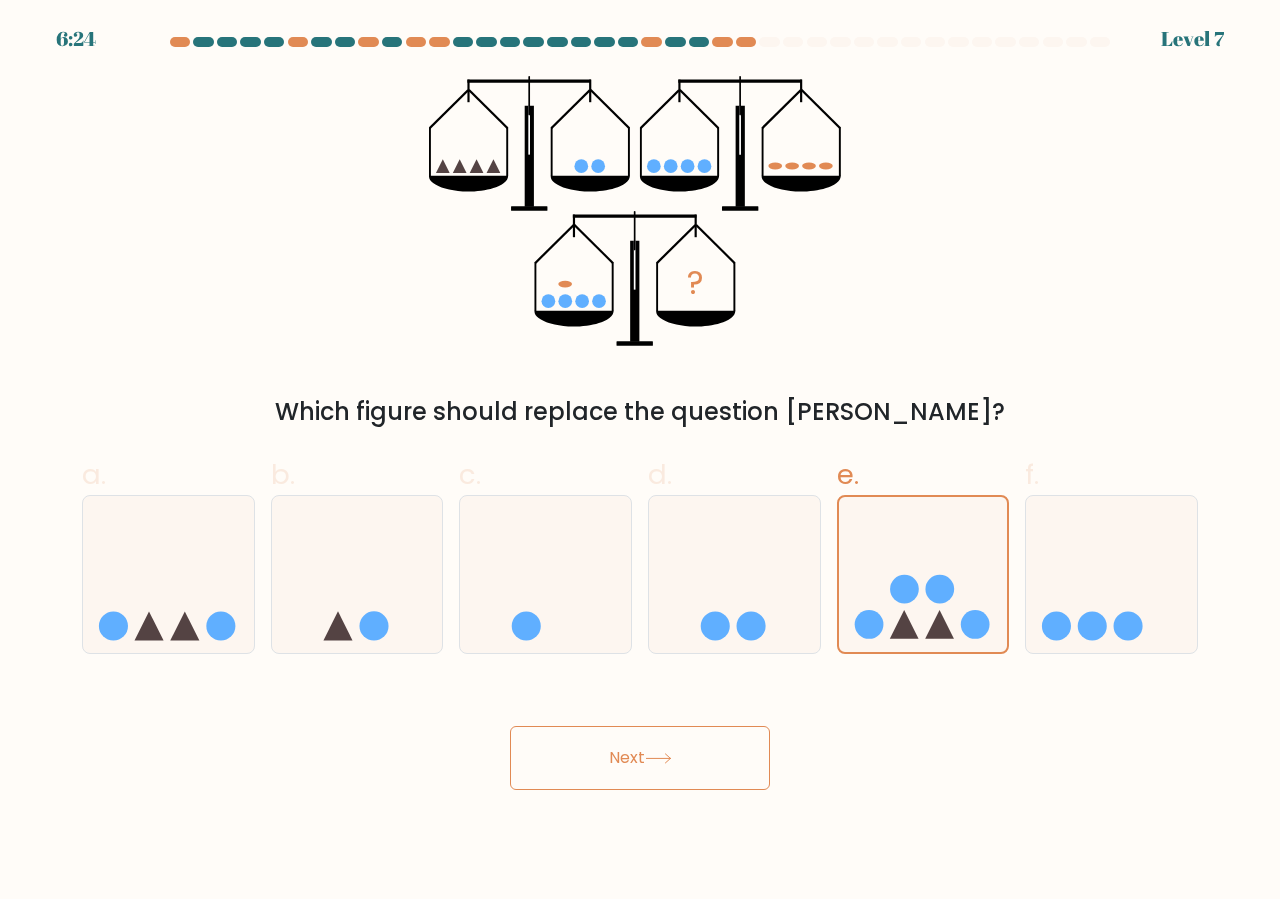 click on "Next" at bounding box center (640, 758) 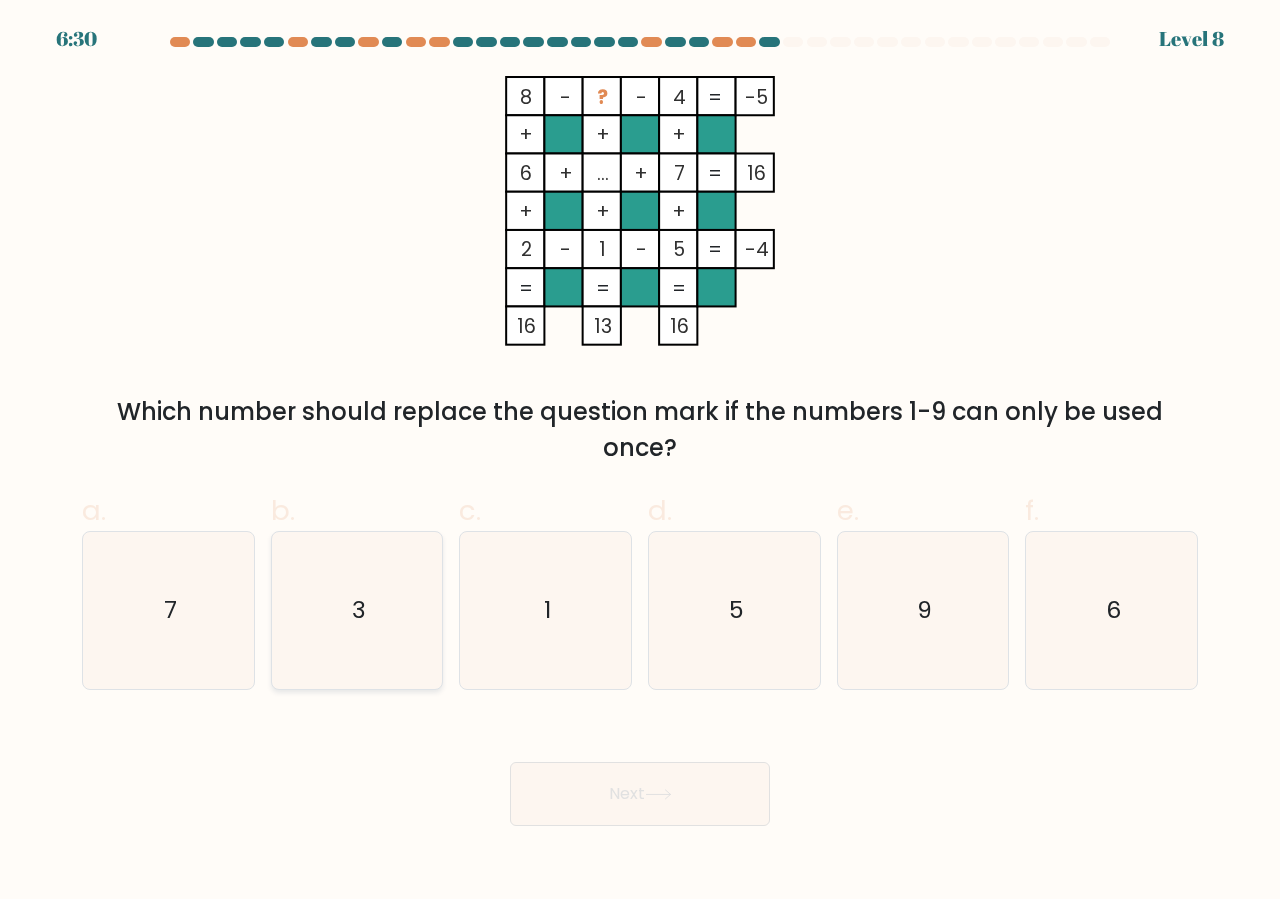 click on "3" 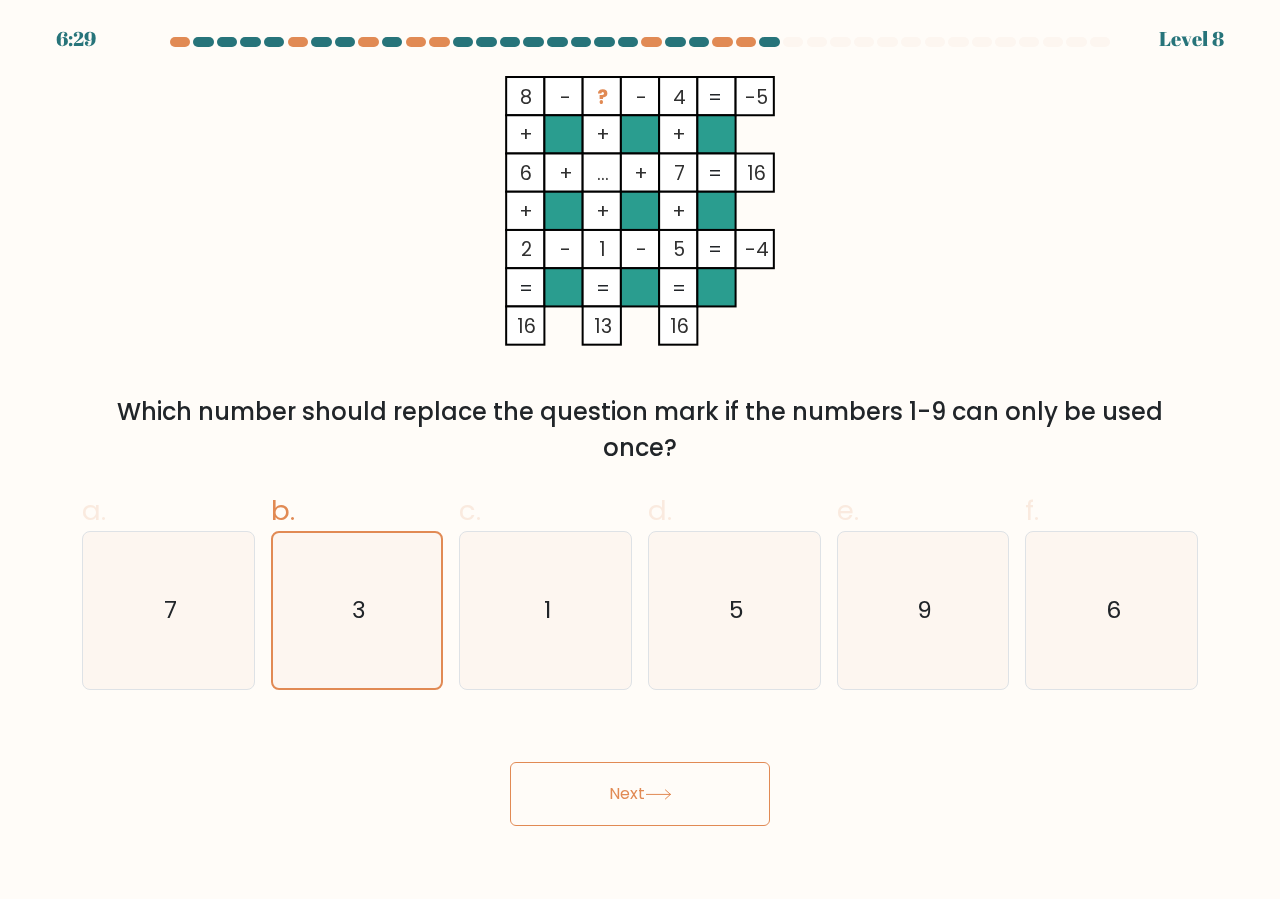 click 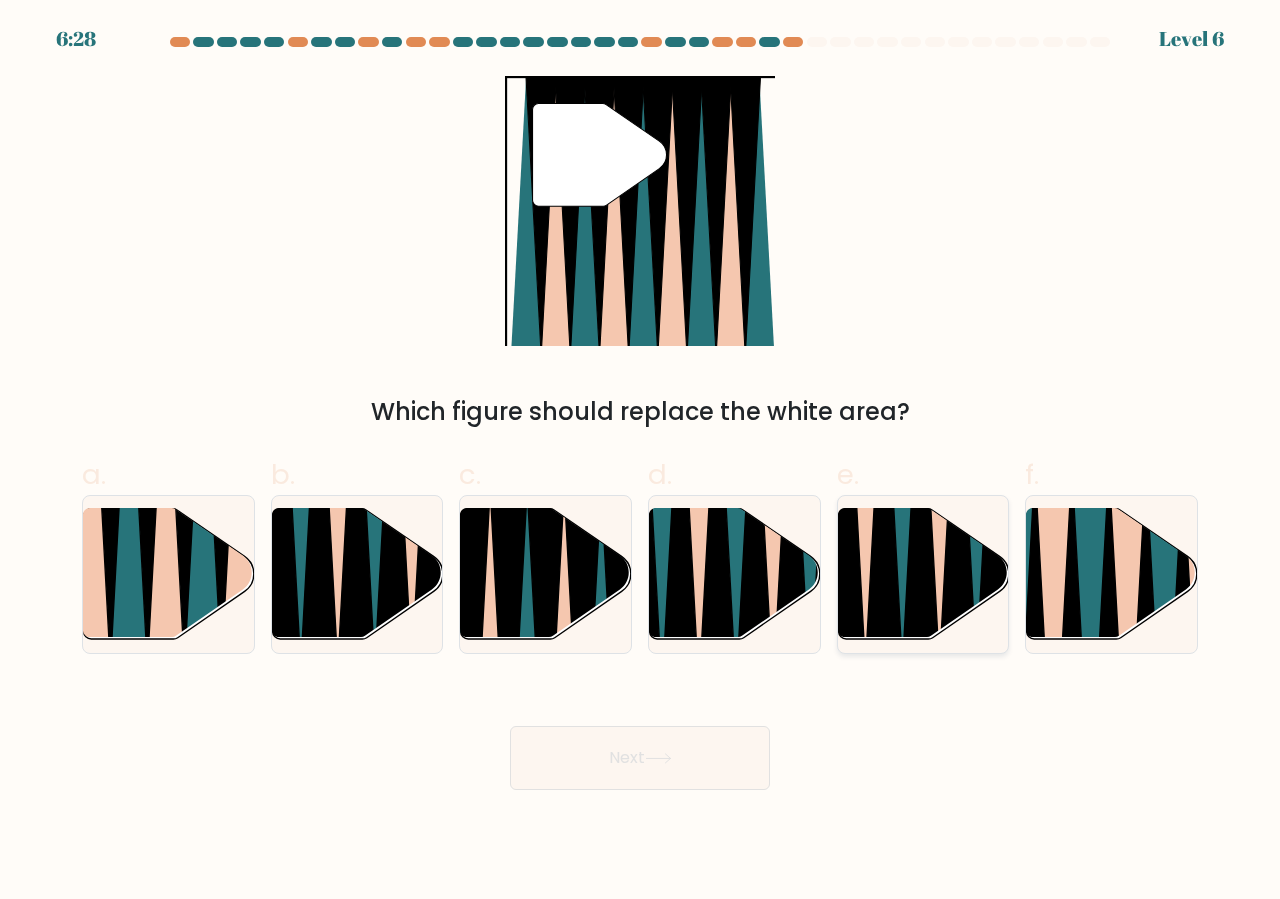 click 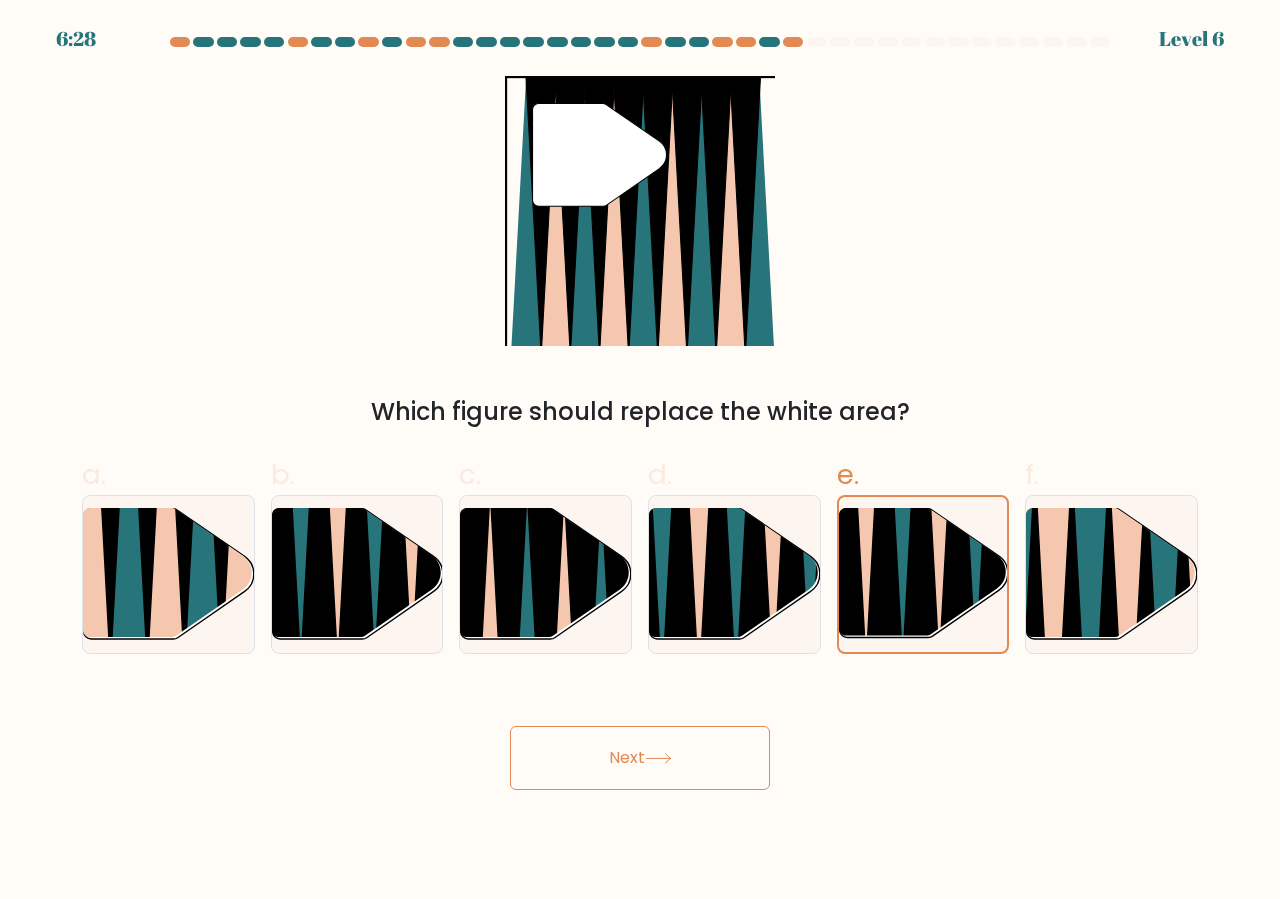 click on "Next" at bounding box center (640, 758) 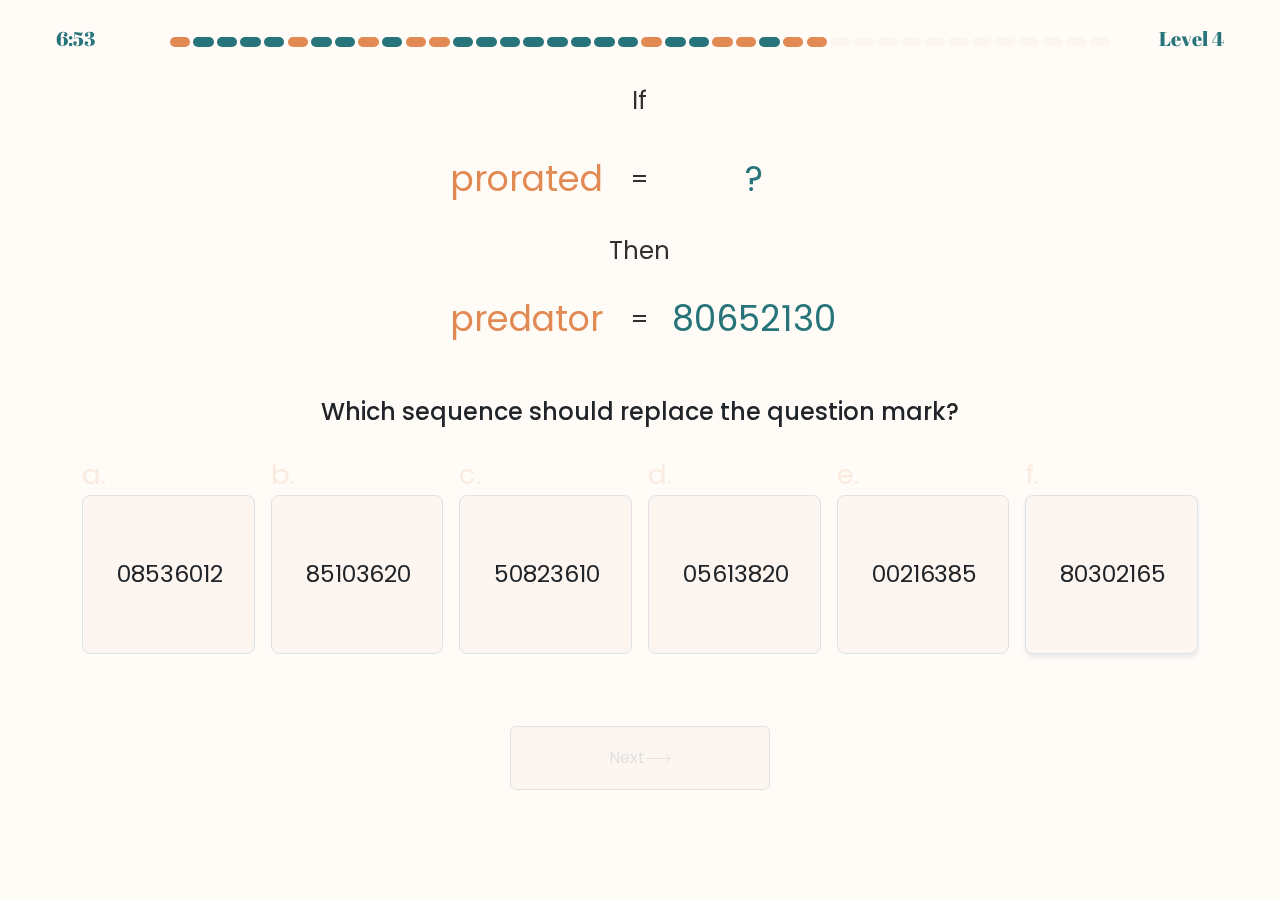 click on "80302165" 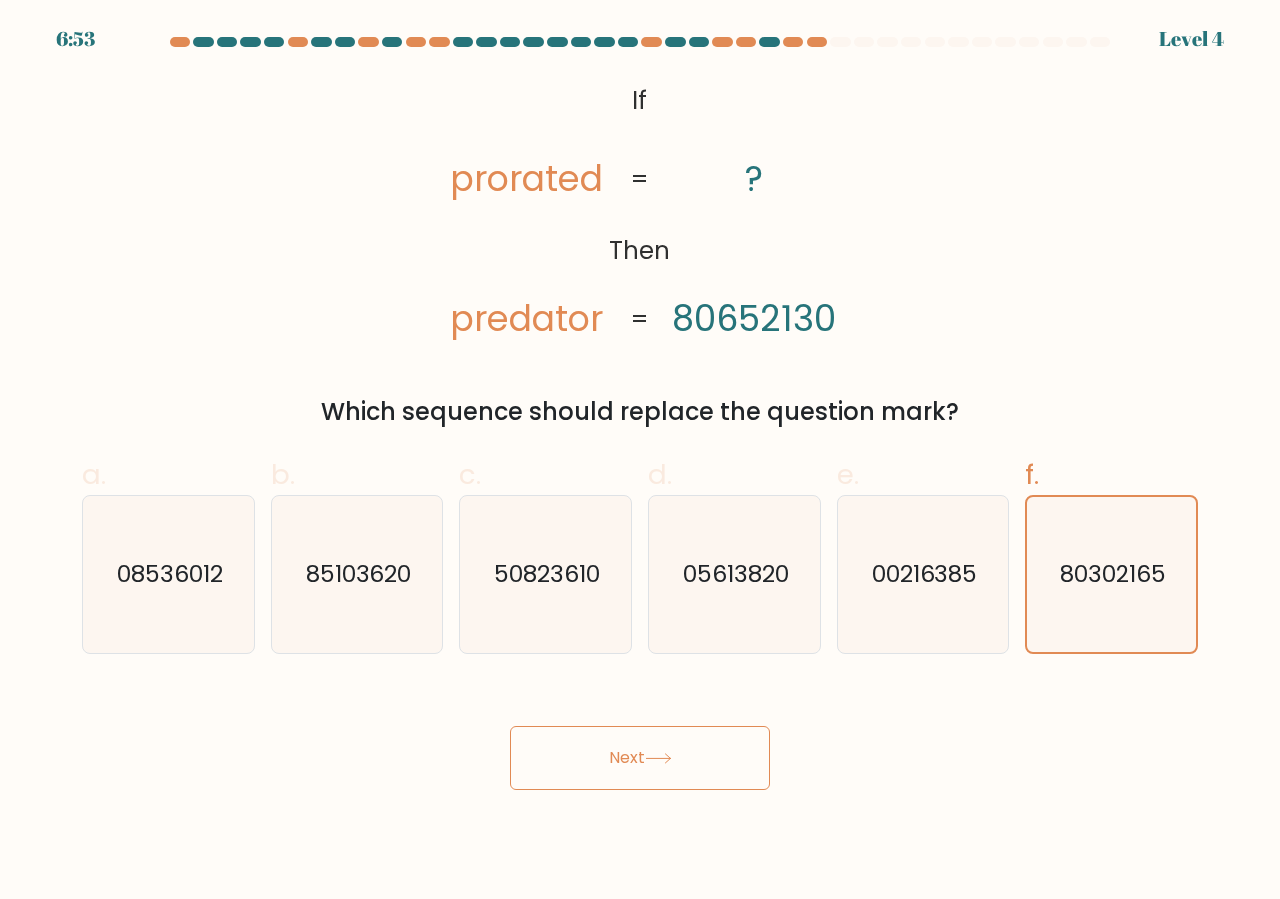 click on "Next" at bounding box center [640, 758] 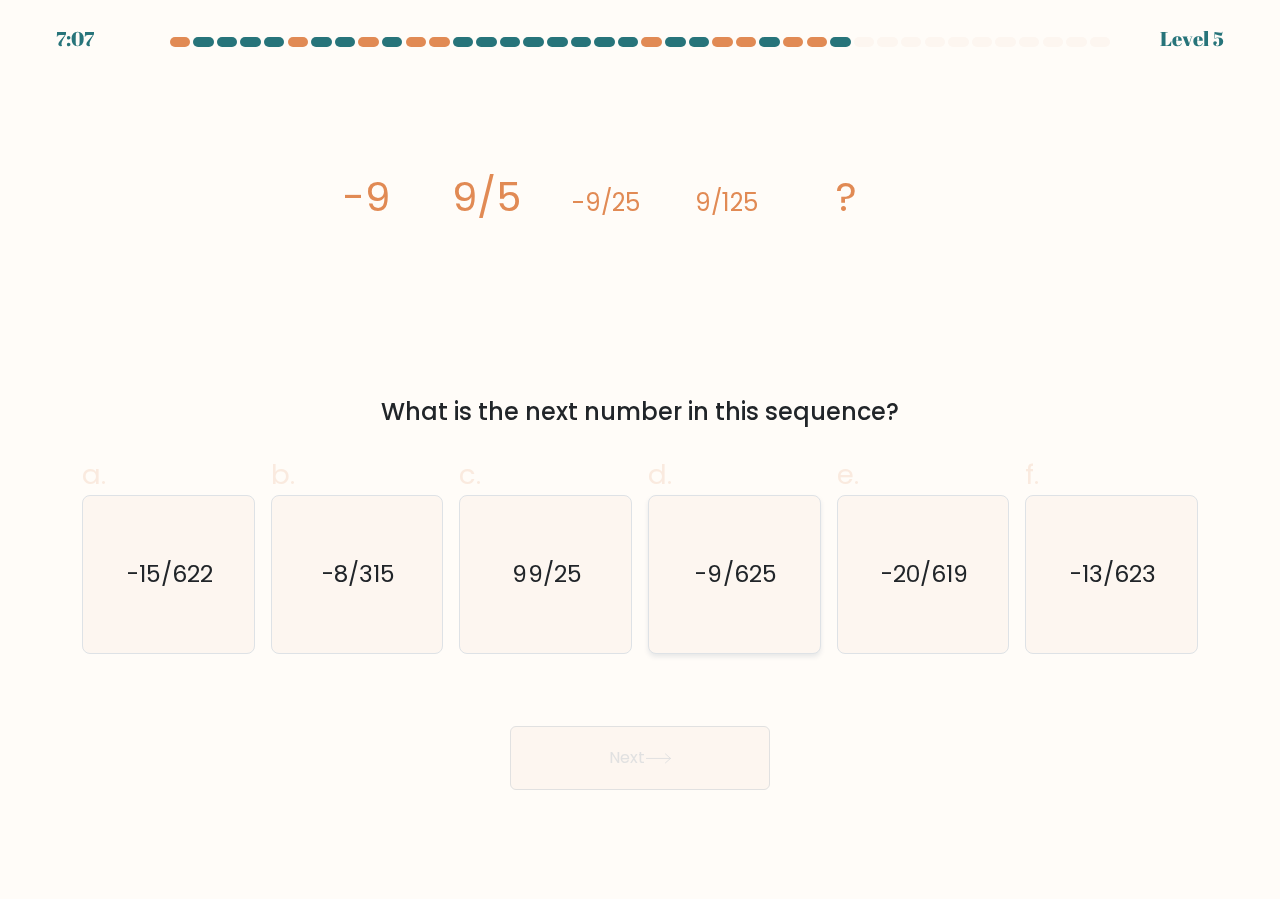 click on "-9/625" 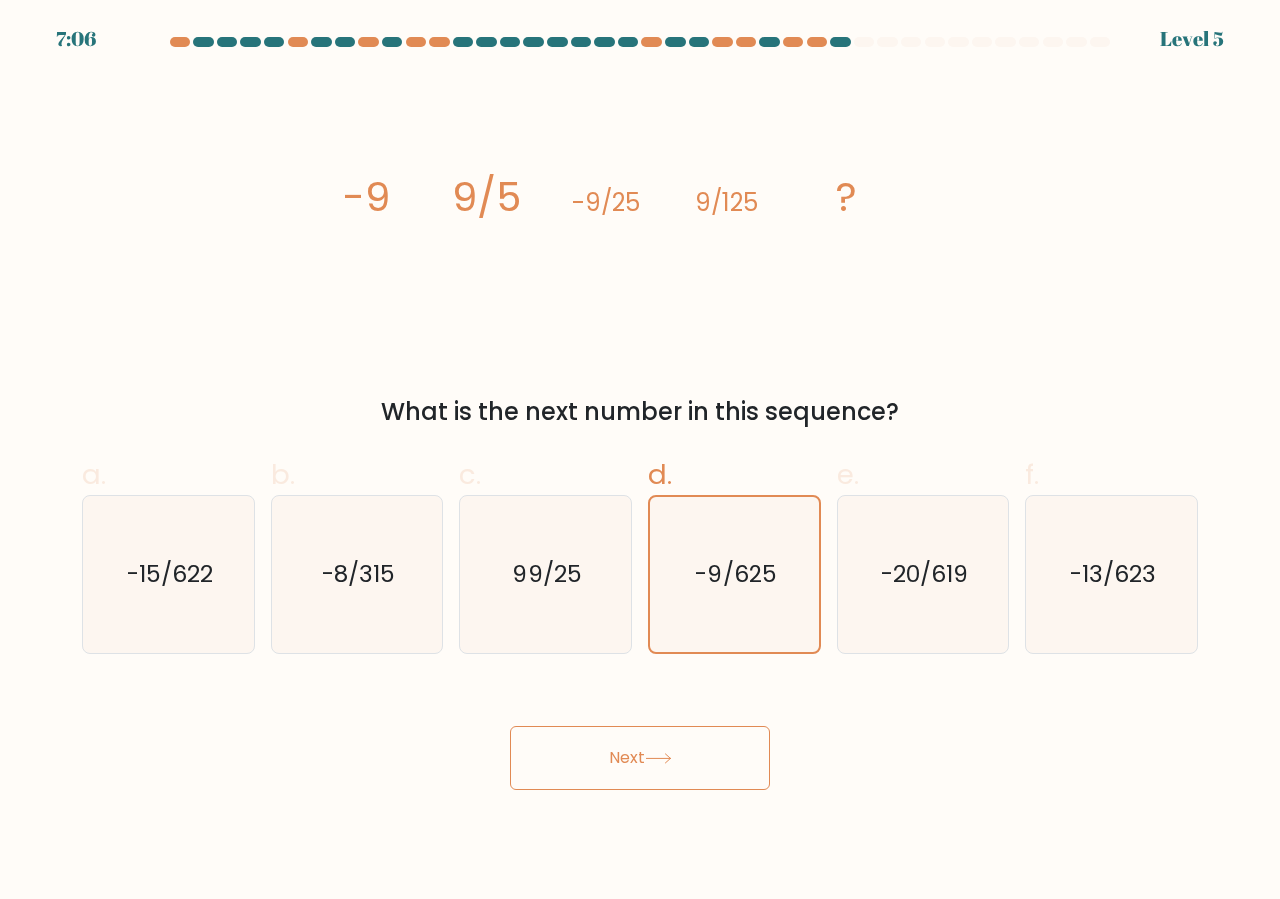 click on "Next" at bounding box center [640, 758] 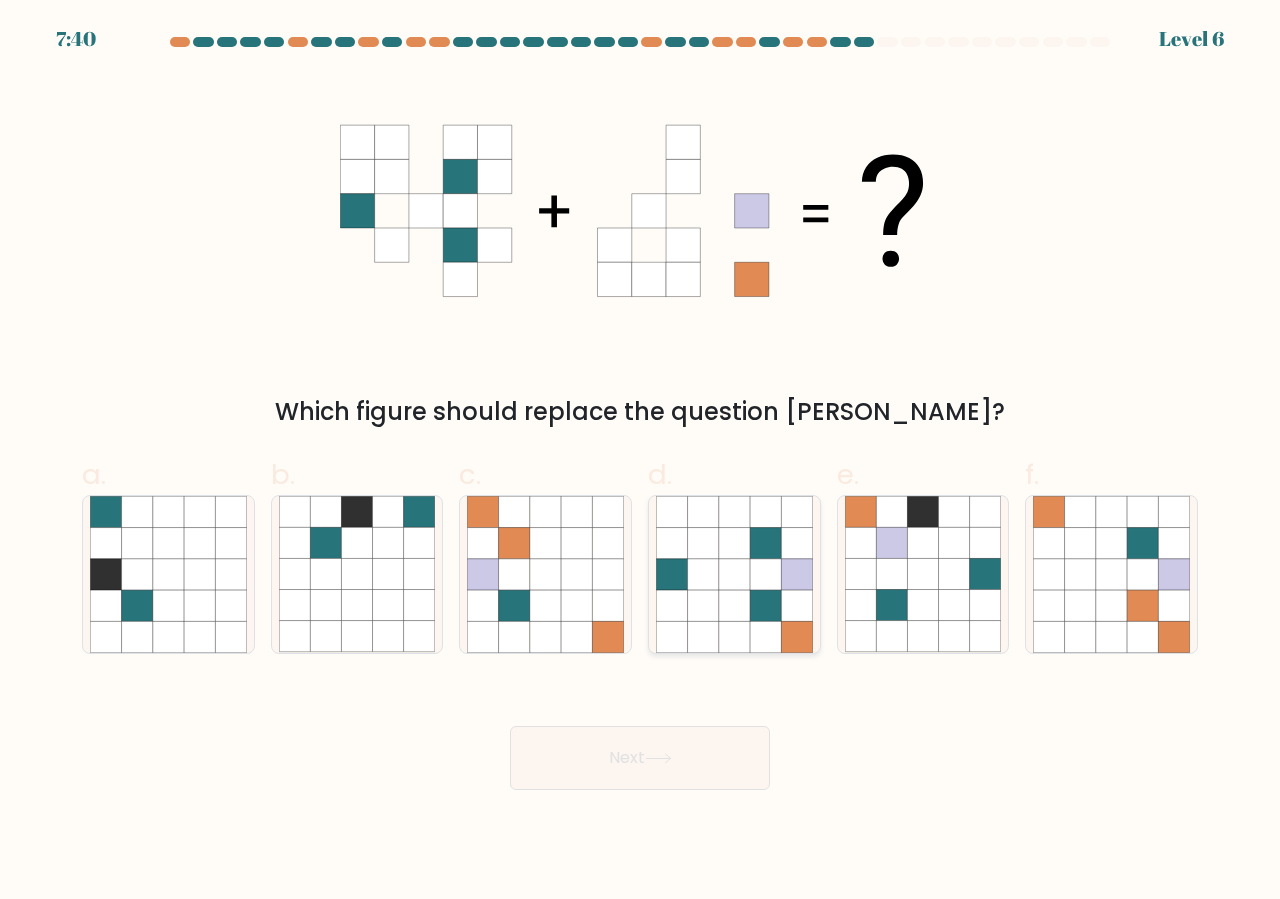 click 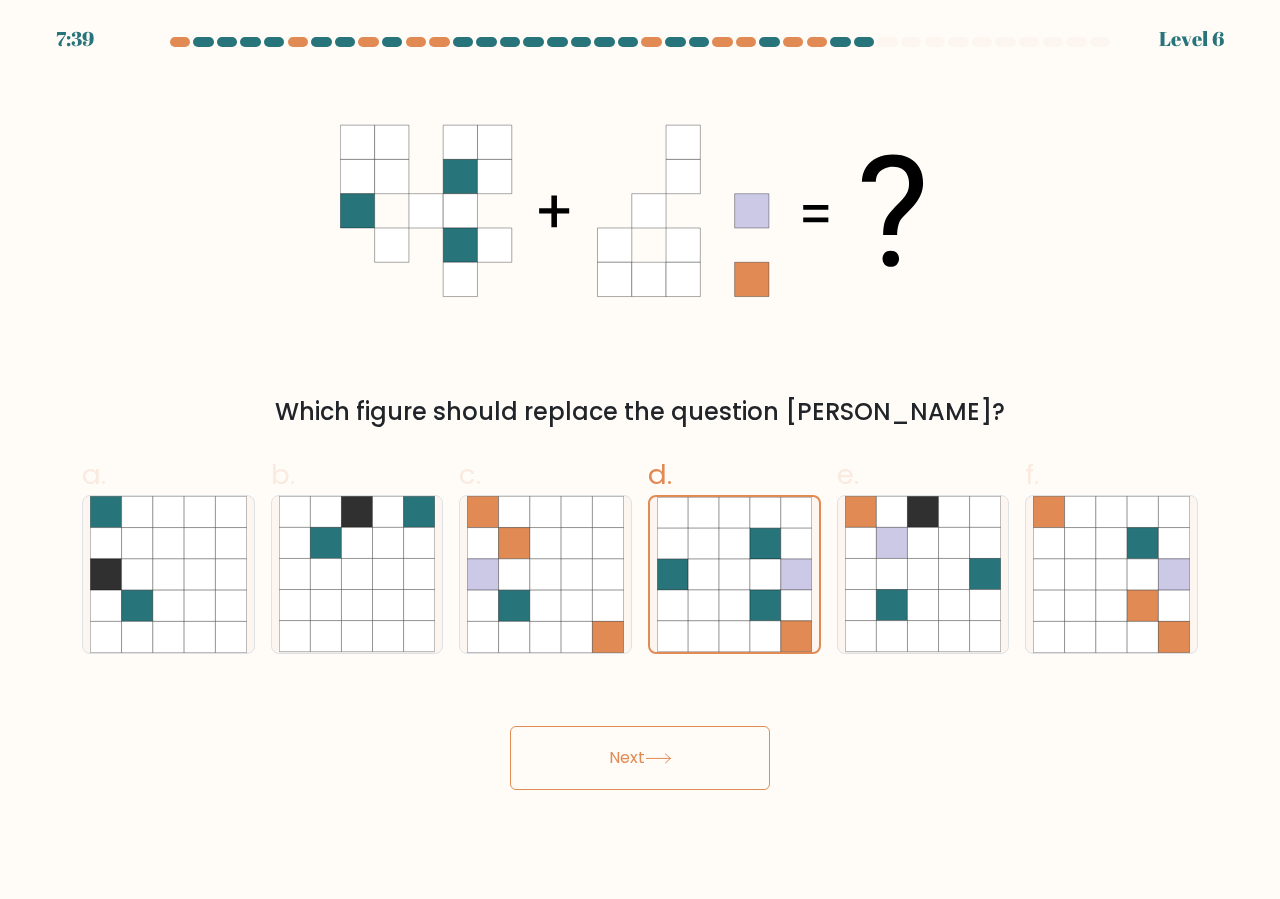 click 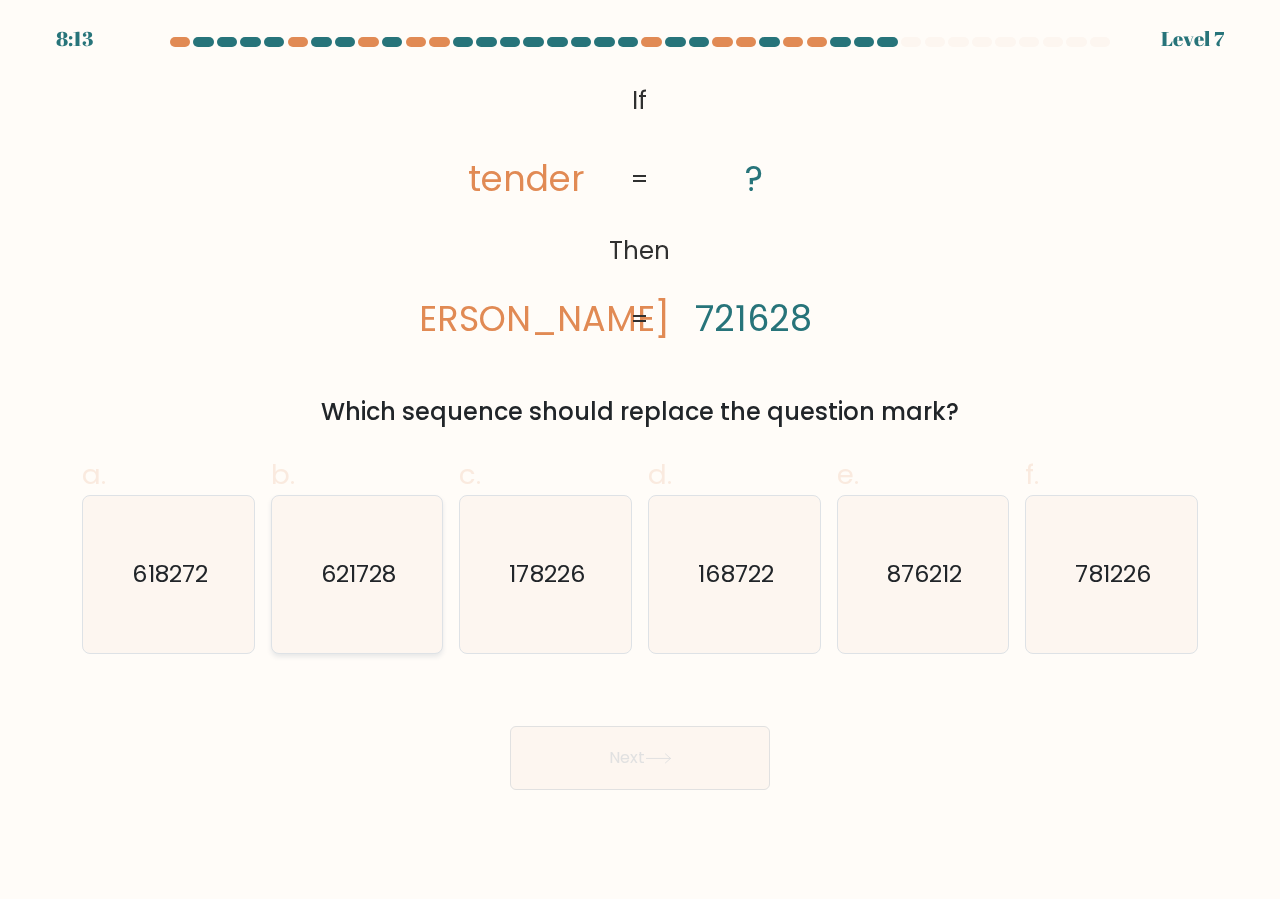 click on "621728" 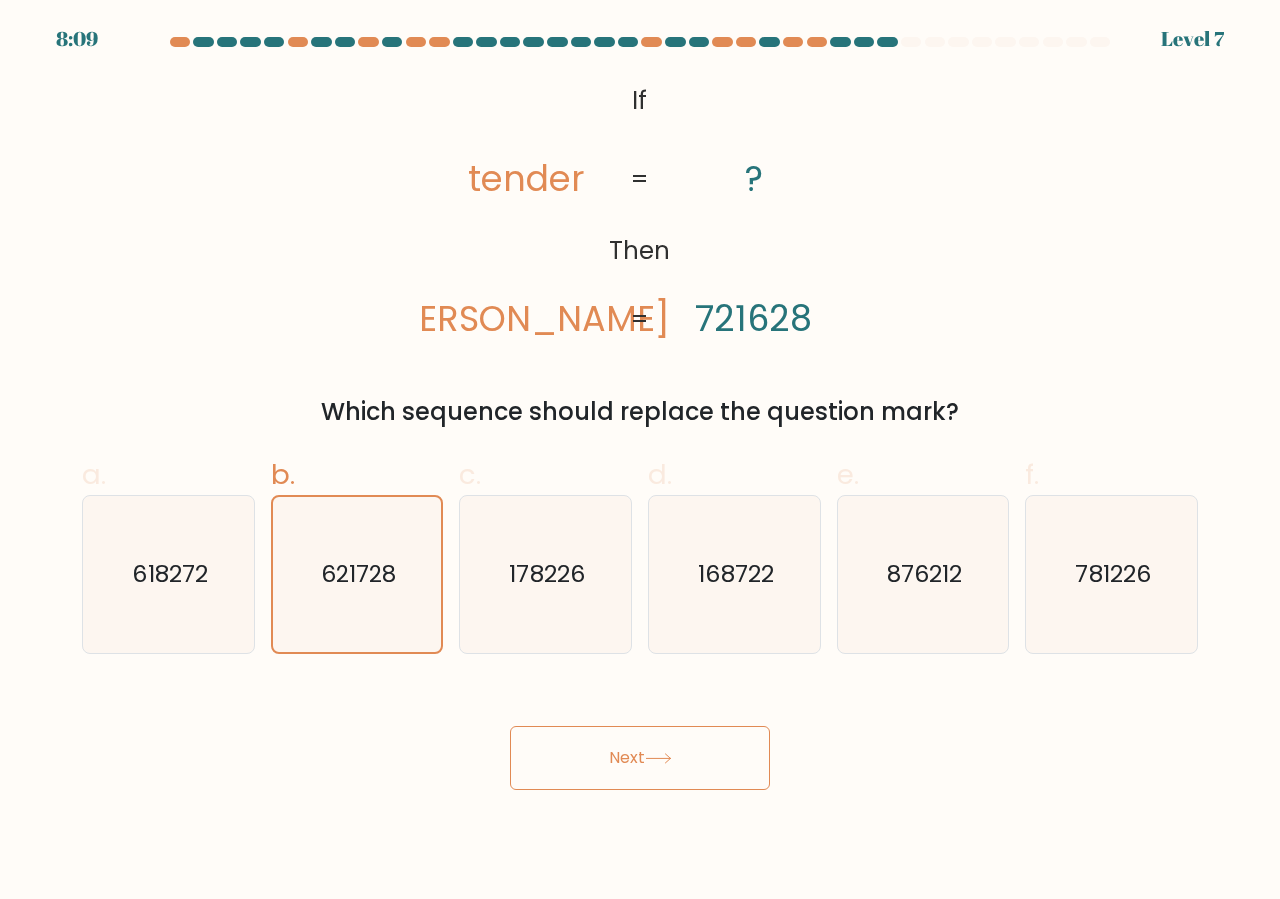 click on "Next" at bounding box center [640, 758] 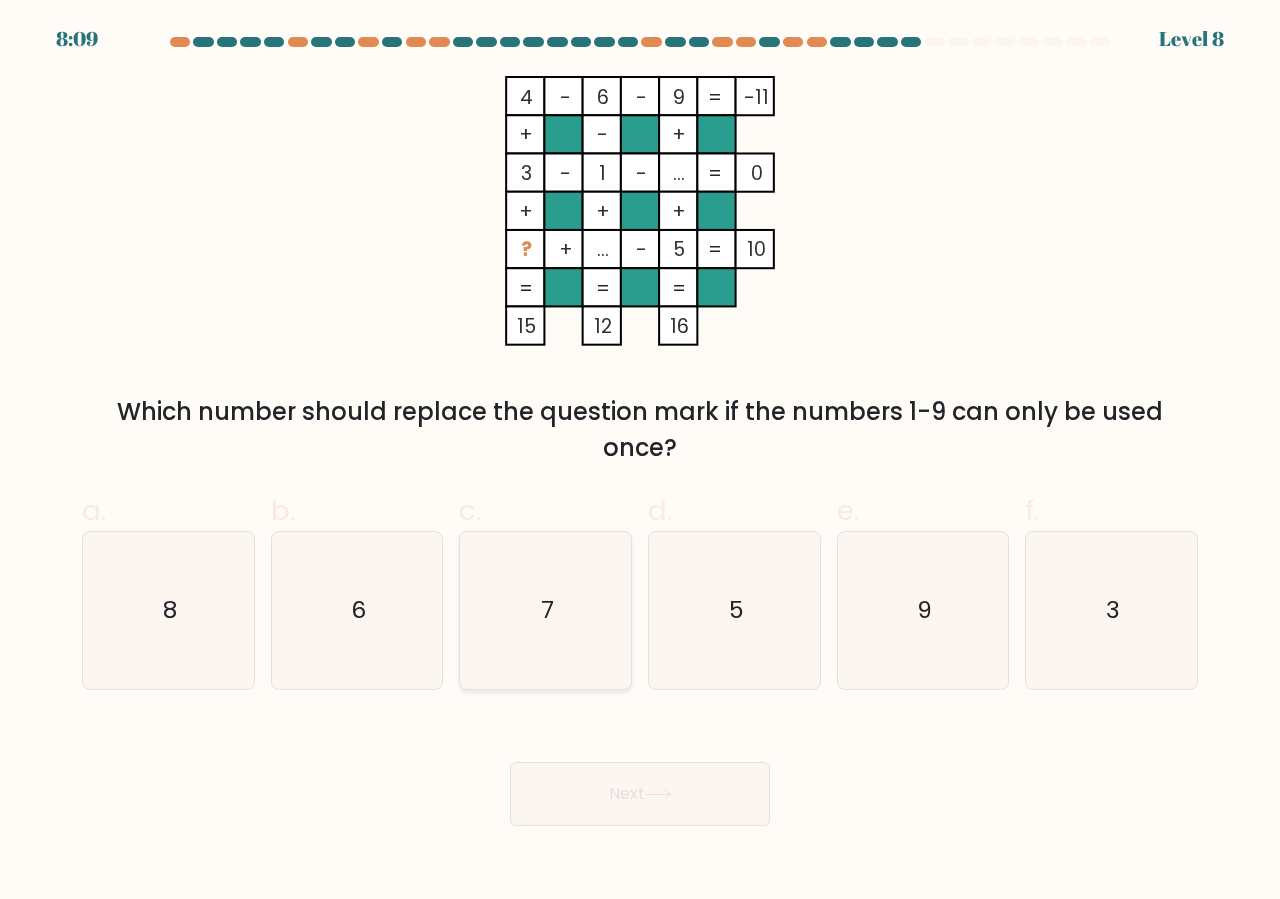 click on "7" 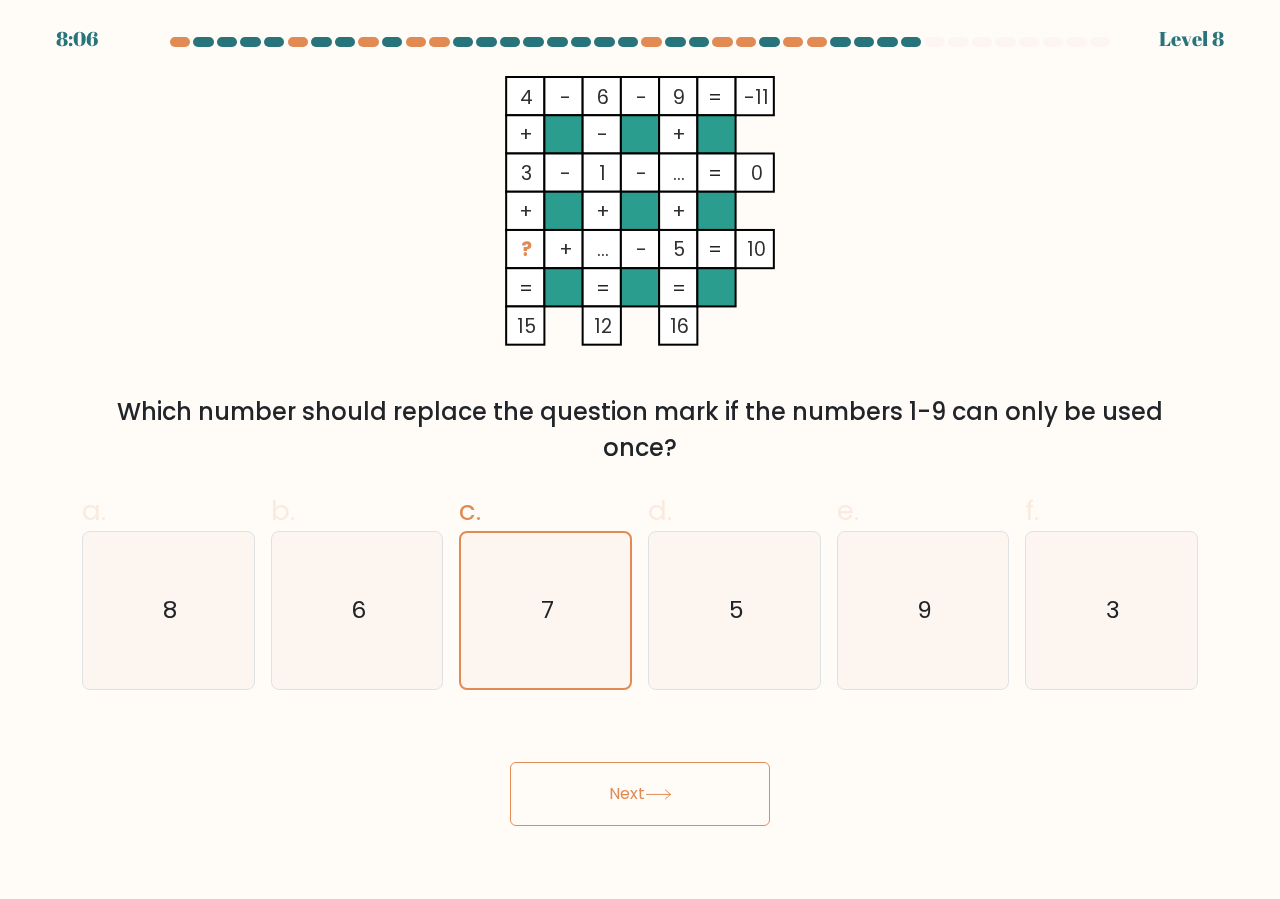 click on "Next" at bounding box center (640, 794) 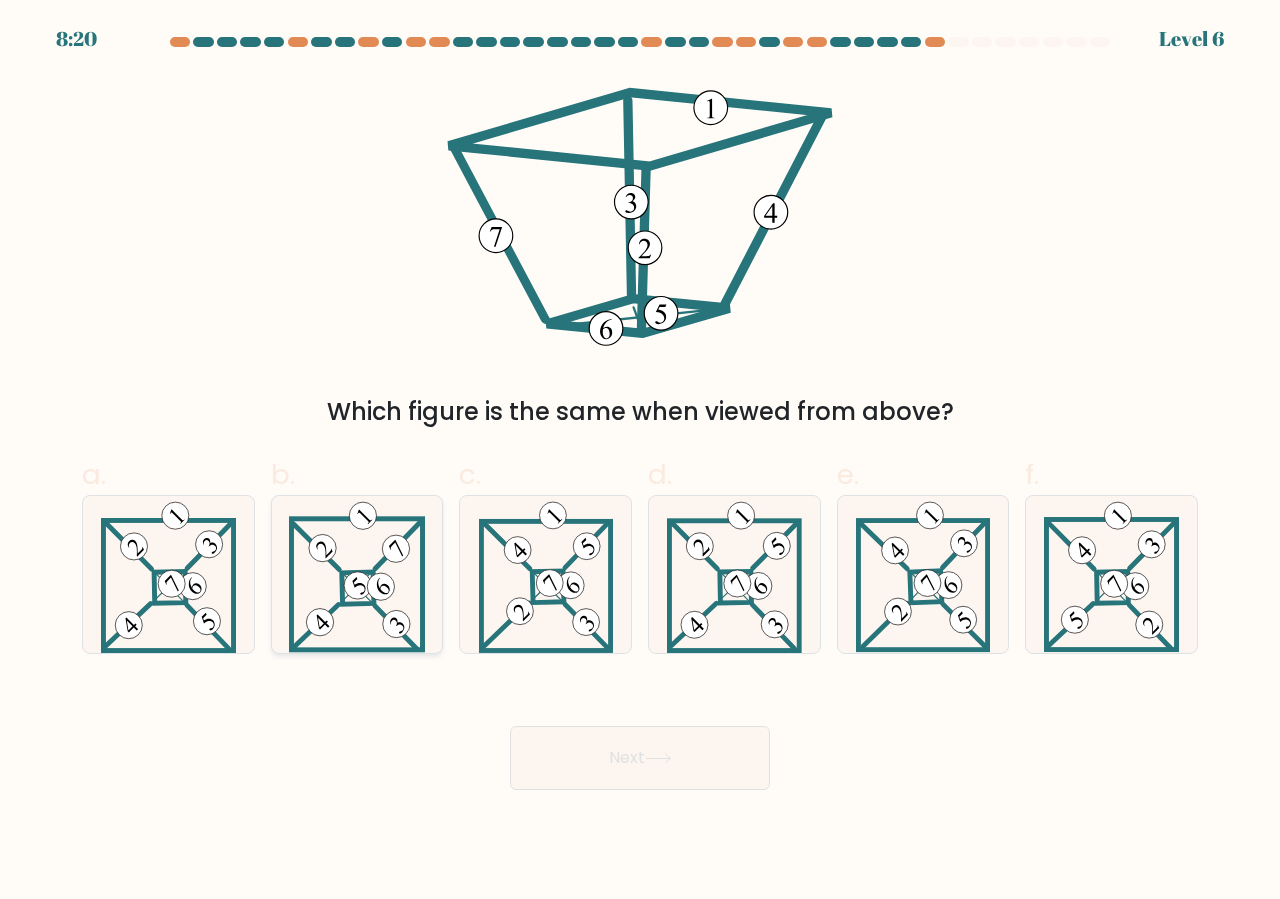 click 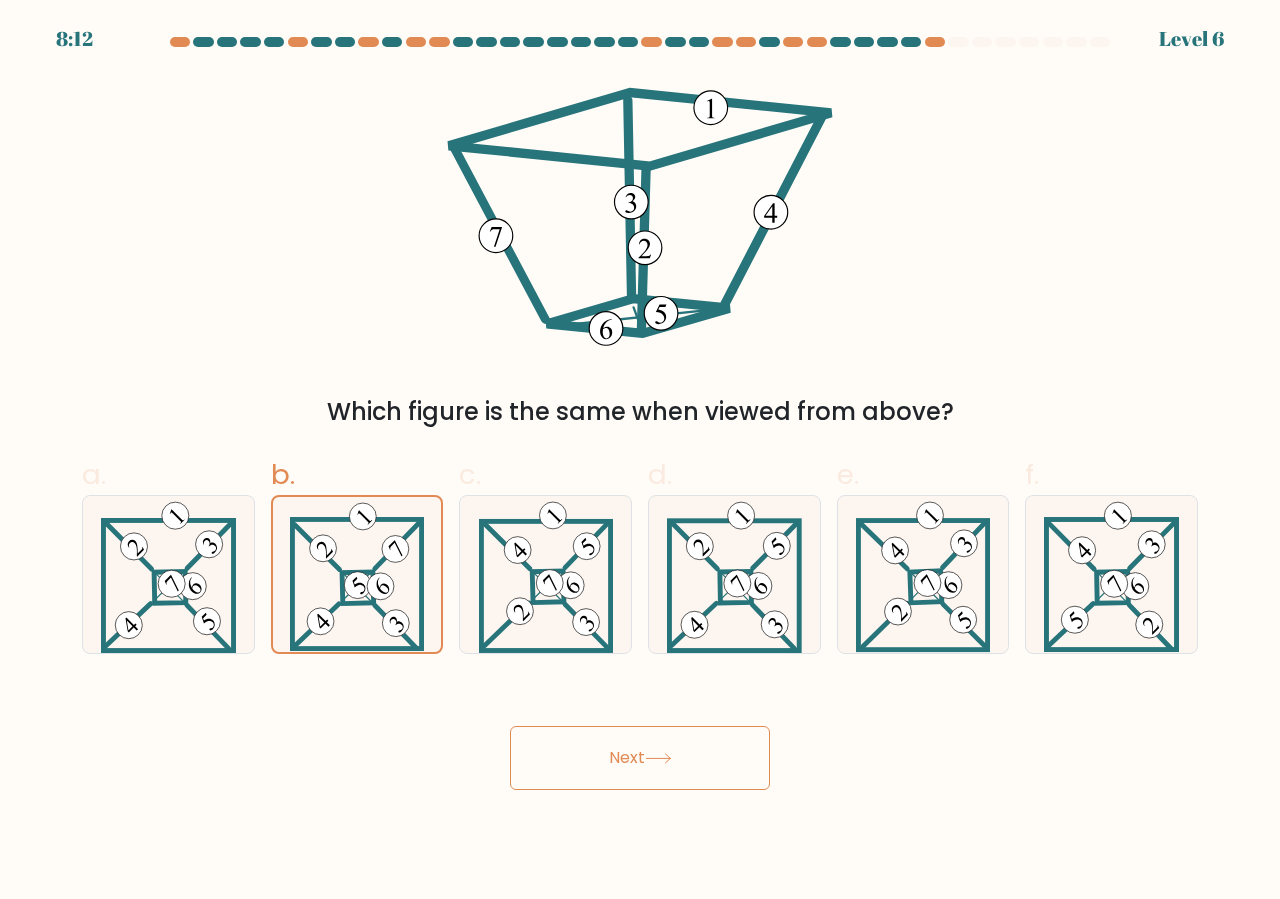 click 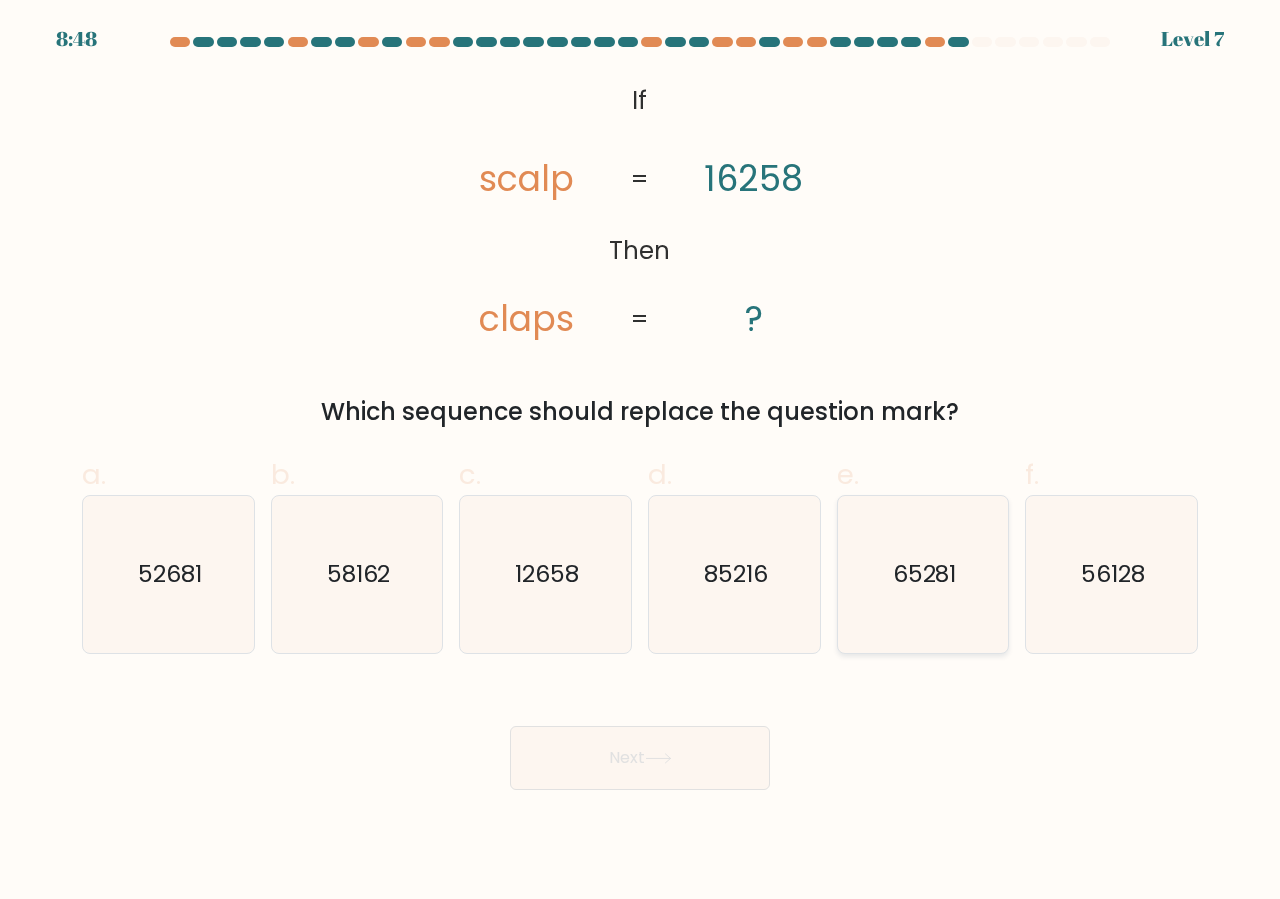 click on "65281" 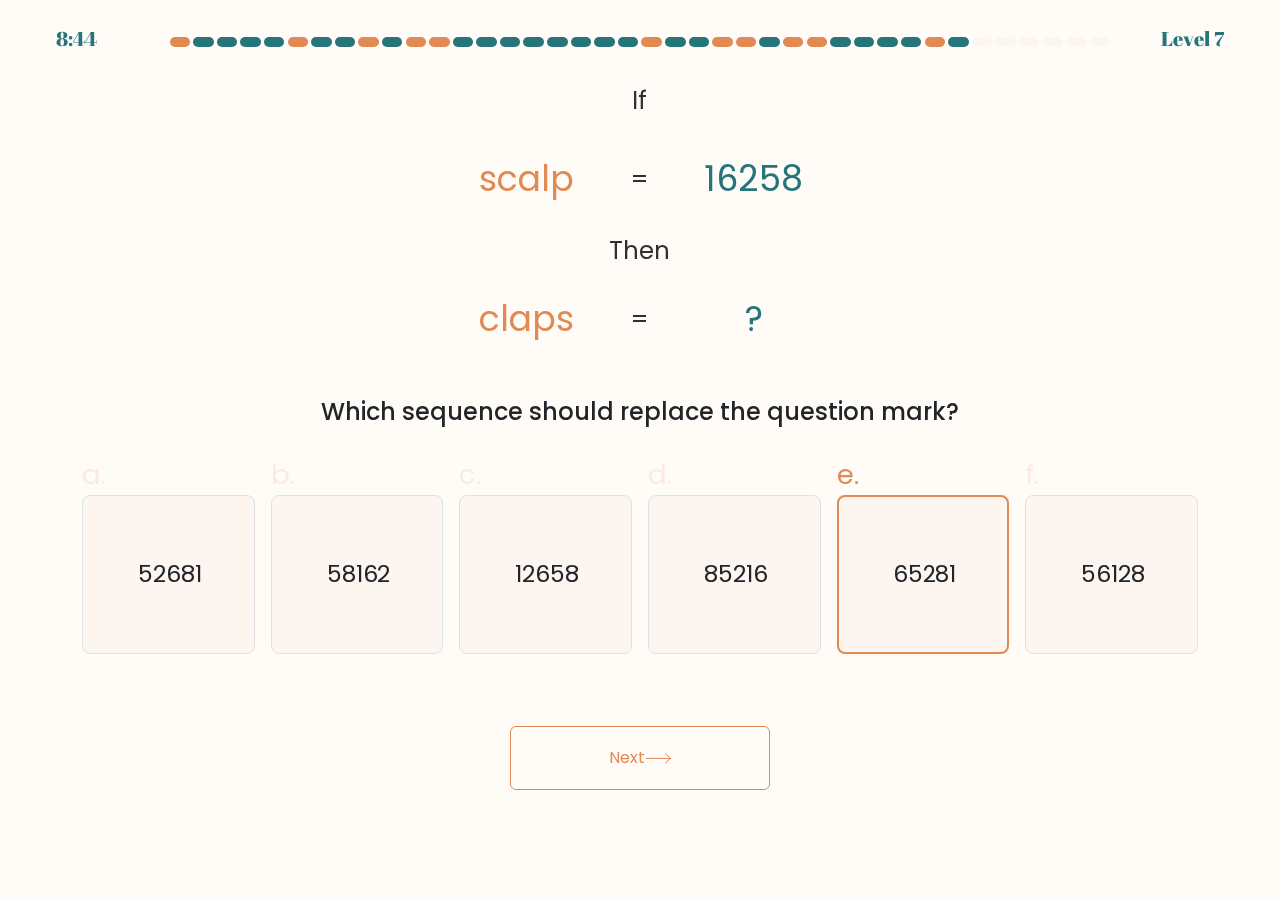 click on "Next" at bounding box center [640, 758] 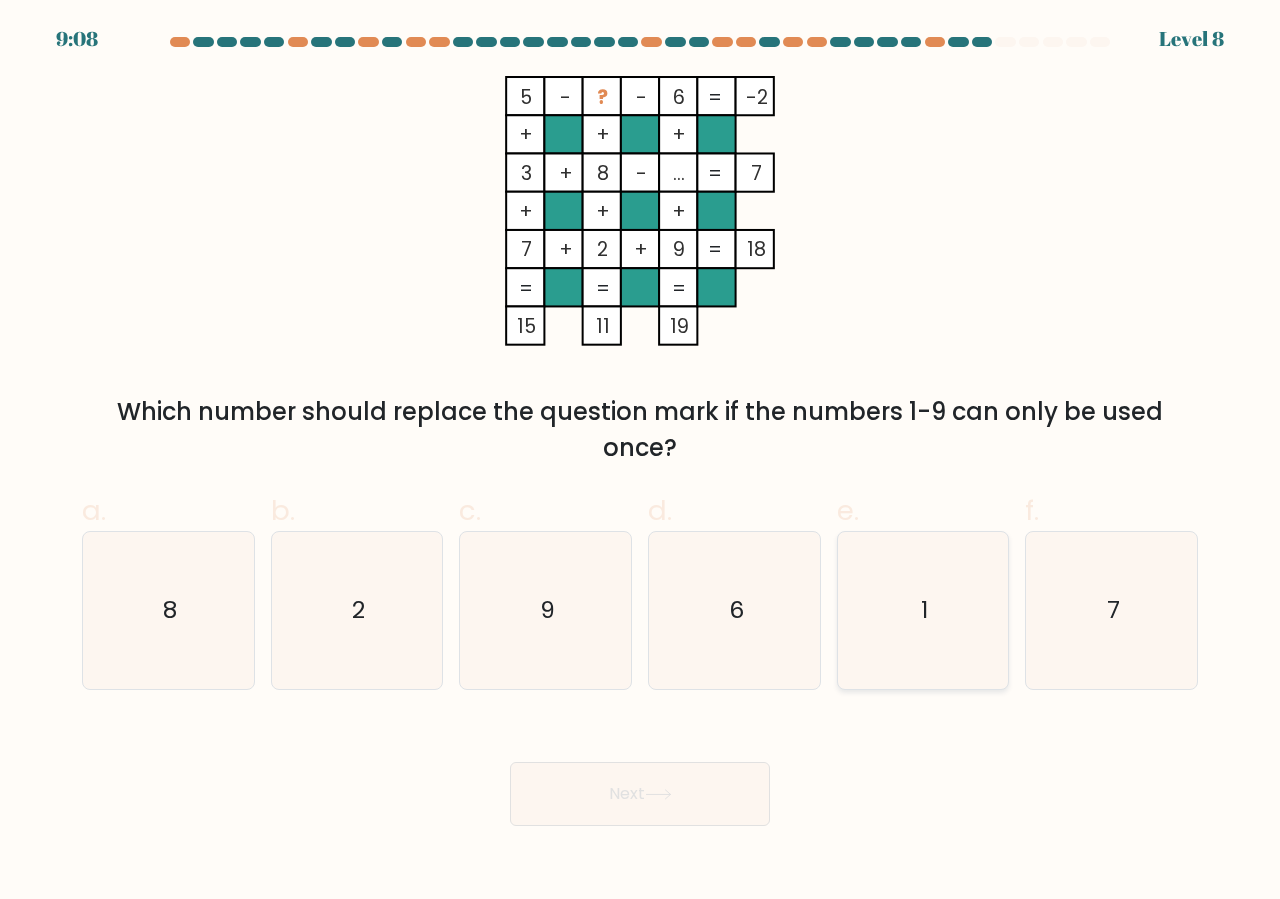 click on "1" 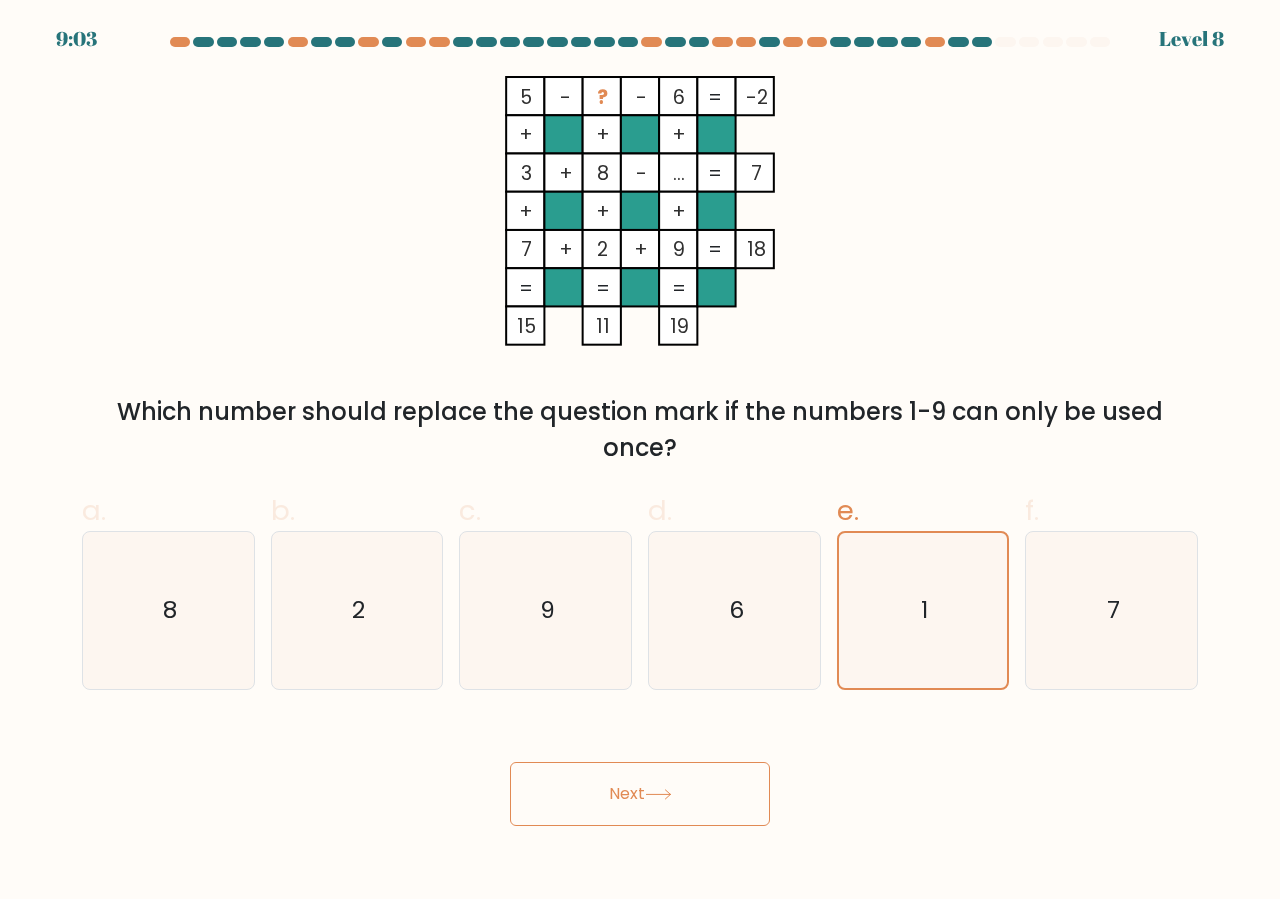 click 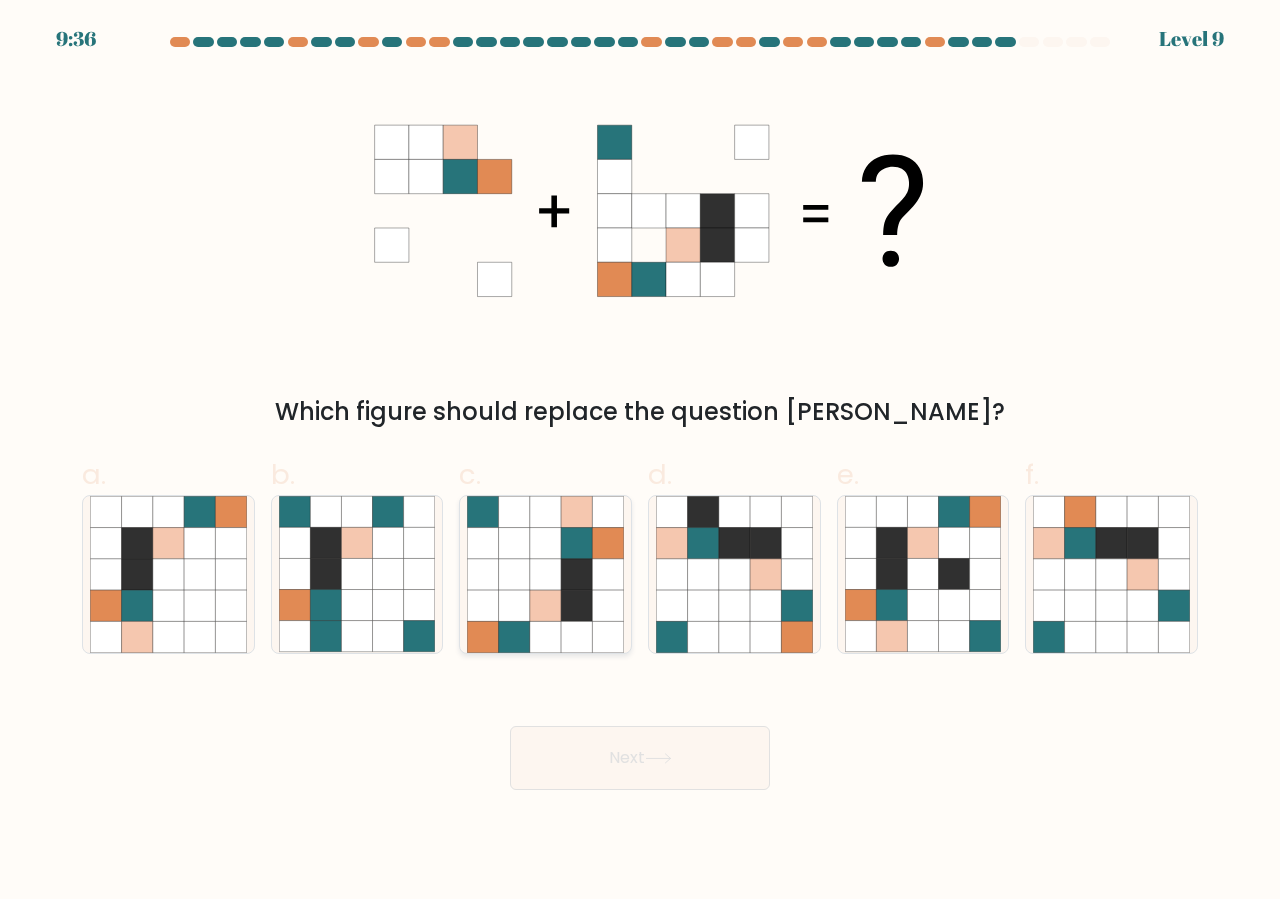 click 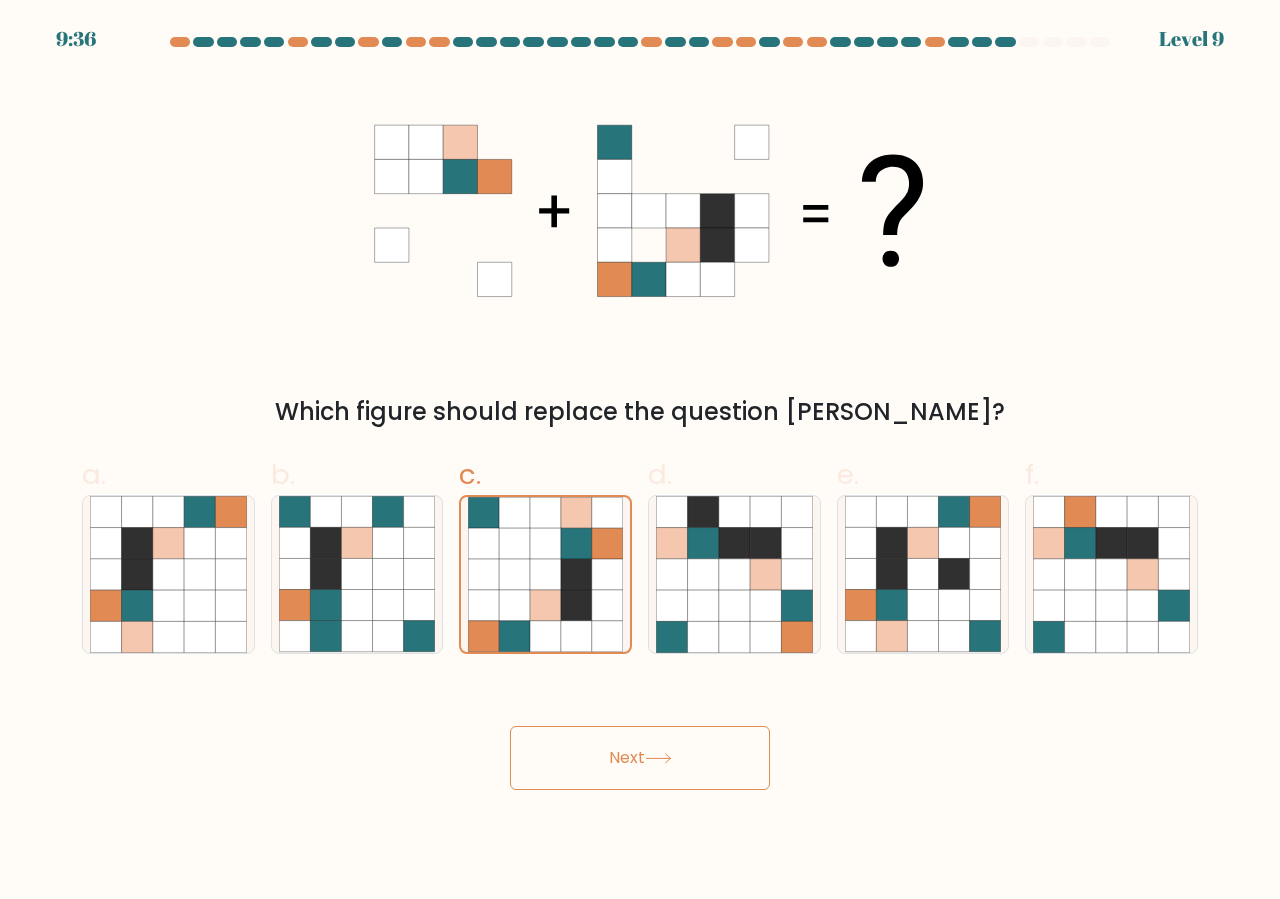click on "Next" at bounding box center [640, 758] 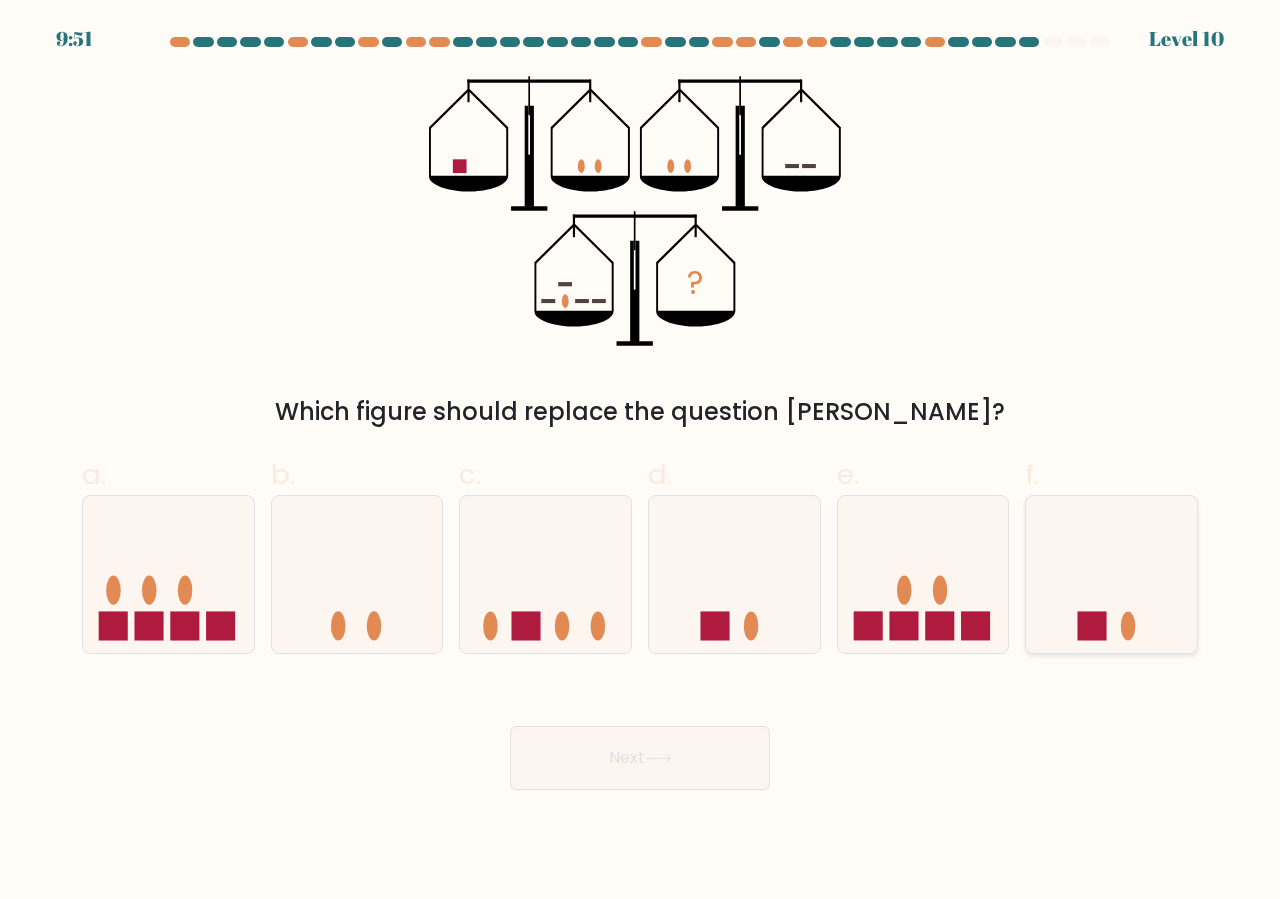 click 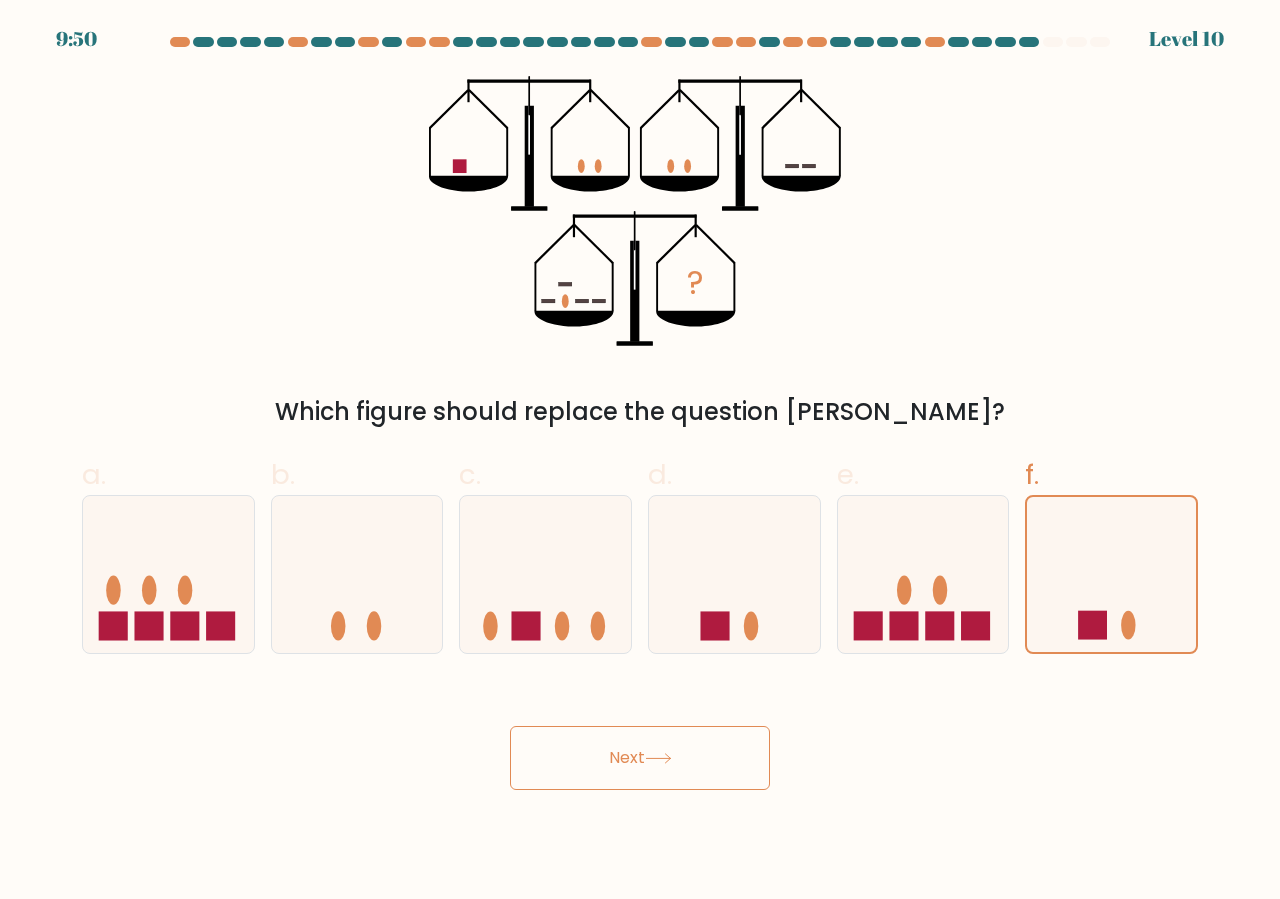 click on "Next" at bounding box center (640, 758) 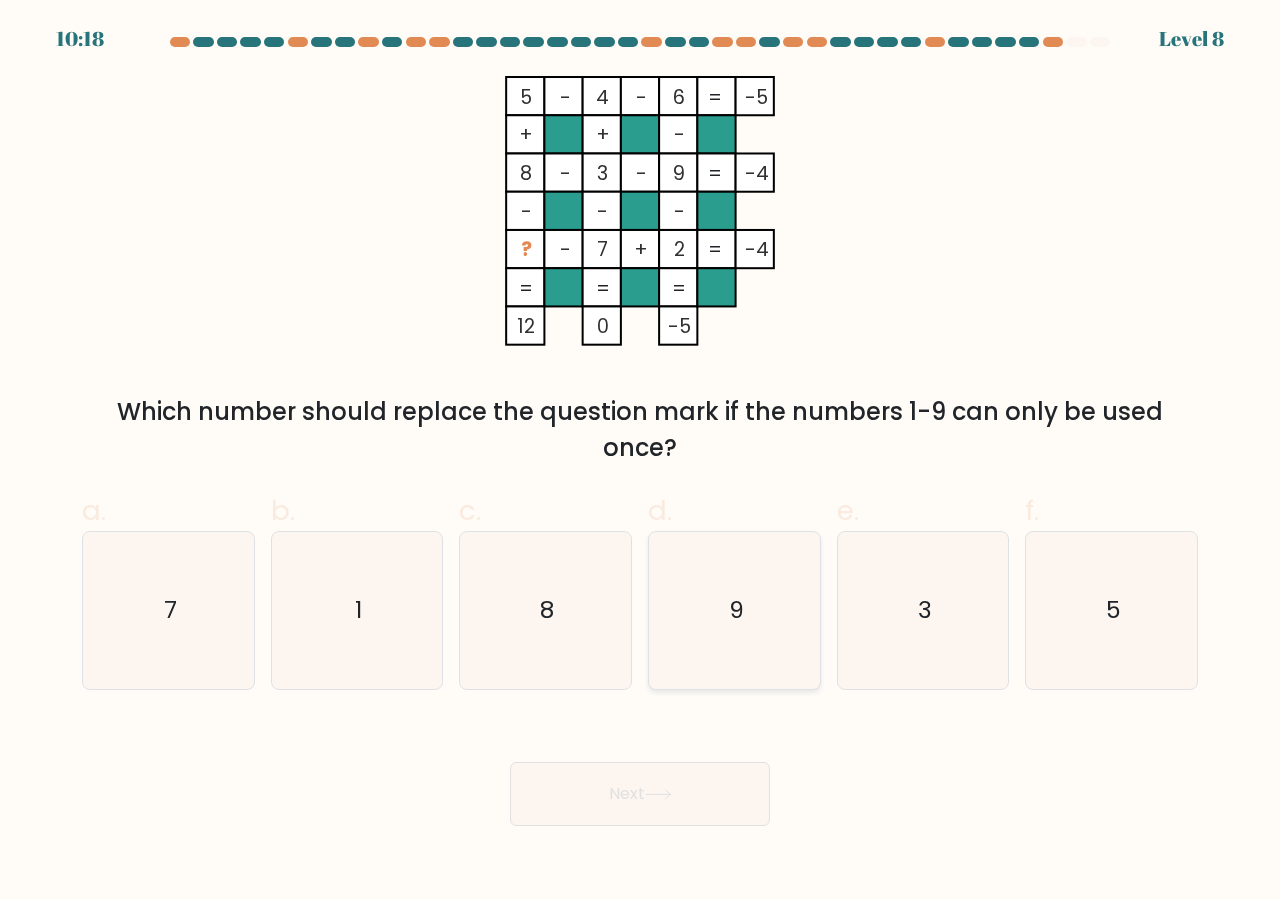click on "9" 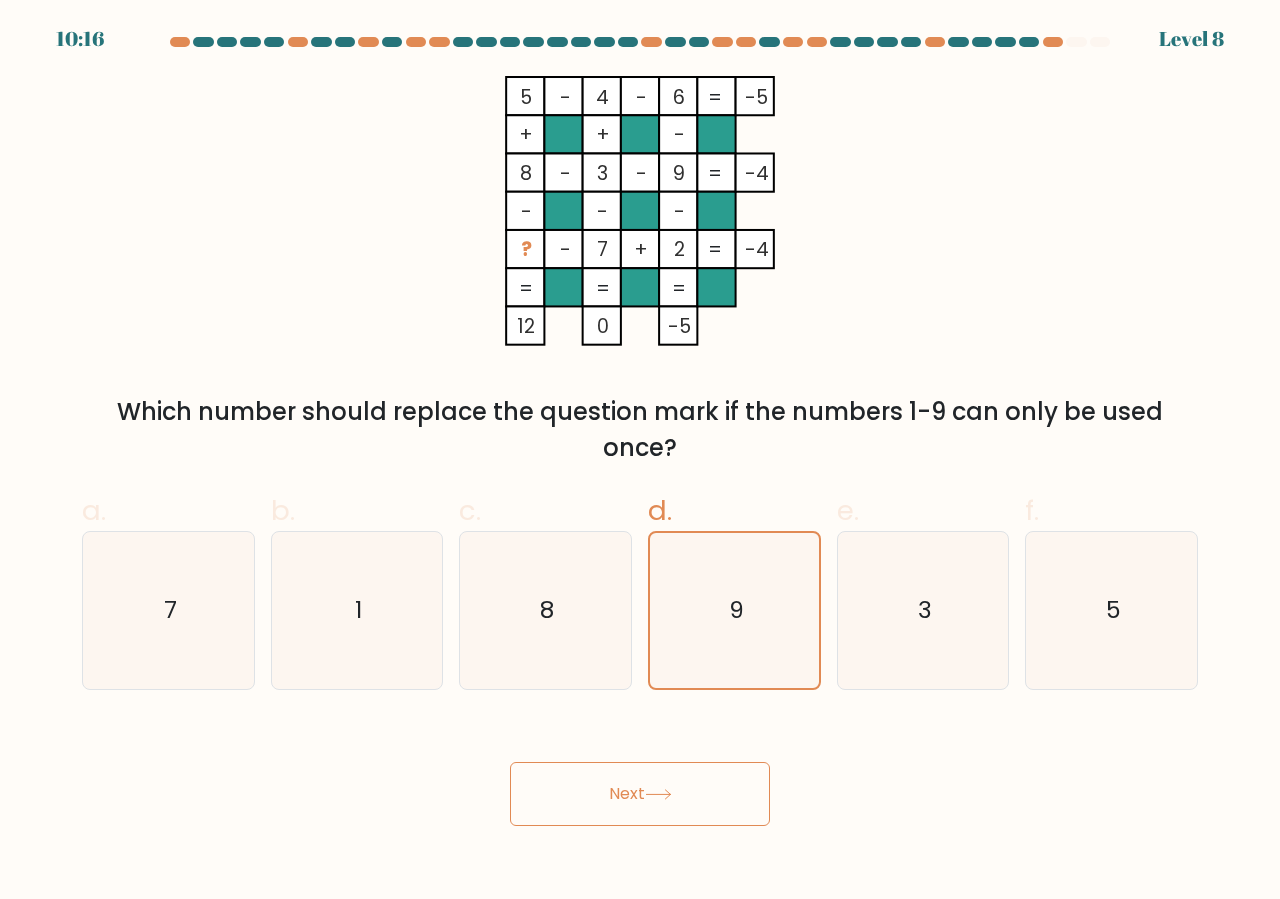 click on "Next" at bounding box center (640, 794) 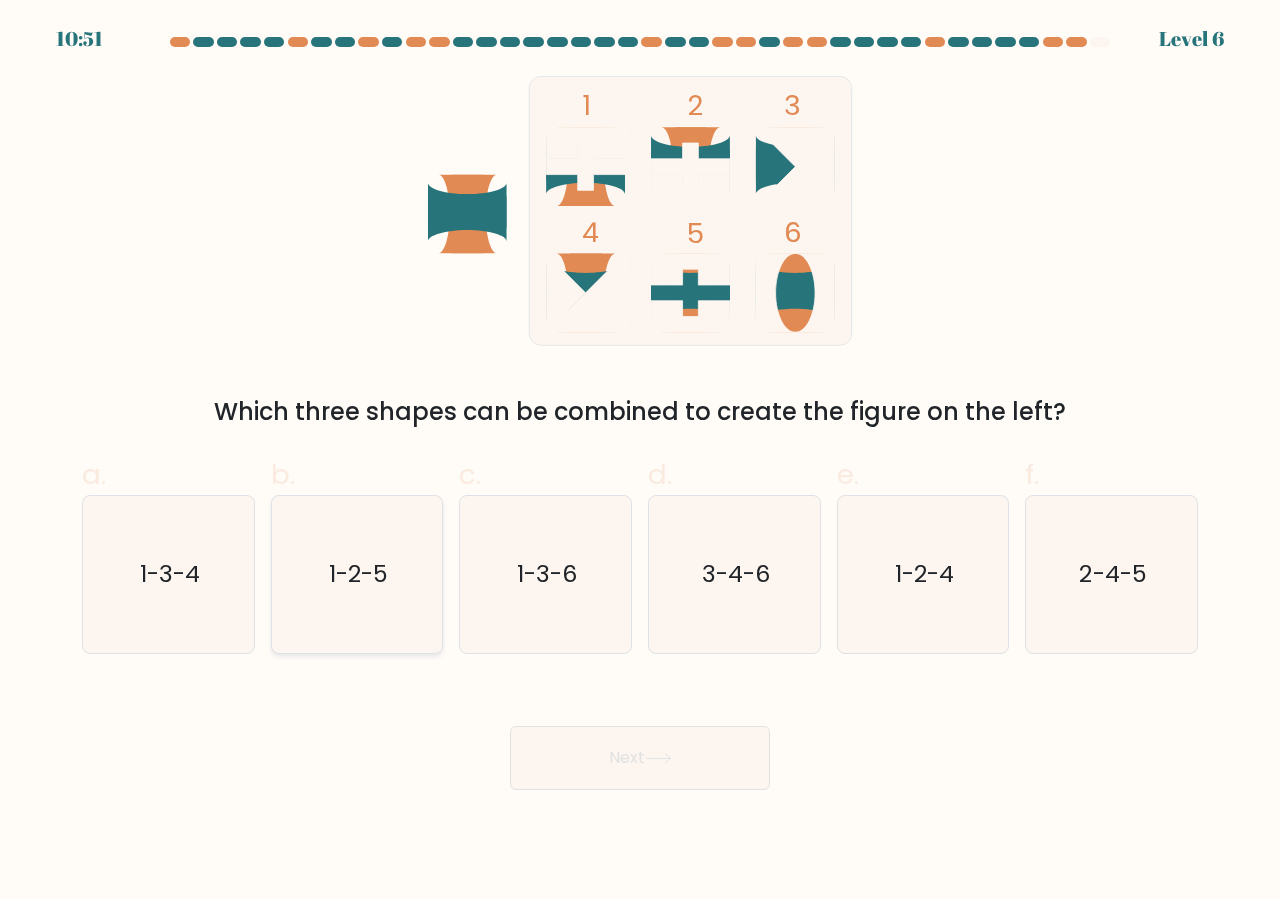 click on "1-2-5" 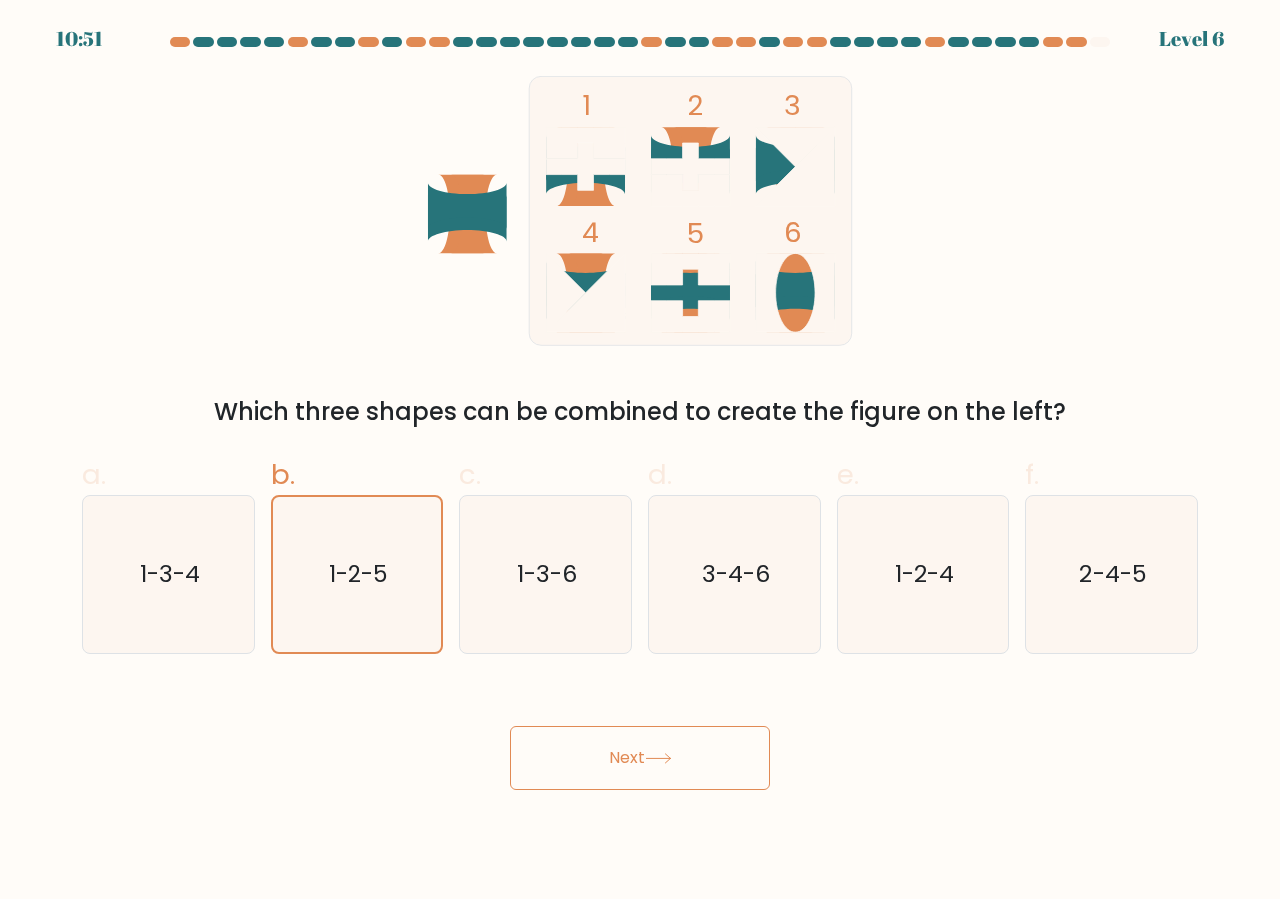 click on "Next" at bounding box center (640, 758) 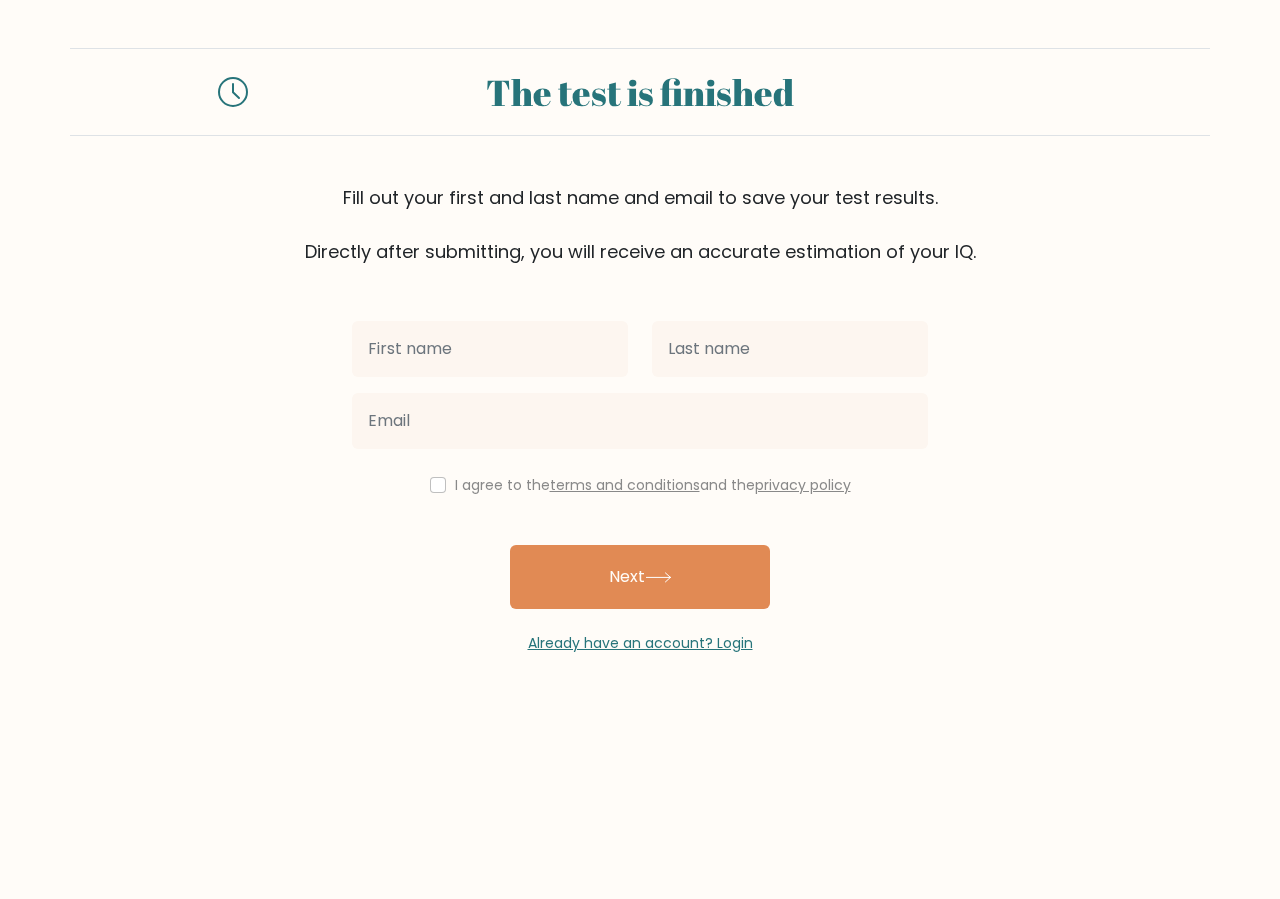 scroll, scrollTop: 0, scrollLeft: 0, axis: both 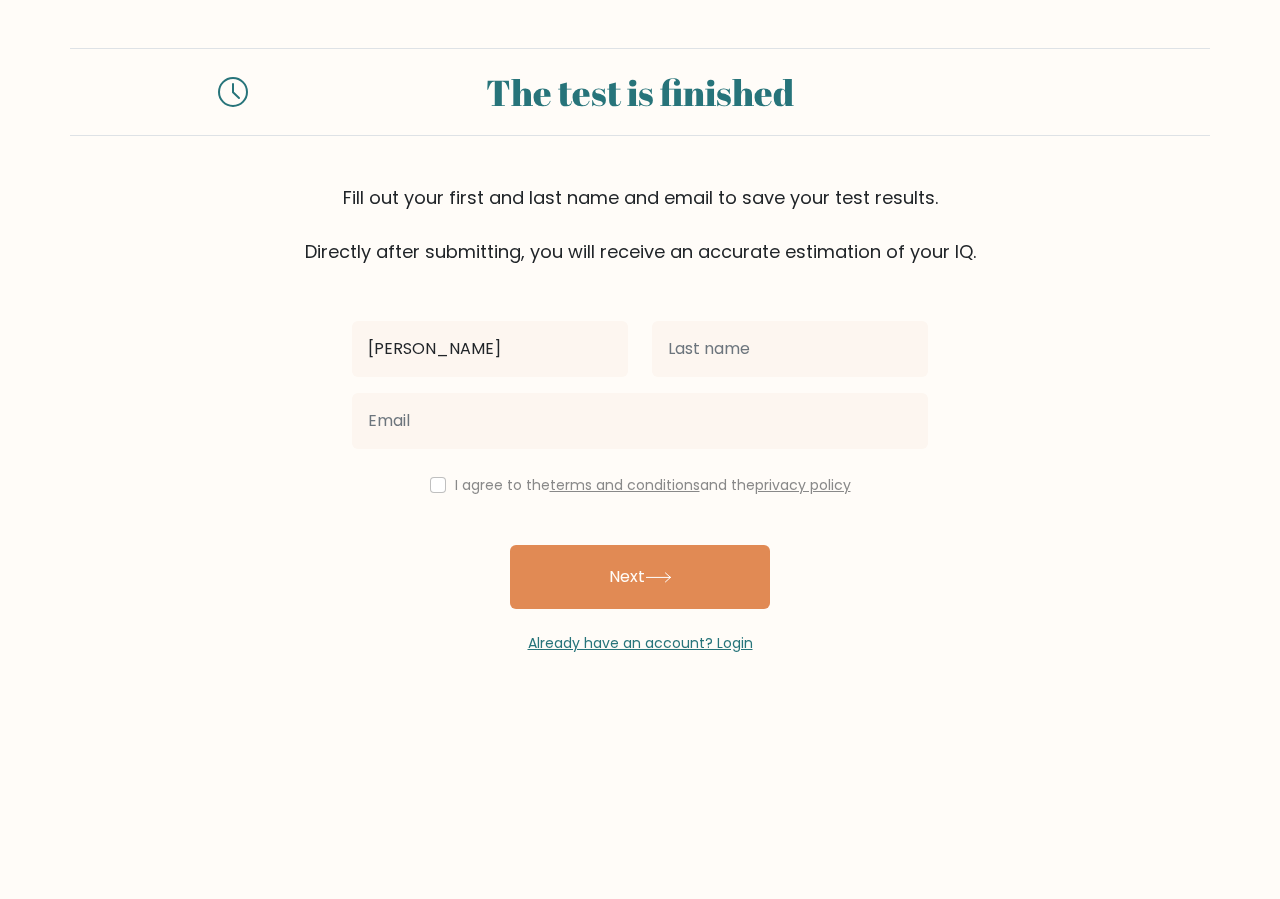 type on "[PERSON_NAME]" 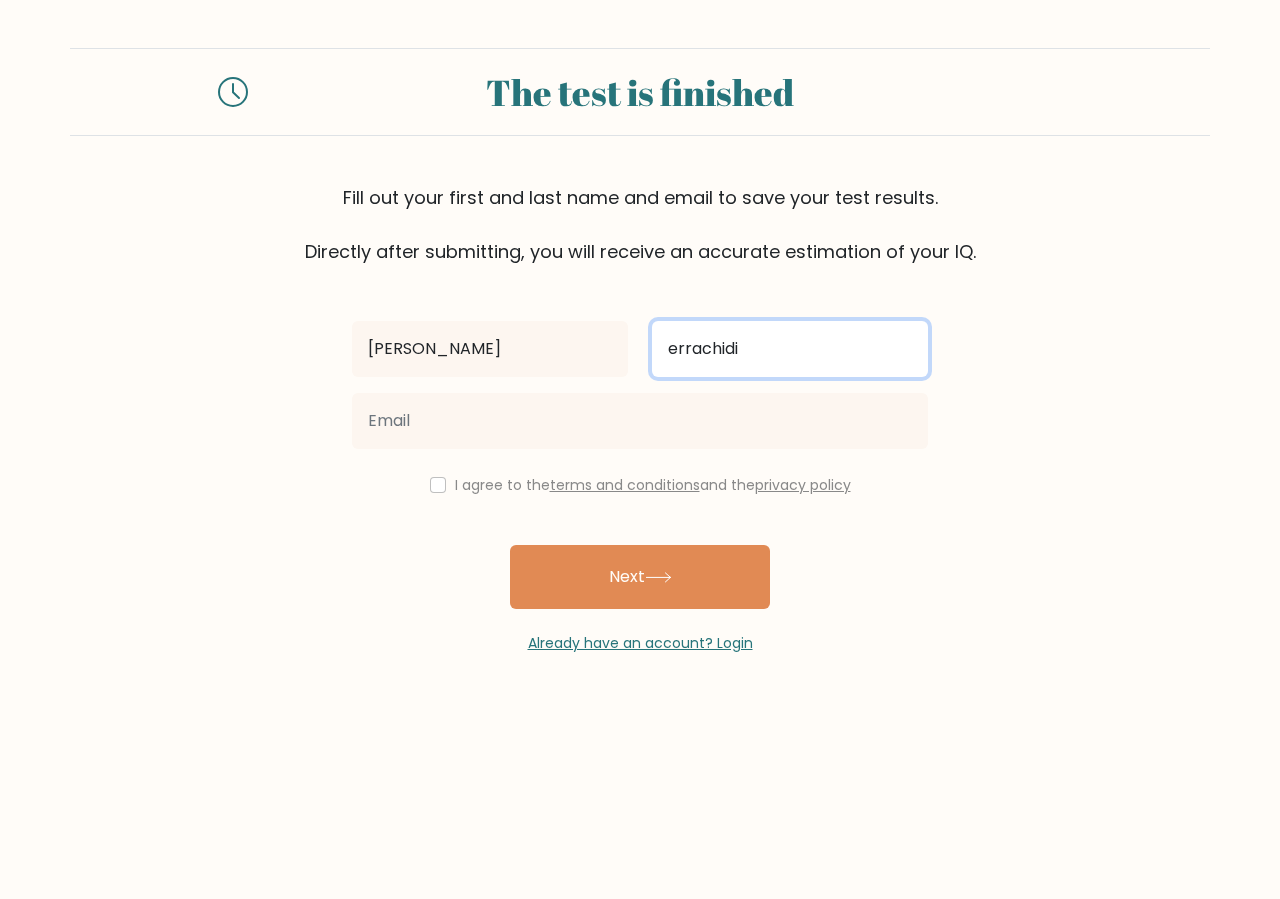 type on "errachidi" 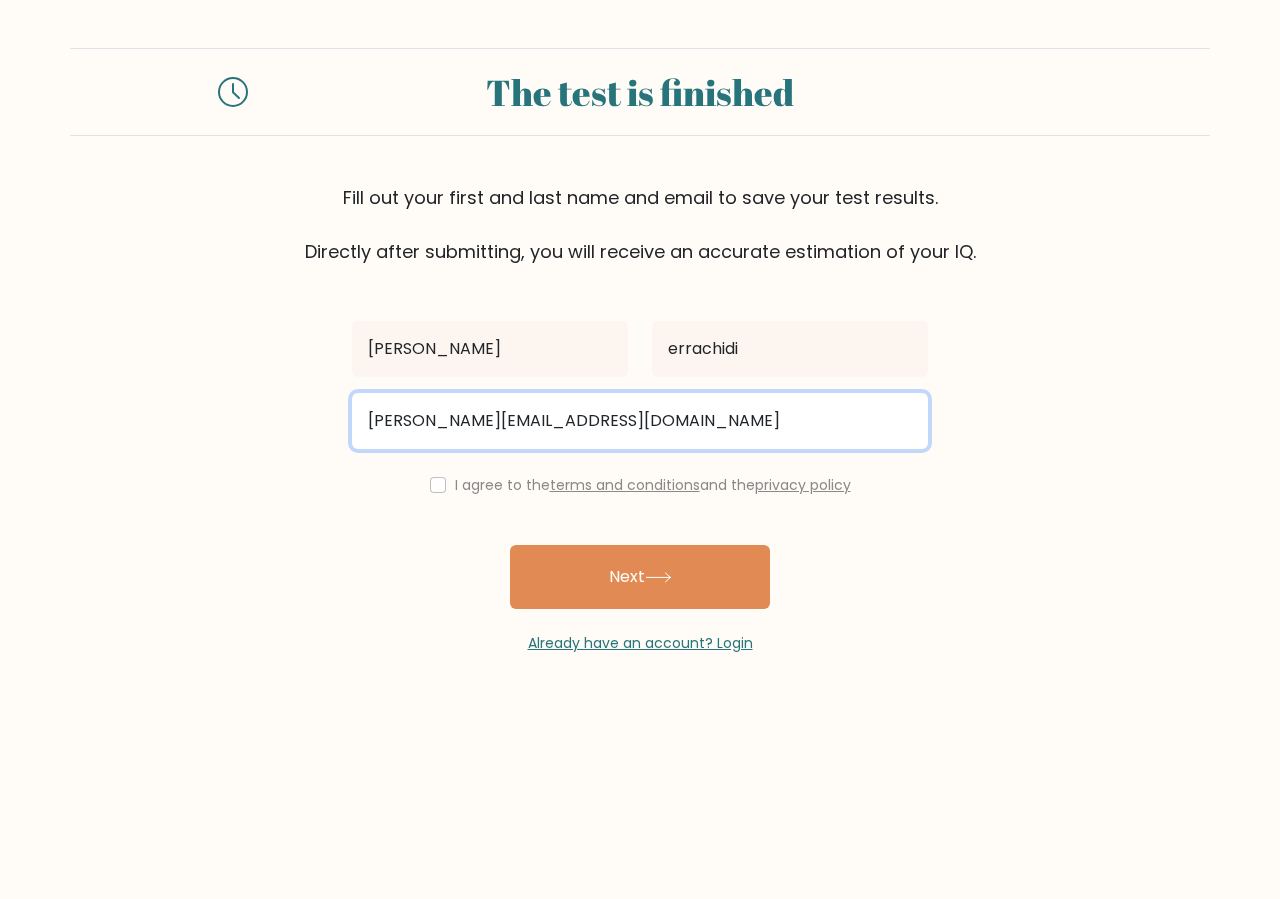 type on "[PERSON_NAME][EMAIL_ADDRESS][DOMAIN_NAME]" 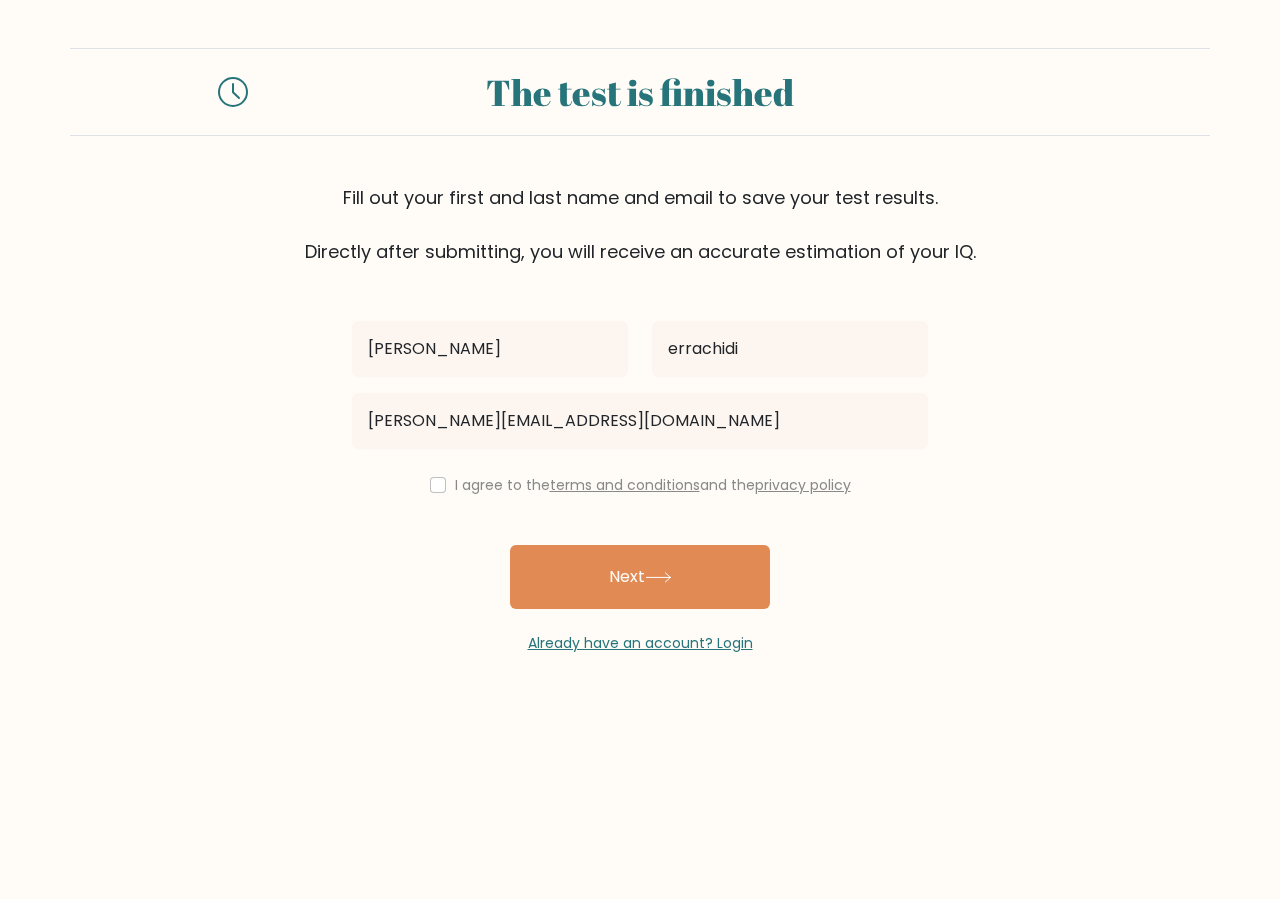 click on "I agree to the  terms and conditions  and the  privacy policy" at bounding box center (640, 485) 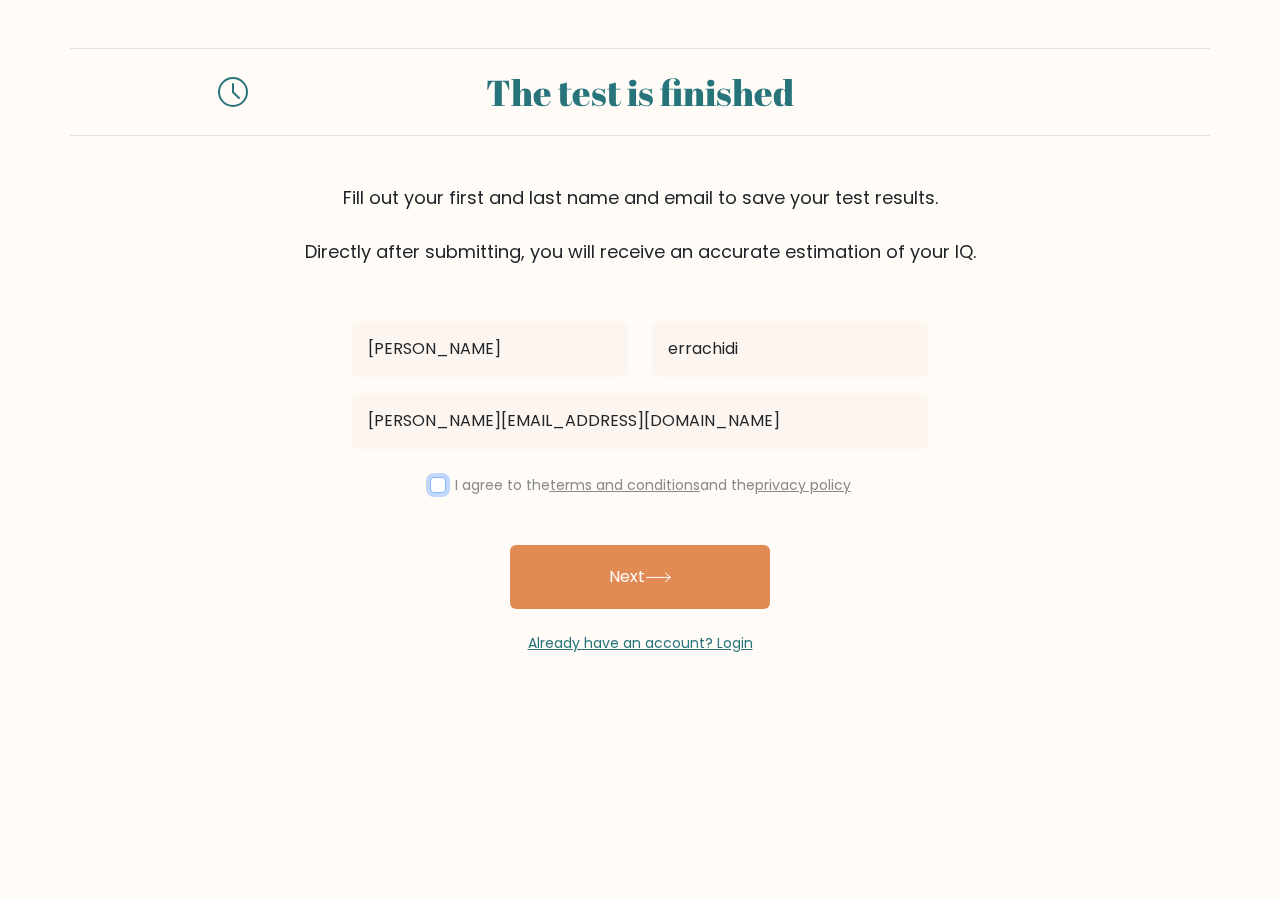 click at bounding box center (438, 485) 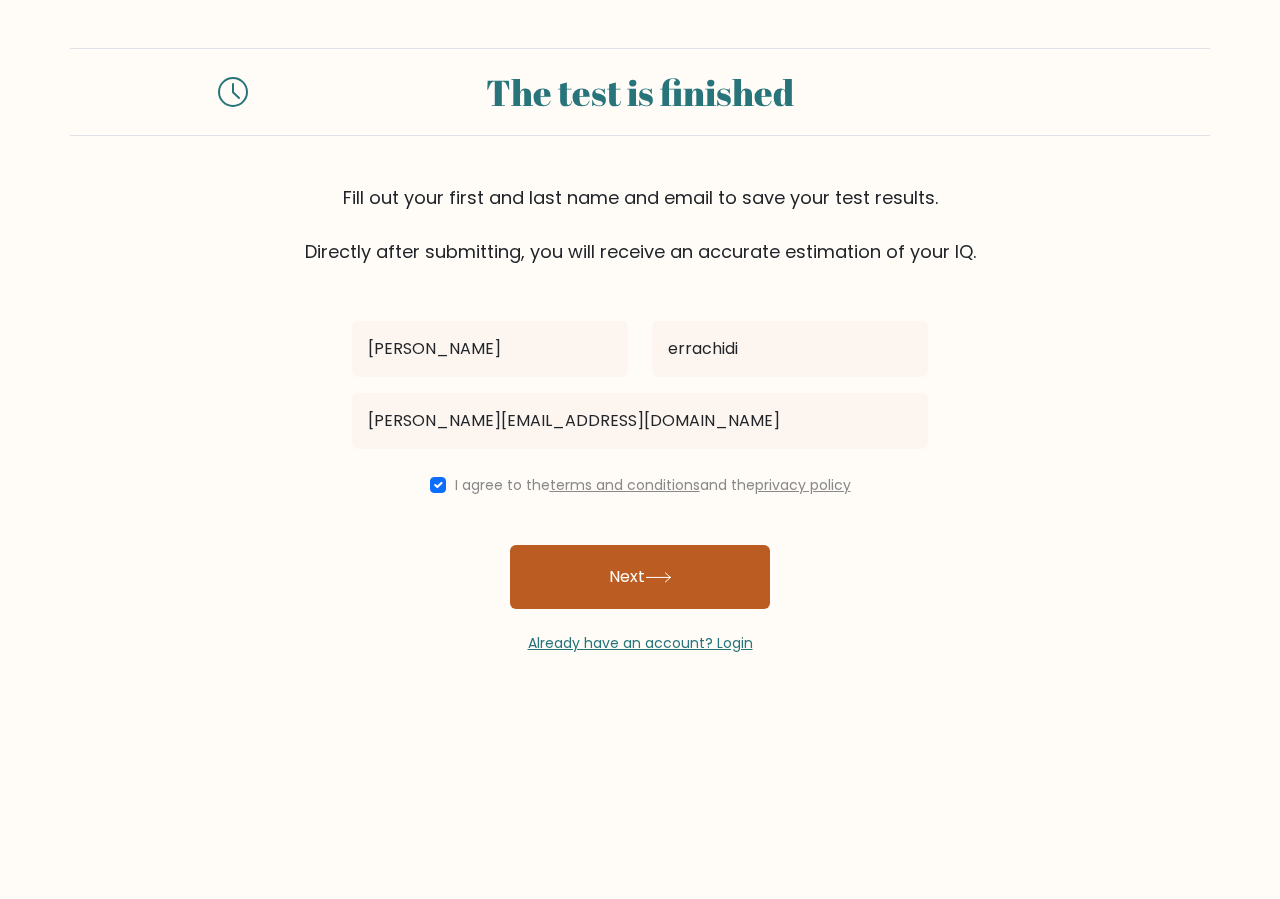 click on "Next" at bounding box center (640, 577) 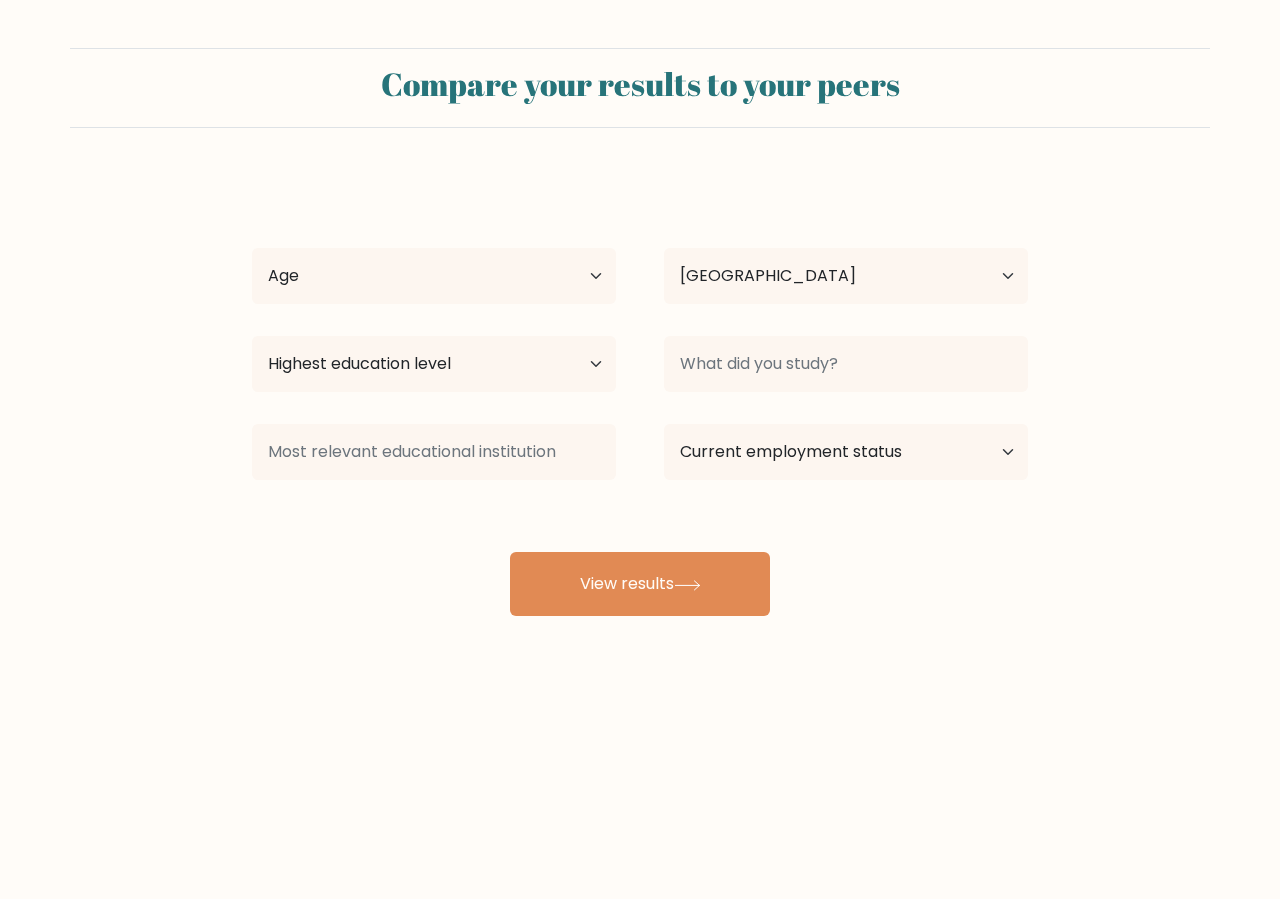 select on "MA" 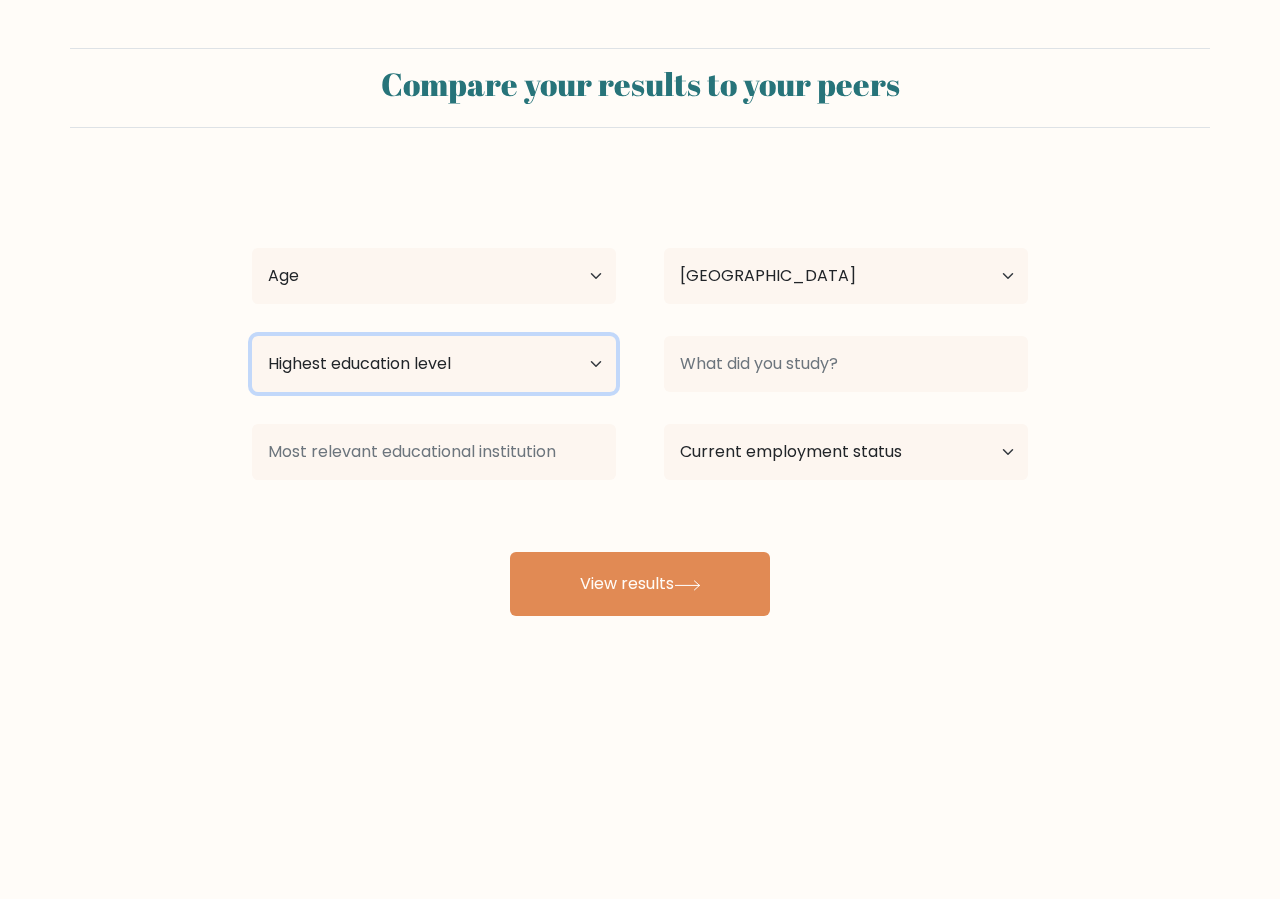 select on "bachelors_degree" 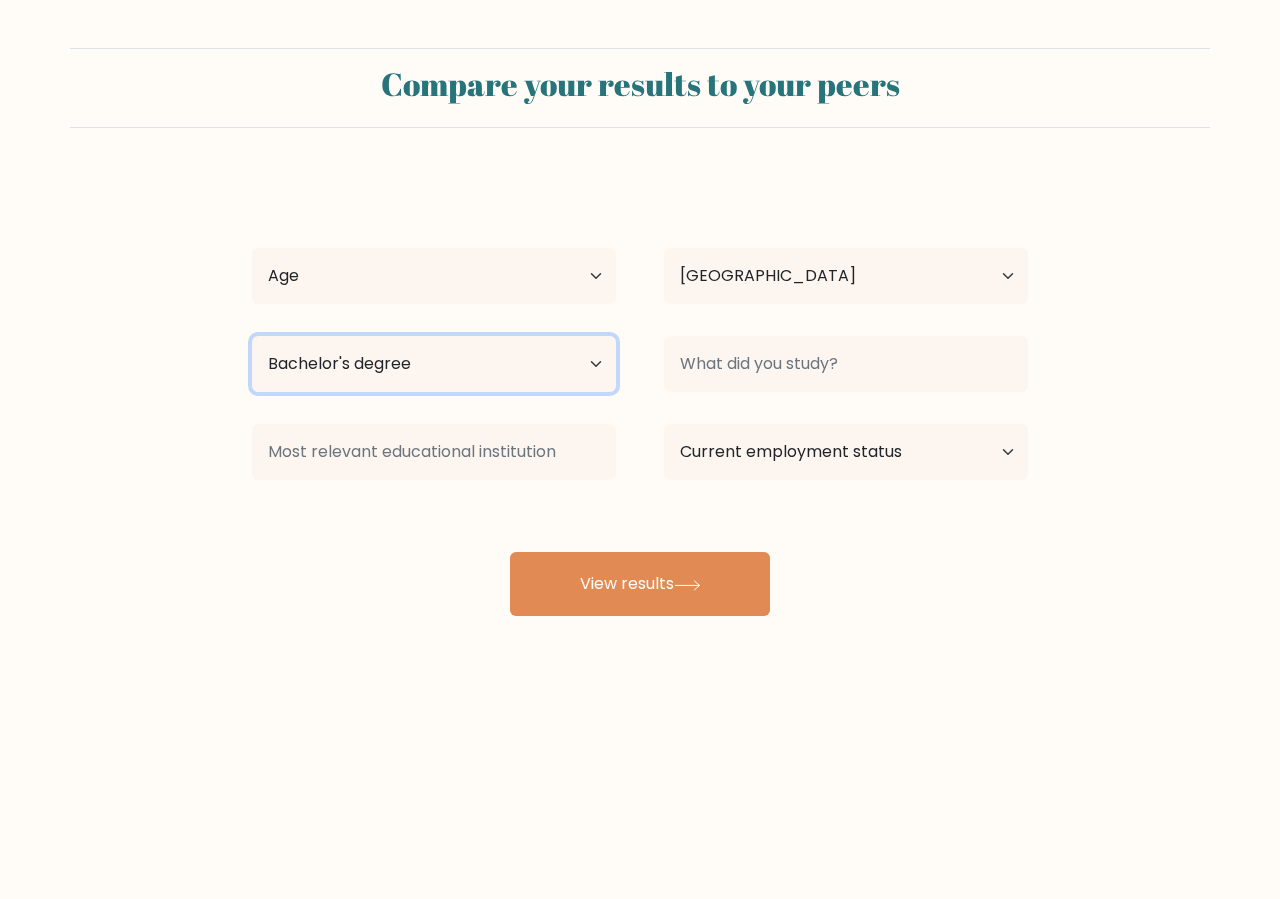 click on "Bachelor's degree" at bounding box center [0, 0] 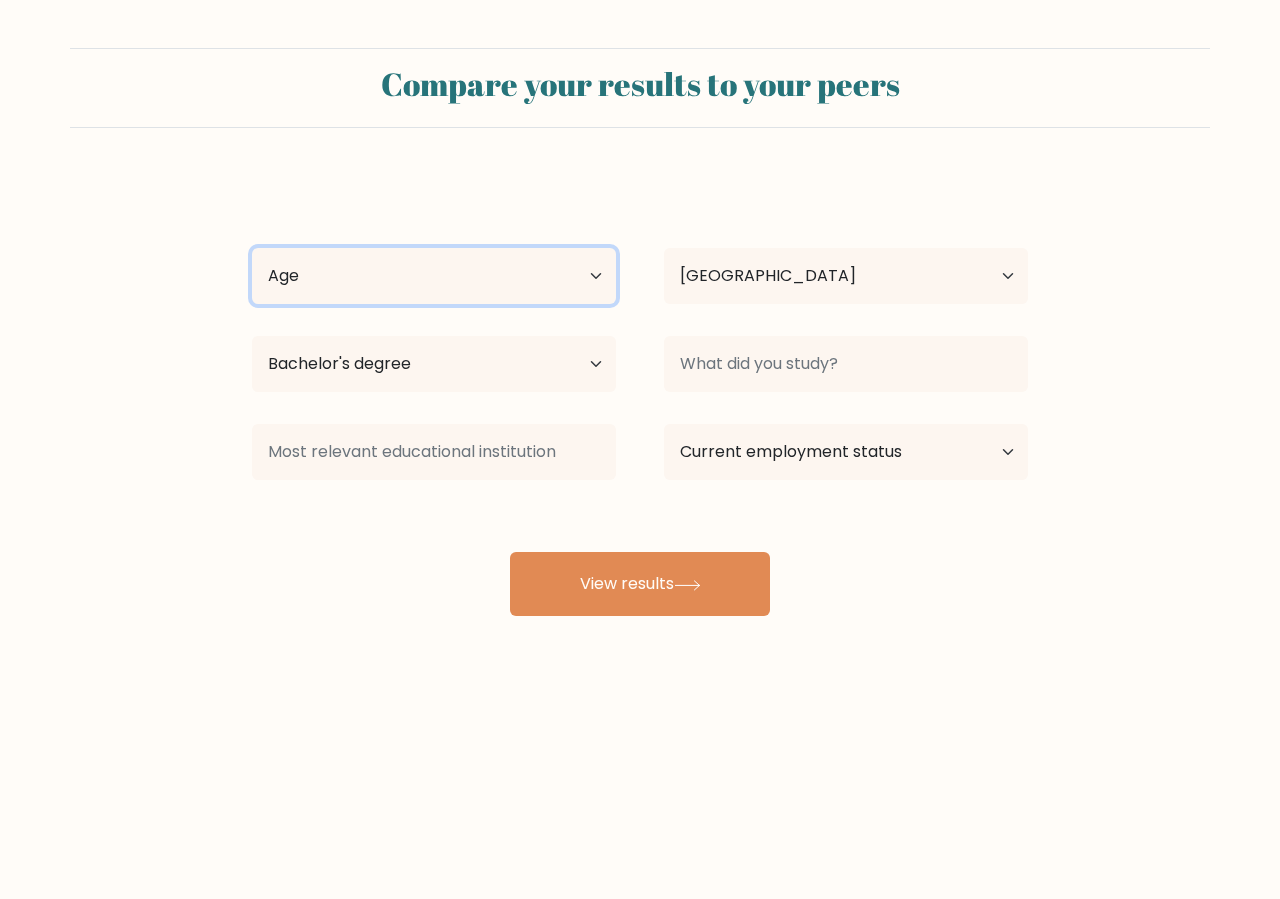 click on "Age
Under [DEMOGRAPHIC_DATA]
[DEMOGRAPHIC_DATA]
[DEMOGRAPHIC_DATA]
[DEMOGRAPHIC_DATA]
[DEMOGRAPHIC_DATA]
[DEMOGRAPHIC_DATA]
[DEMOGRAPHIC_DATA] and above" at bounding box center (434, 276) 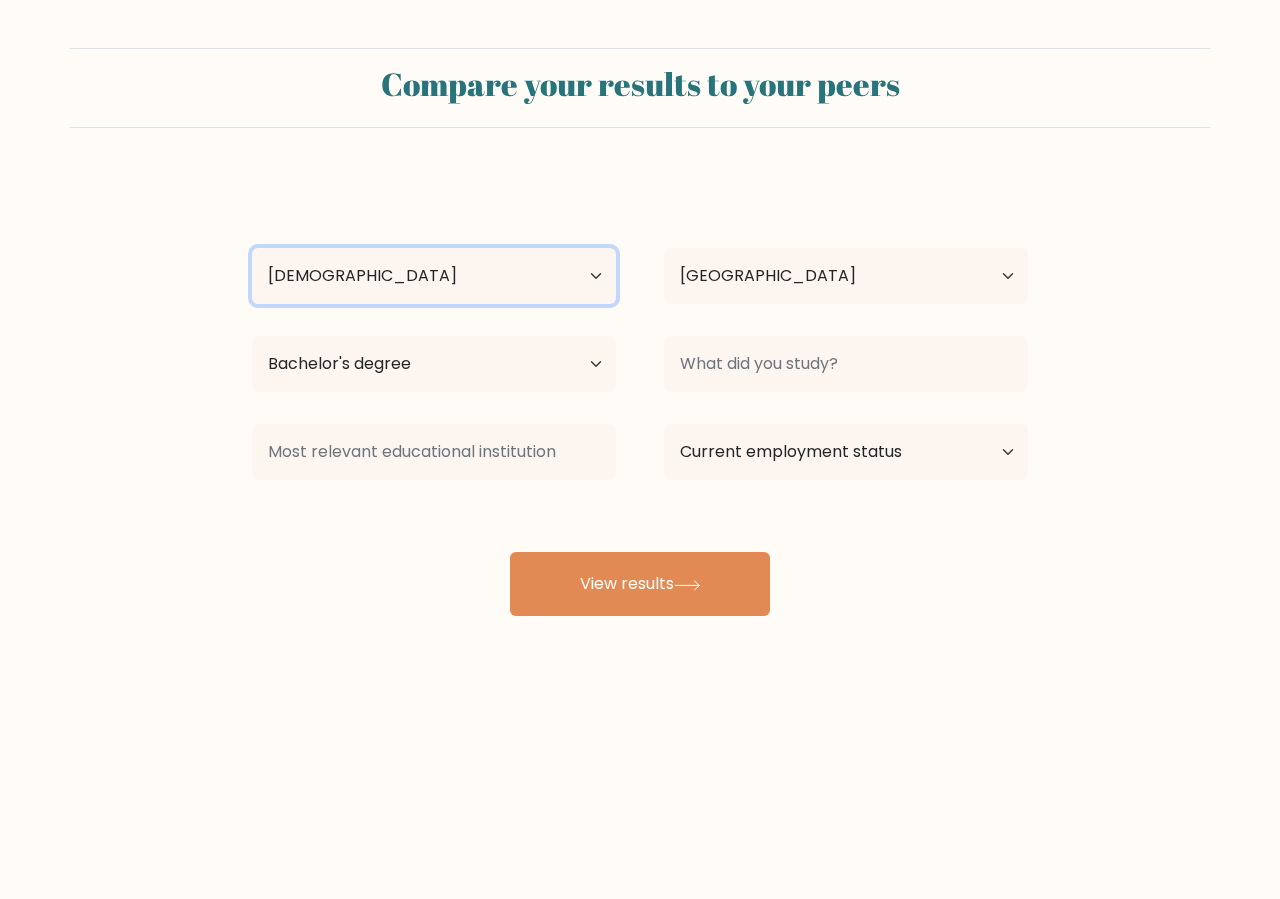 click on "25-34 years old" at bounding box center (0, 0) 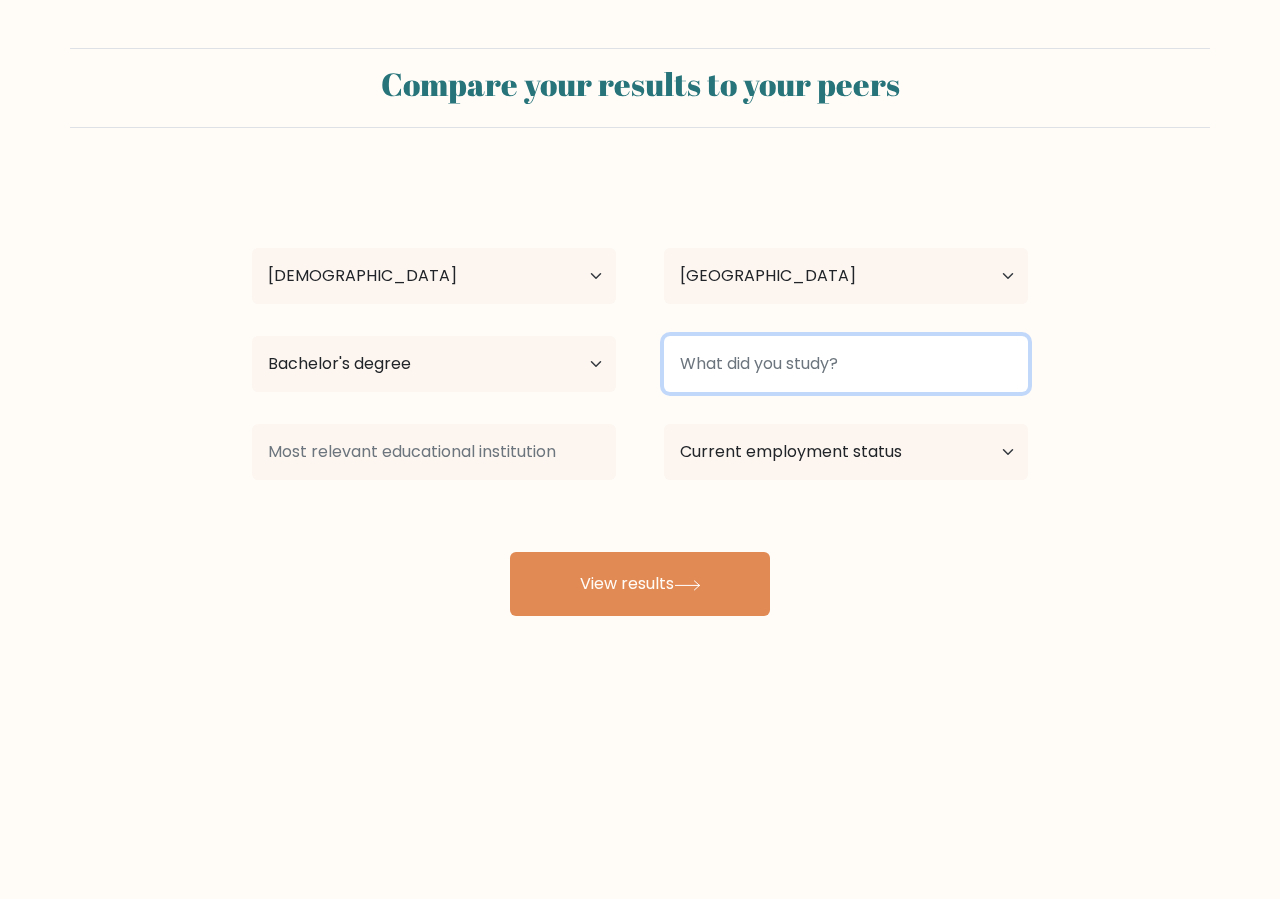 click at bounding box center (846, 364) 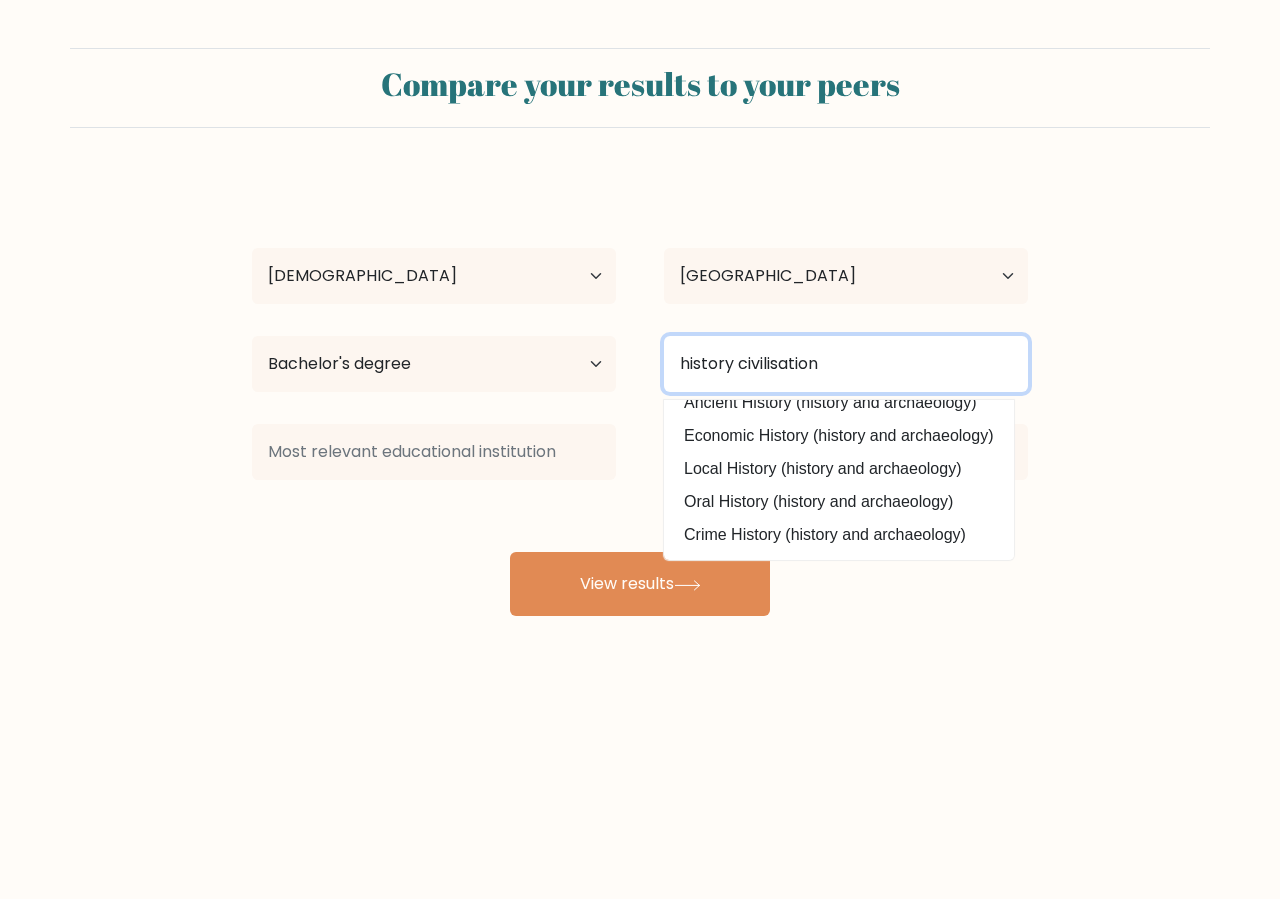 scroll, scrollTop: 102, scrollLeft: 0, axis: vertical 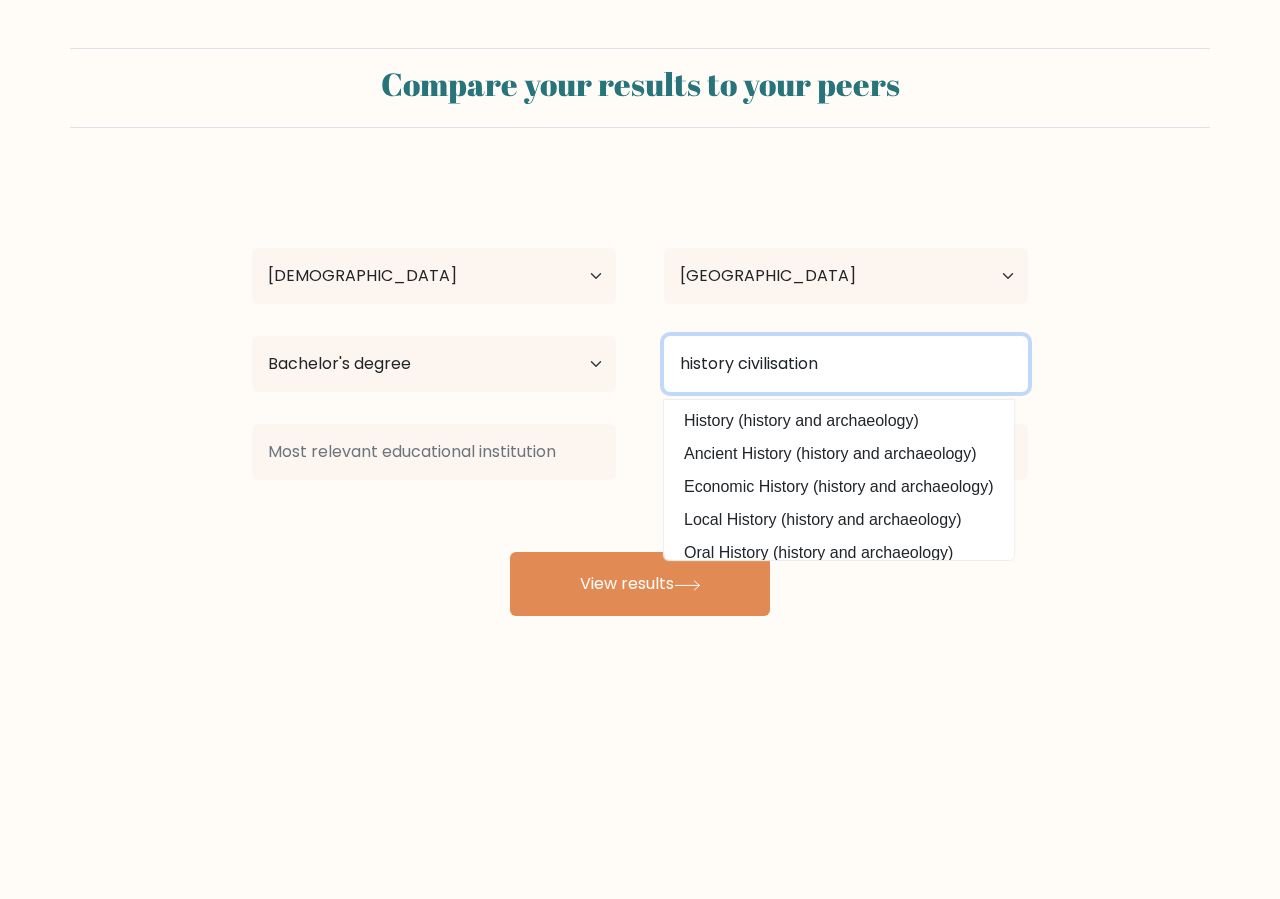 click on "history civilisation" at bounding box center [846, 364] 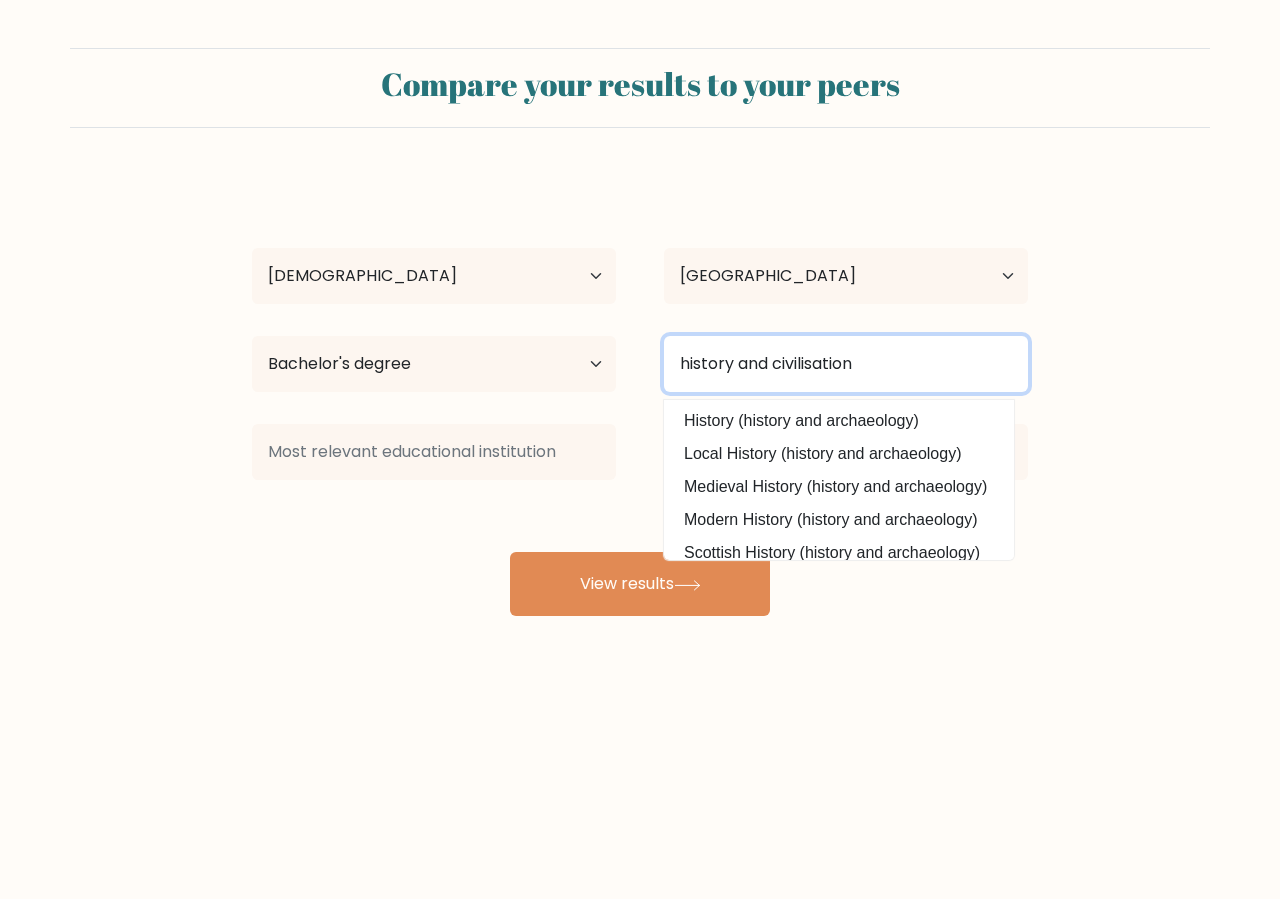 drag, startPoint x: 881, startPoint y: 366, endPoint x: 803, endPoint y: 373, distance: 78.31347 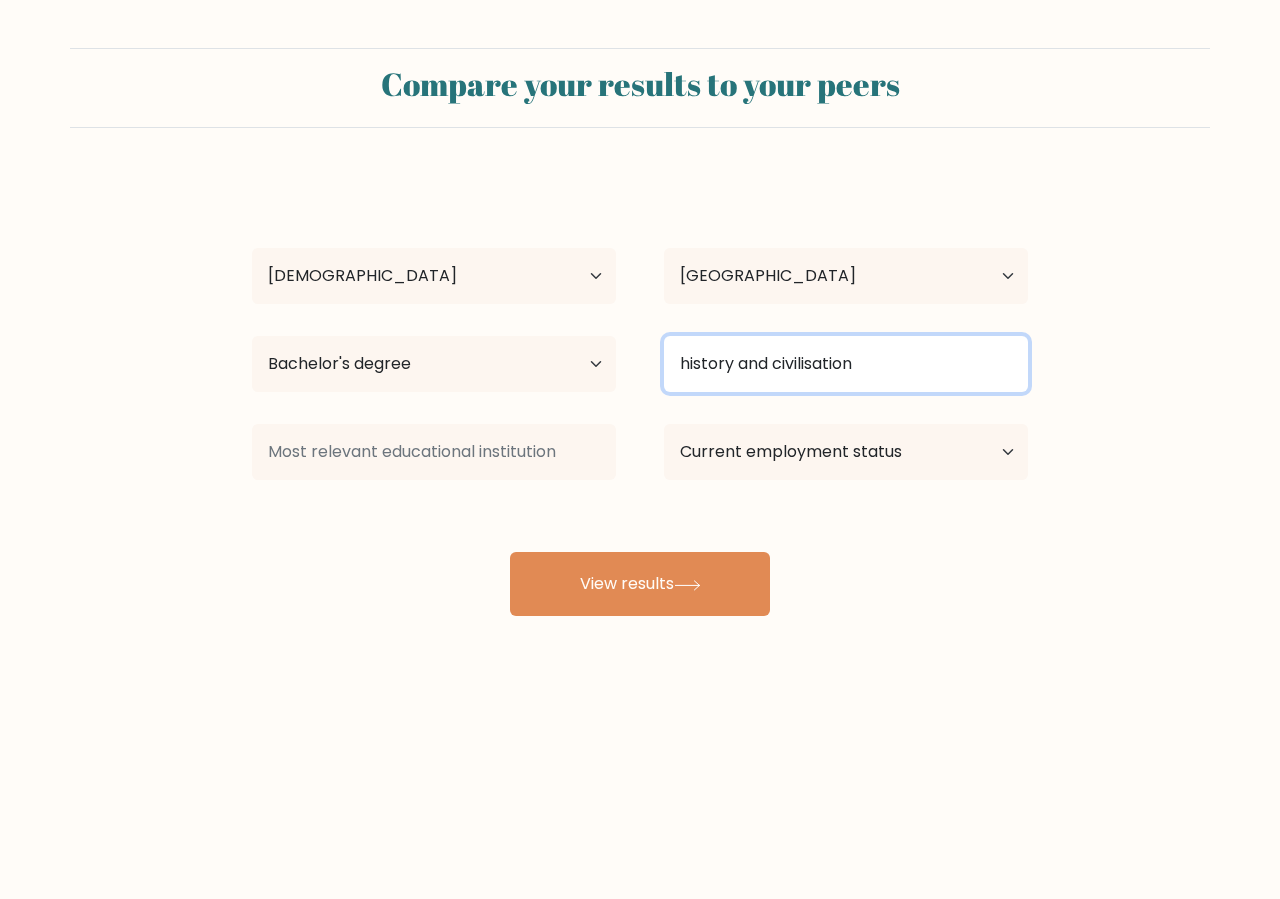paste on "z" 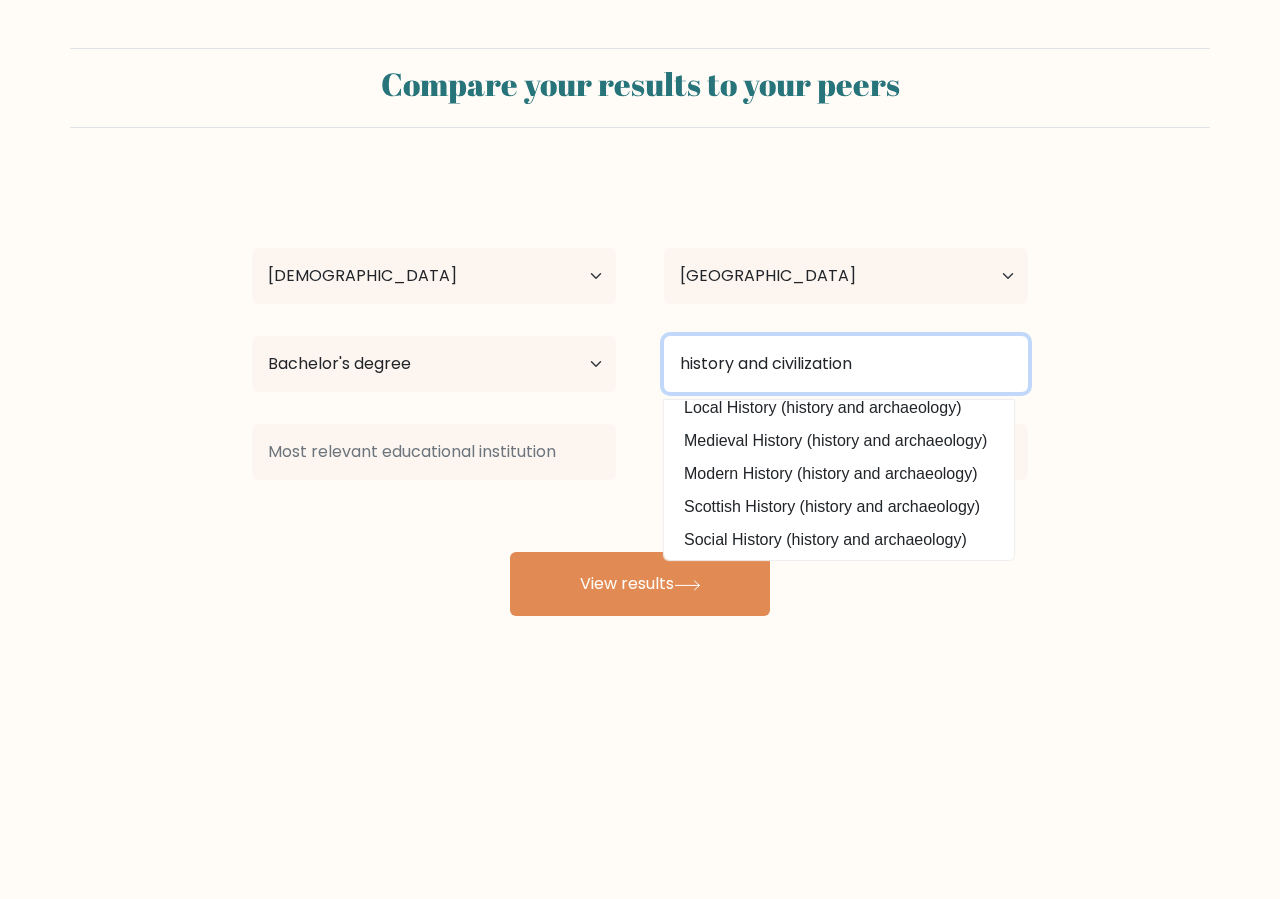 scroll, scrollTop: 0, scrollLeft: 0, axis: both 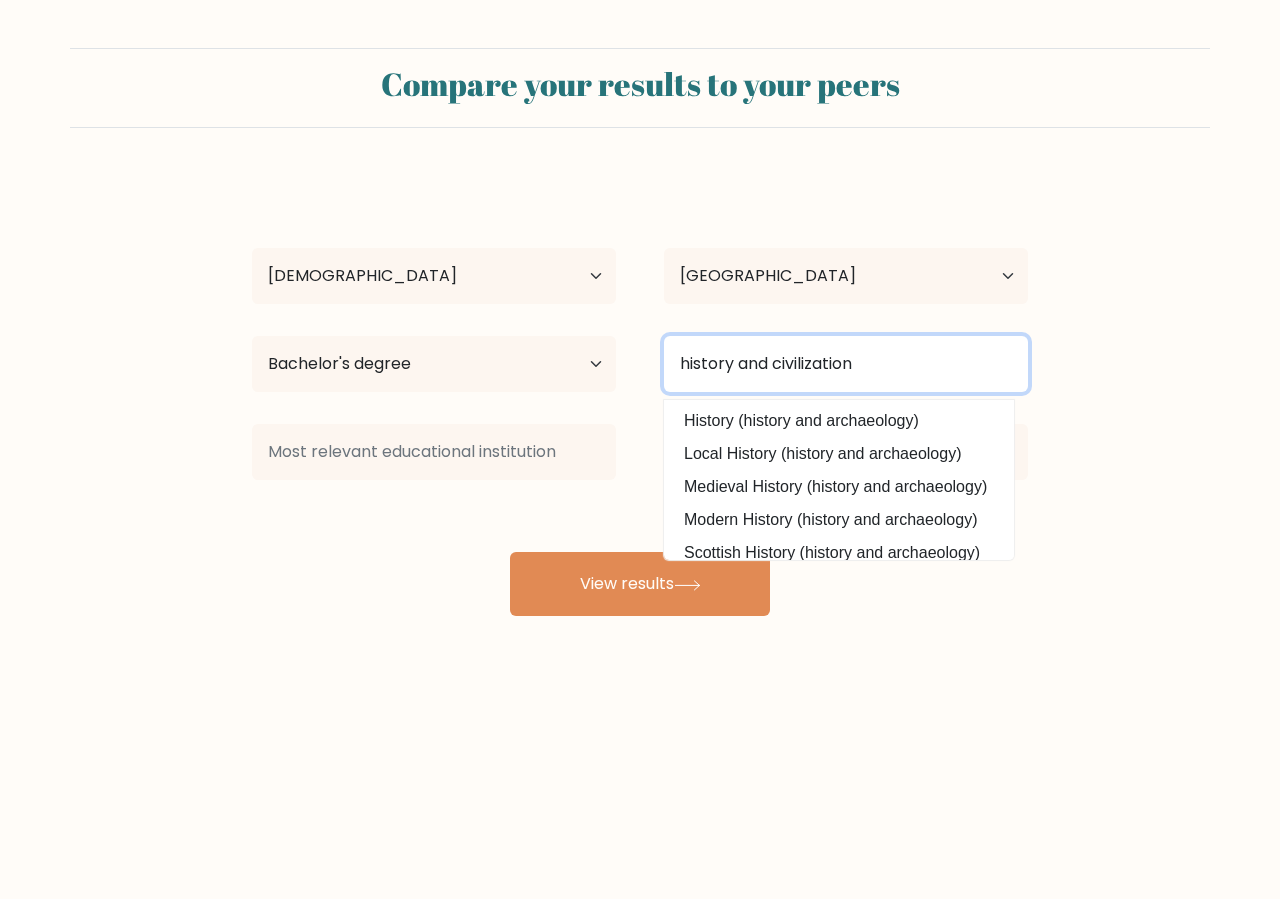 drag, startPoint x: 881, startPoint y: 364, endPoint x: 739, endPoint y: 388, distance: 144.01389 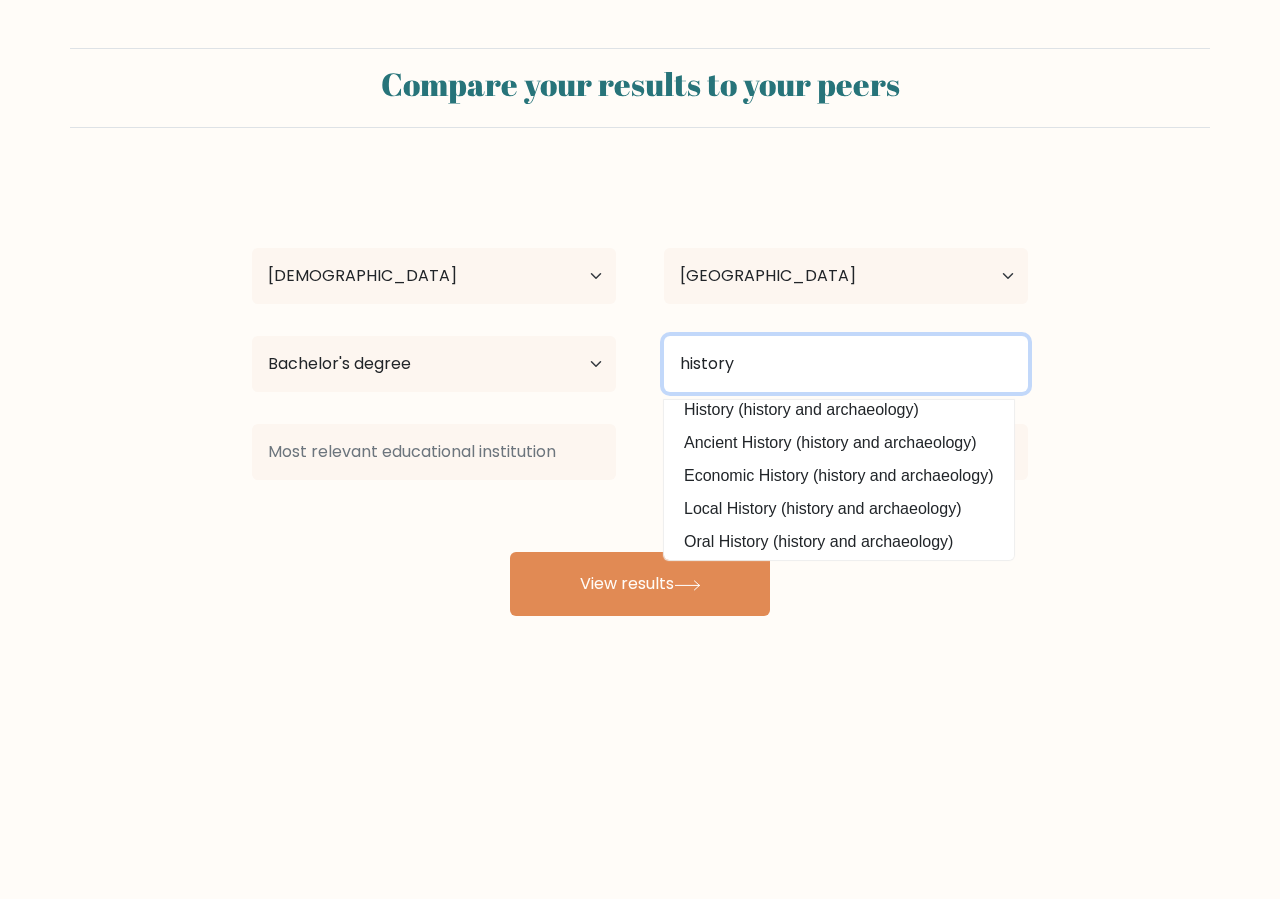 scroll, scrollTop: 0, scrollLeft: 0, axis: both 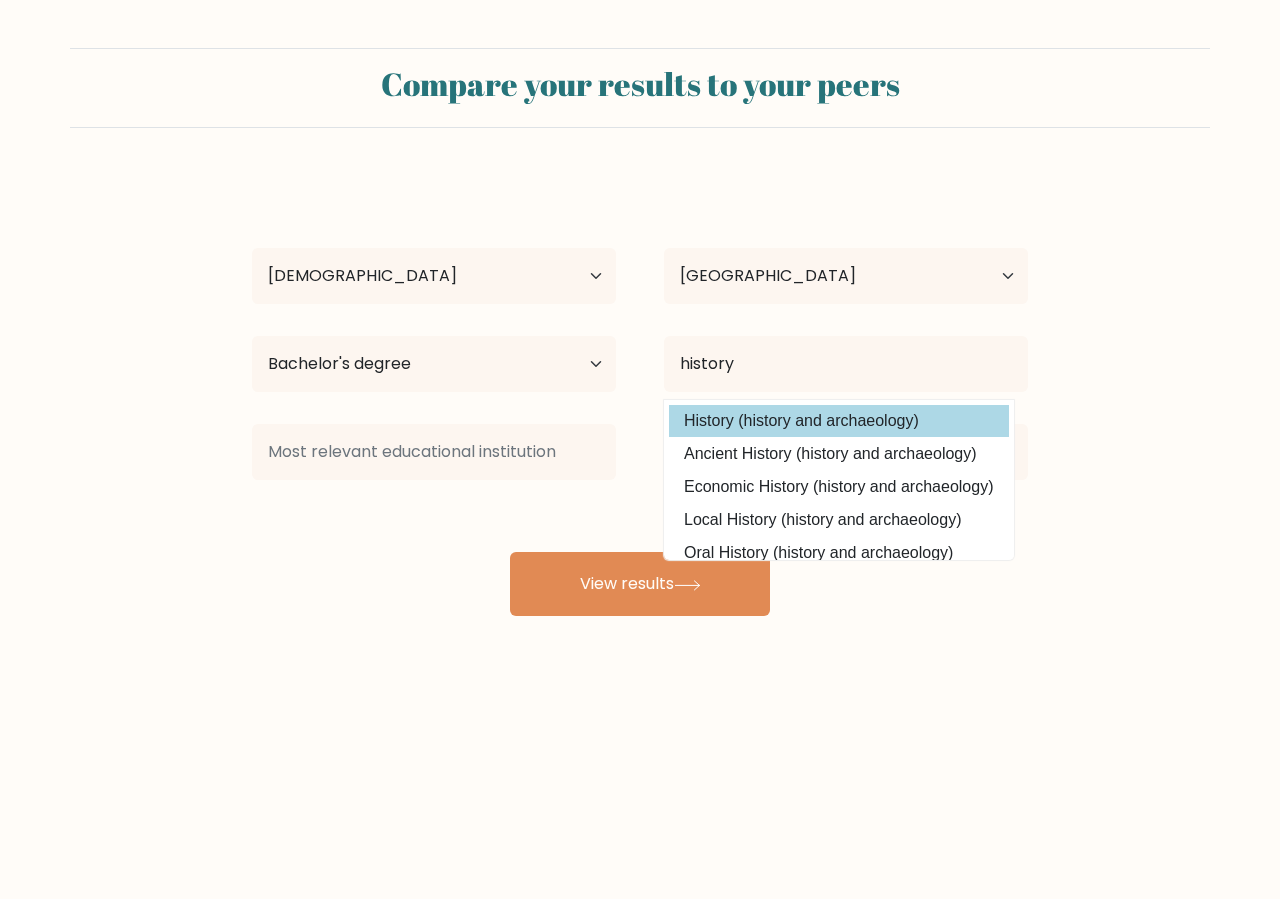 click on "History (history and archaeology)" at bounding box center (839, 421) 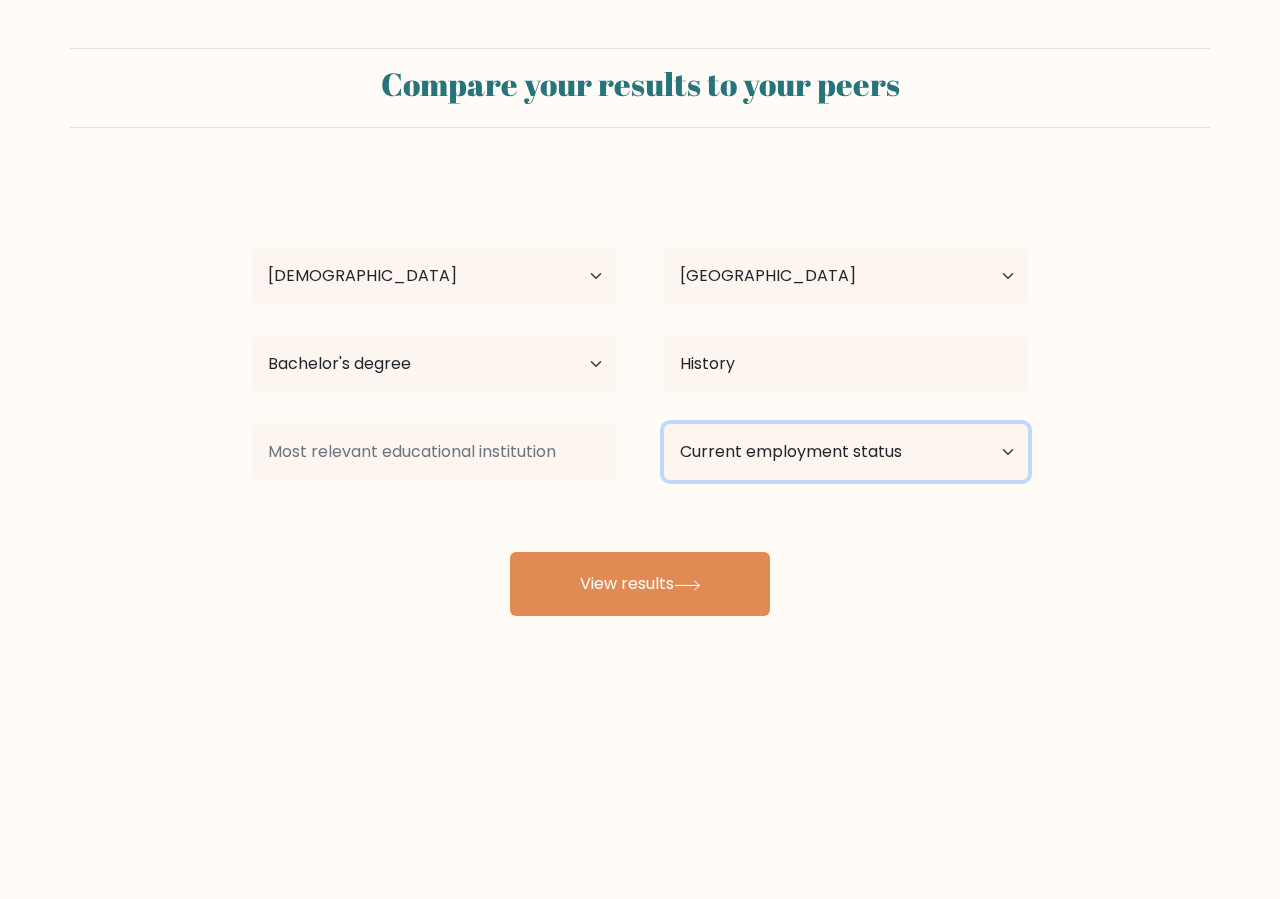 click on "Current employment status
Employed
Student
Retired
Other / prefer not to answer" at bounding box center (846, 452) 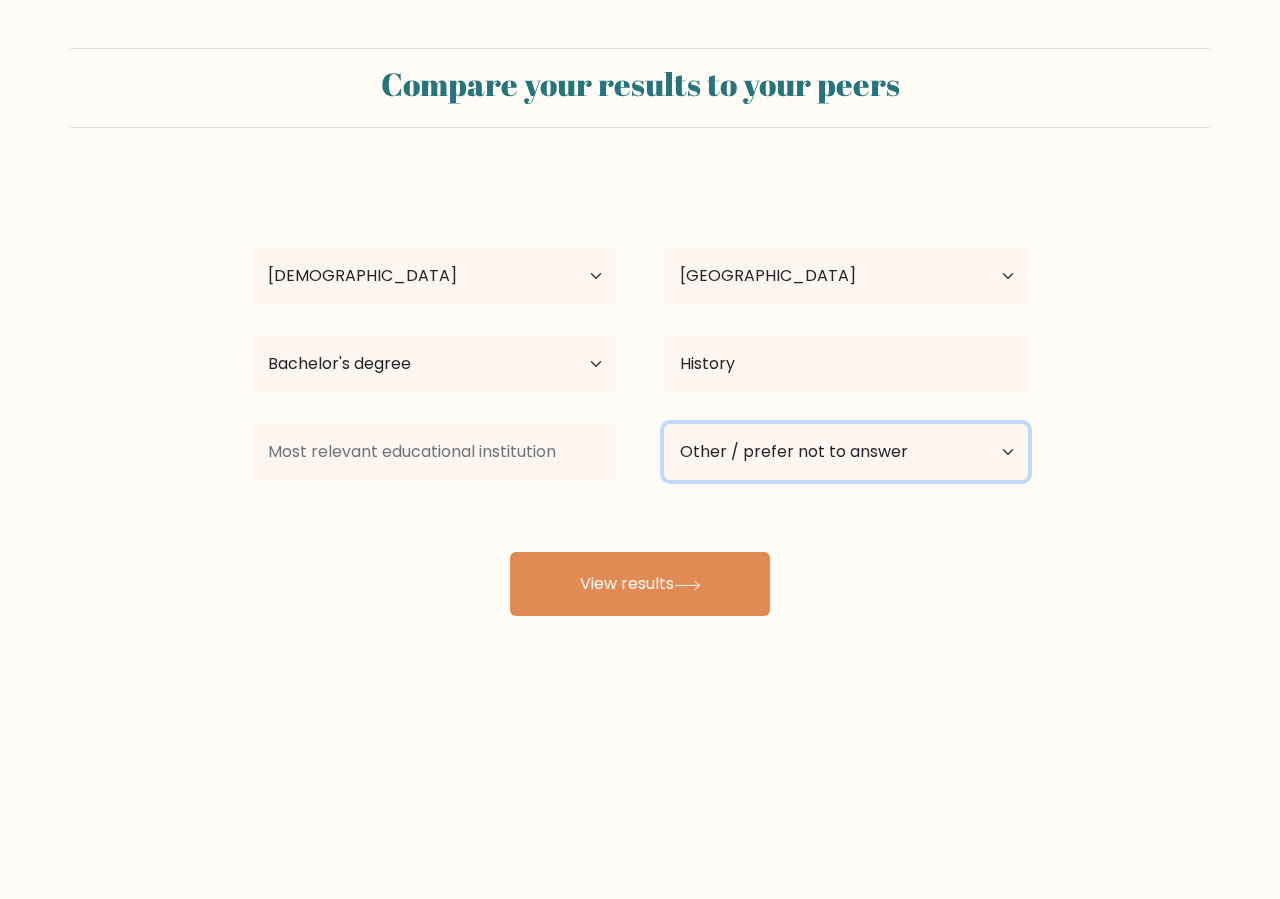 click on "Other / prefer not to answer" at bounding box center [0, 0] 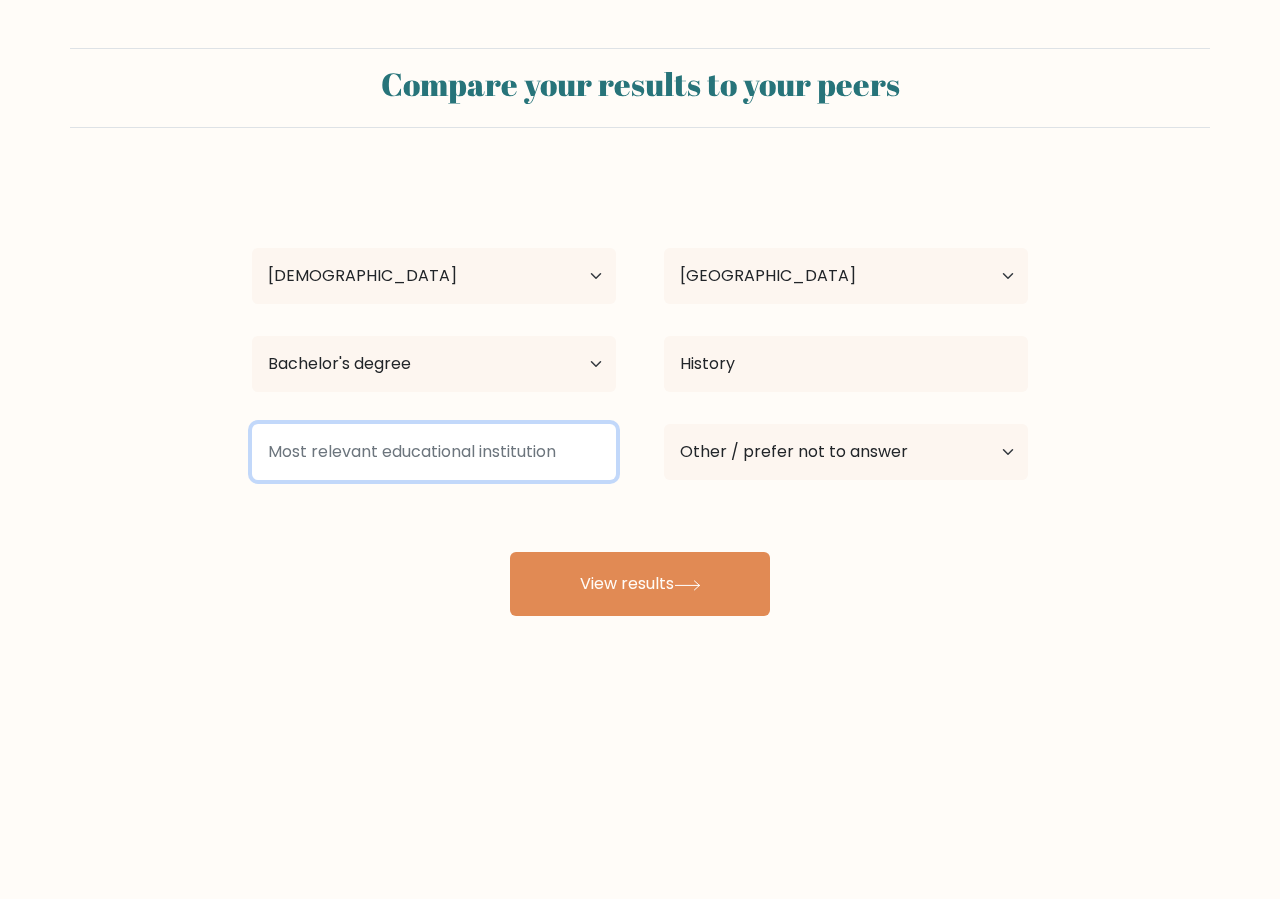 click at bounding box center (434, 452) 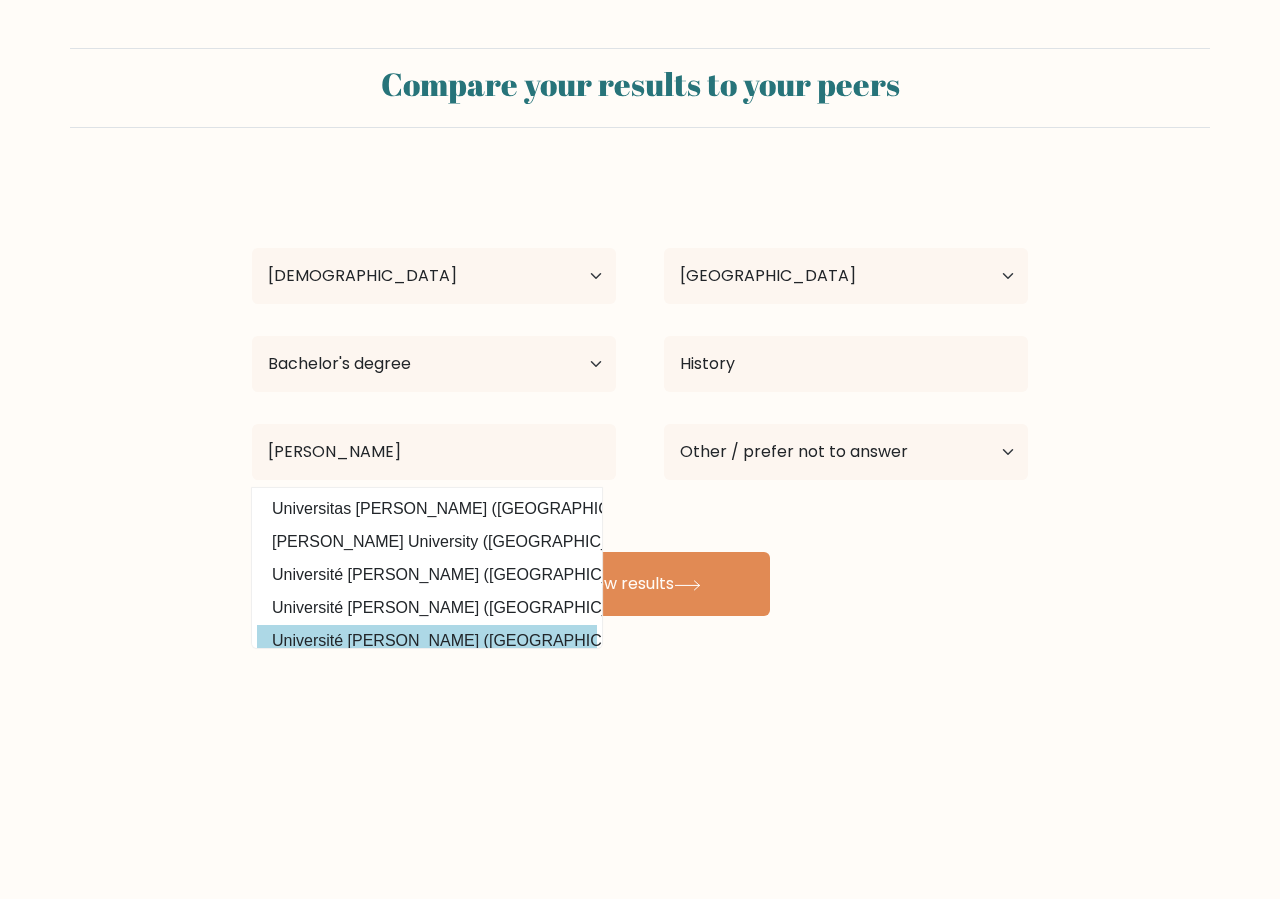 click on "Université Ibn Zohr (Morocco)" at bounding box center [427, 641] 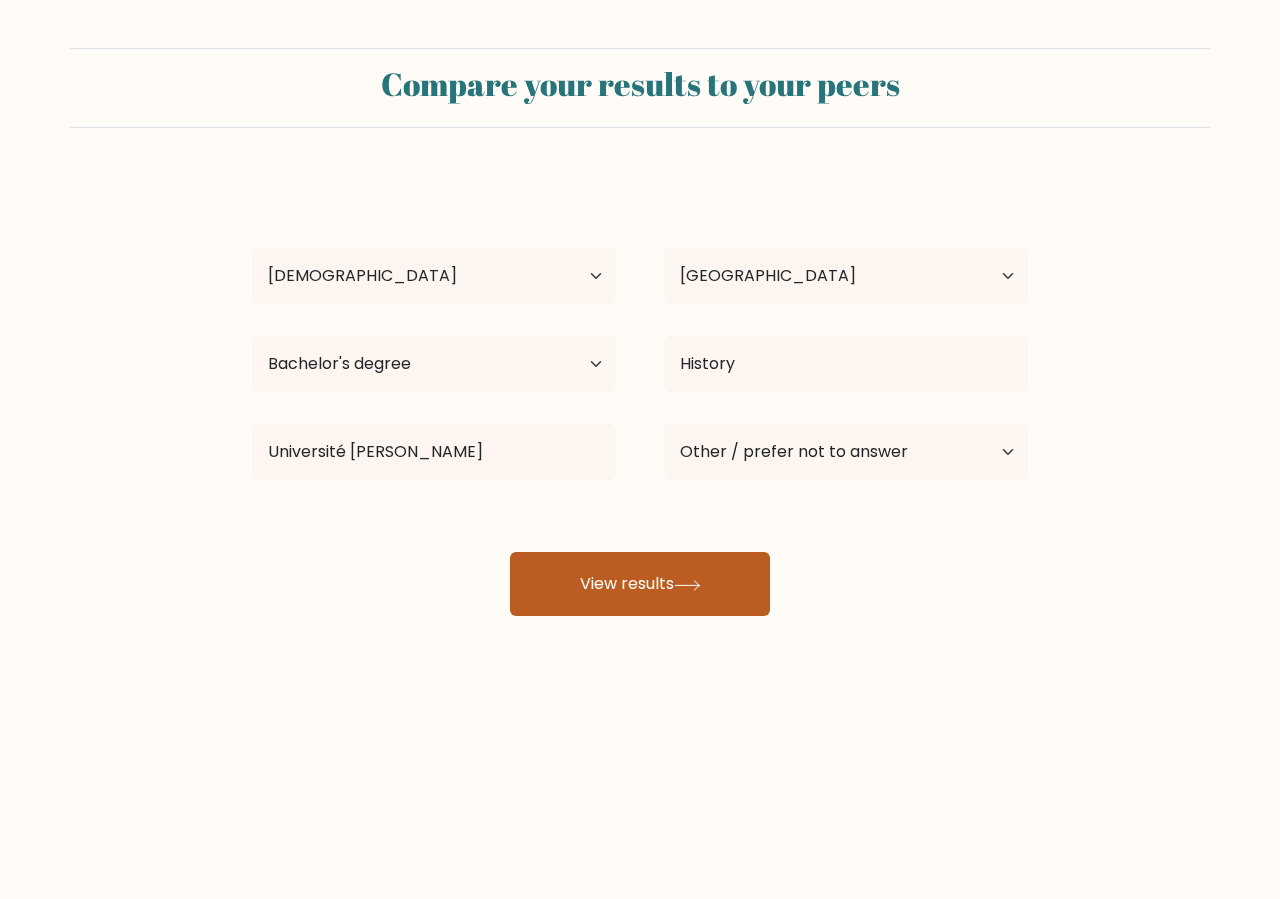 click on "View results" at bounding box center (640, 584) 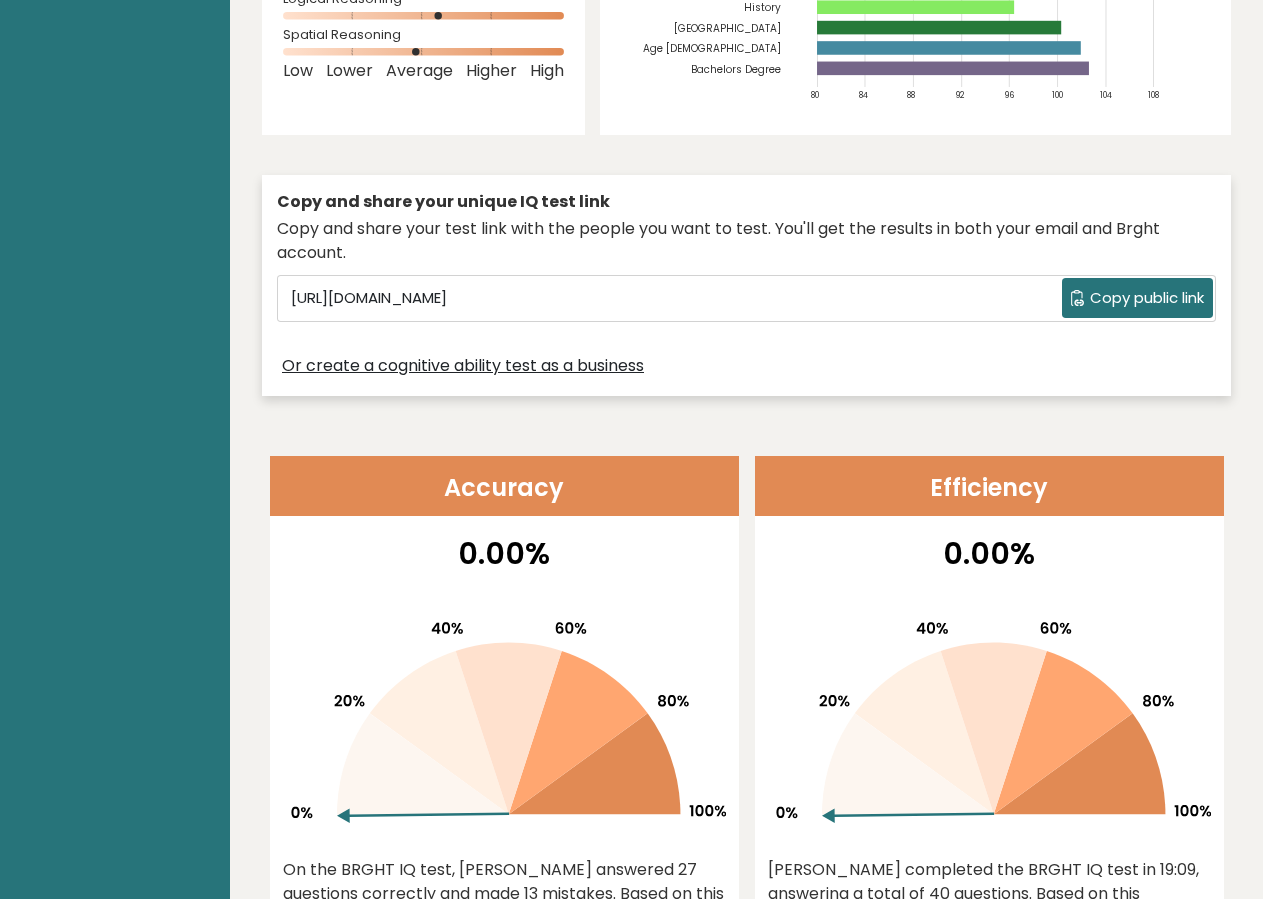 scroll, scrollTop: 0, scrollLeft: 0, axis: both 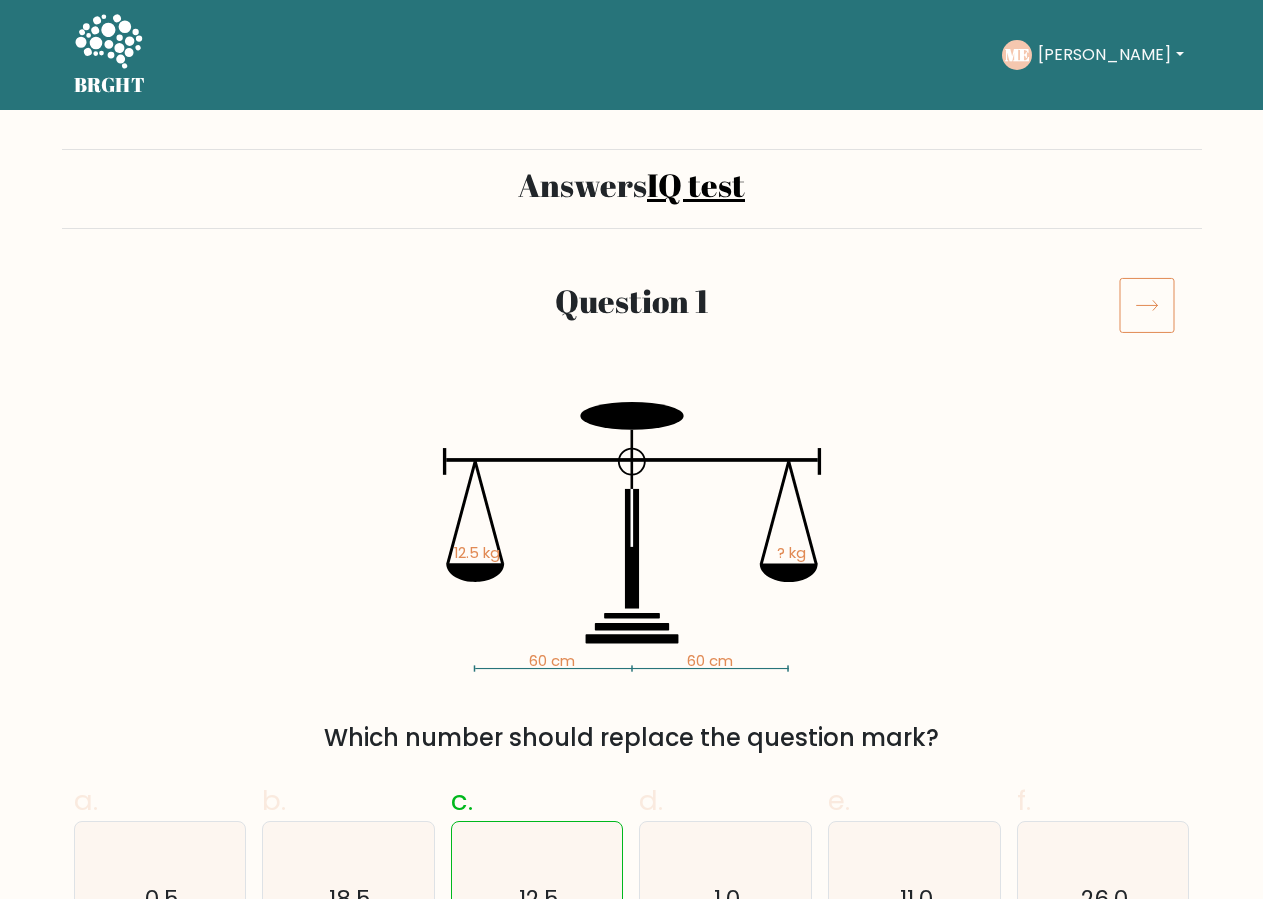 click 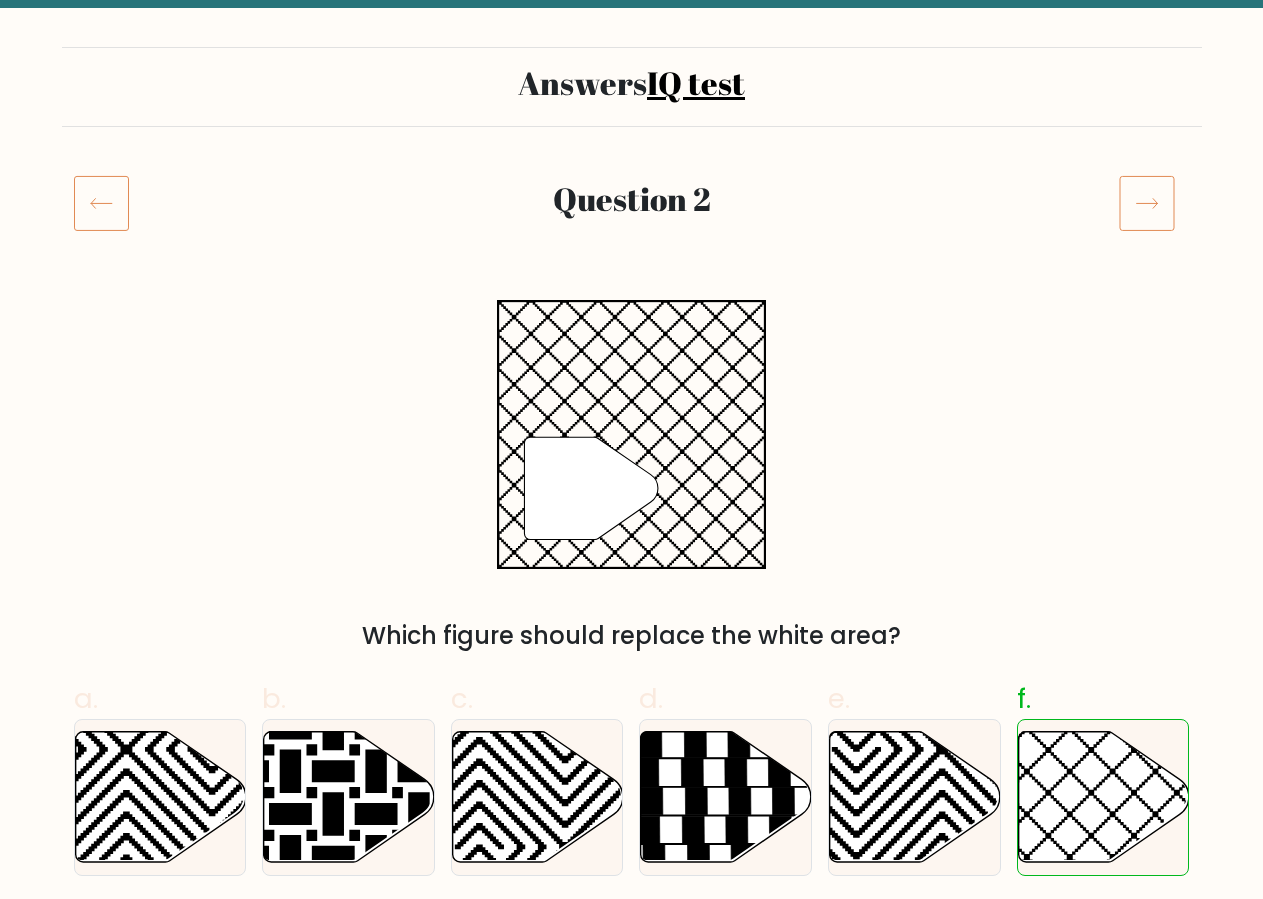 scroll, scrollTop: 0, scrollLeft: 0, axis: both 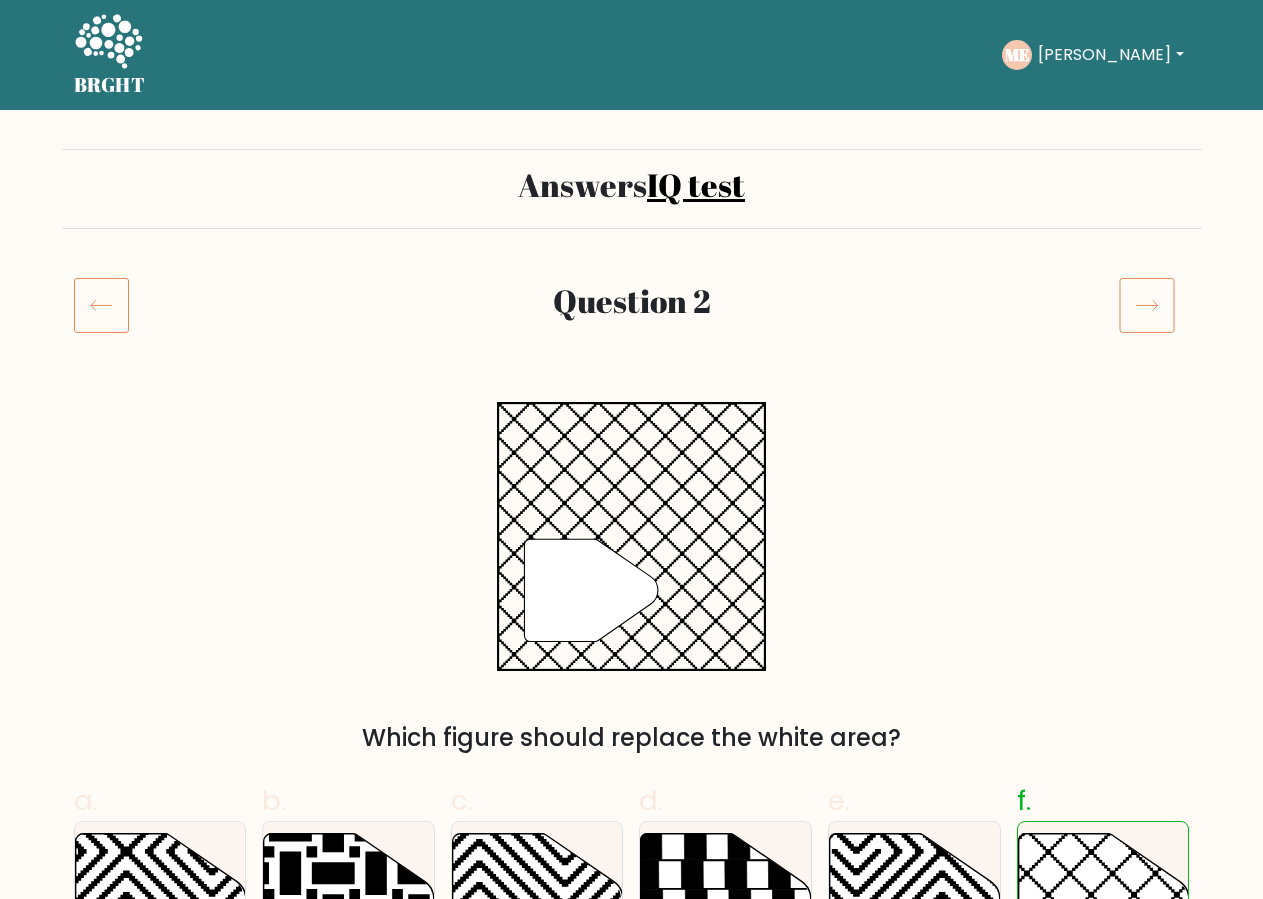 click 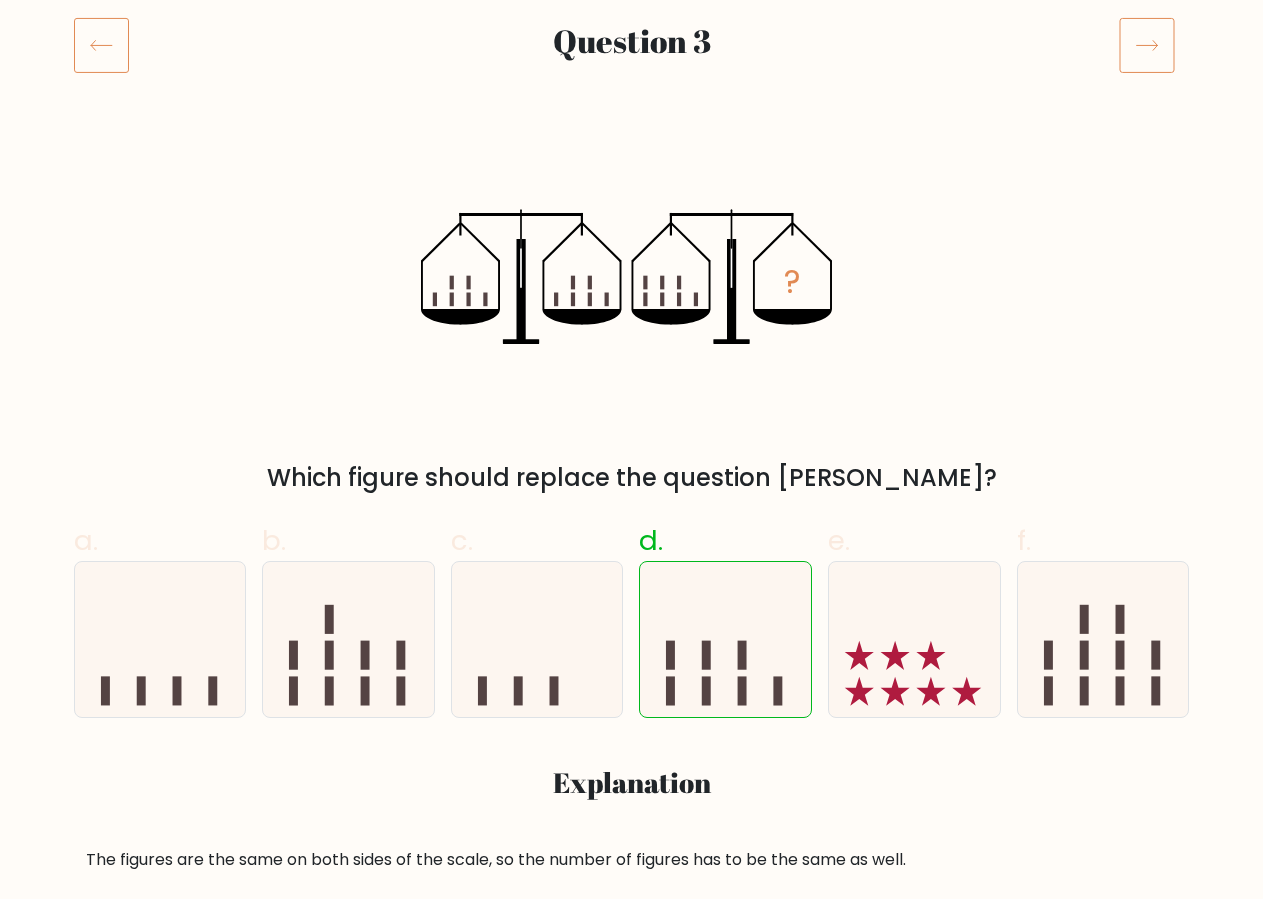 scroll, scrollTop: 306, scrollLeft: 0, axis: vertical 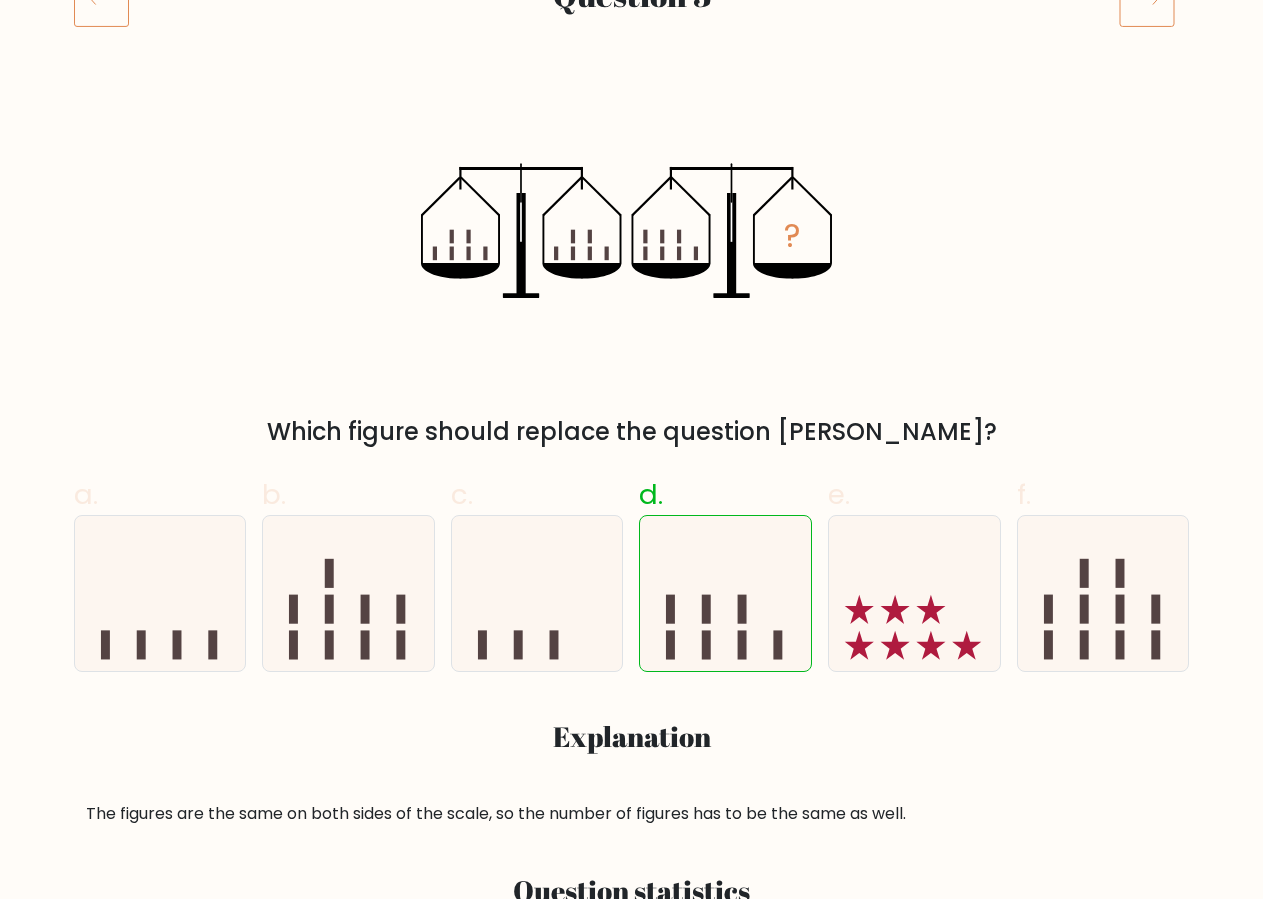 click 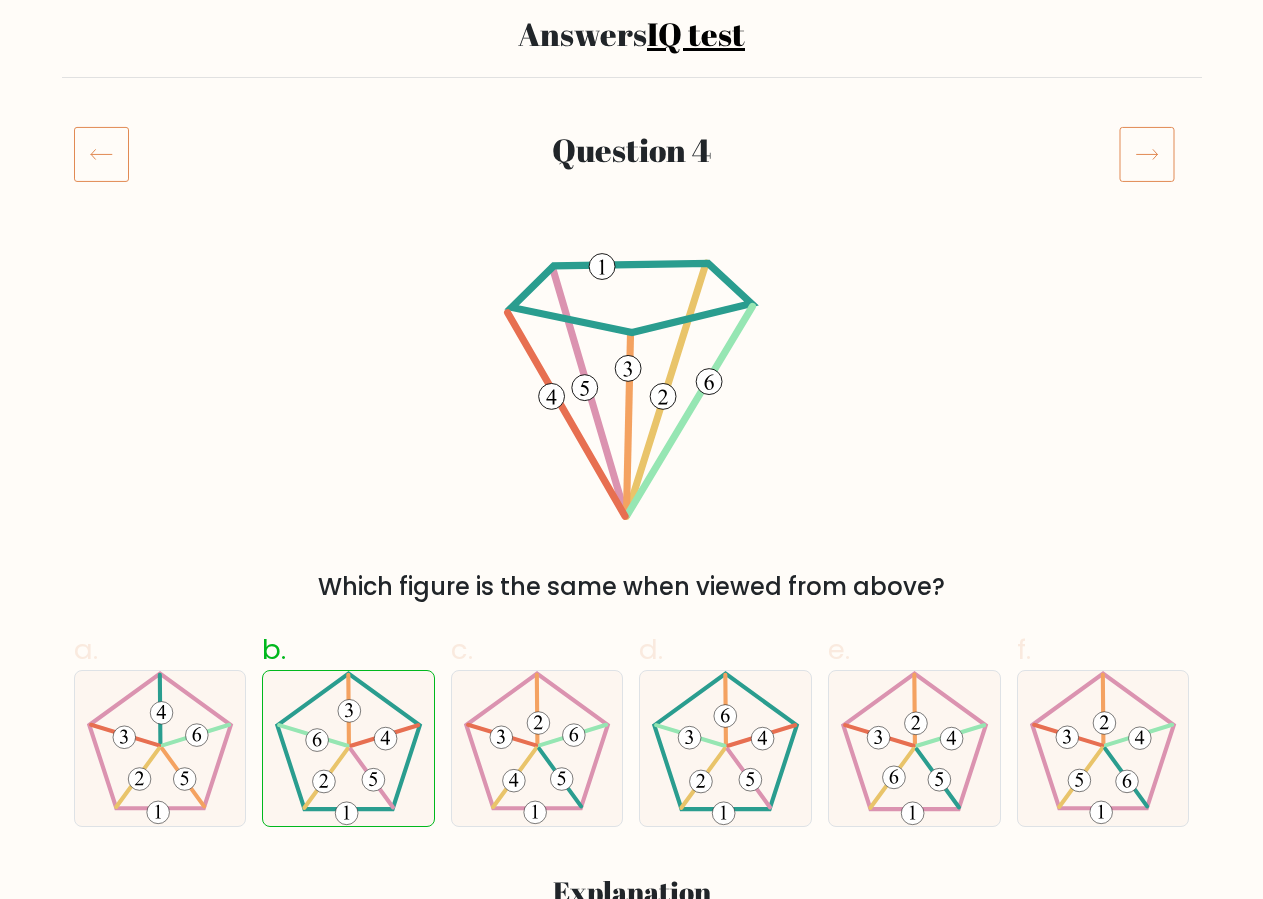 scroll, scrollTop: 306, scrollLeft: 0, axis: vertical 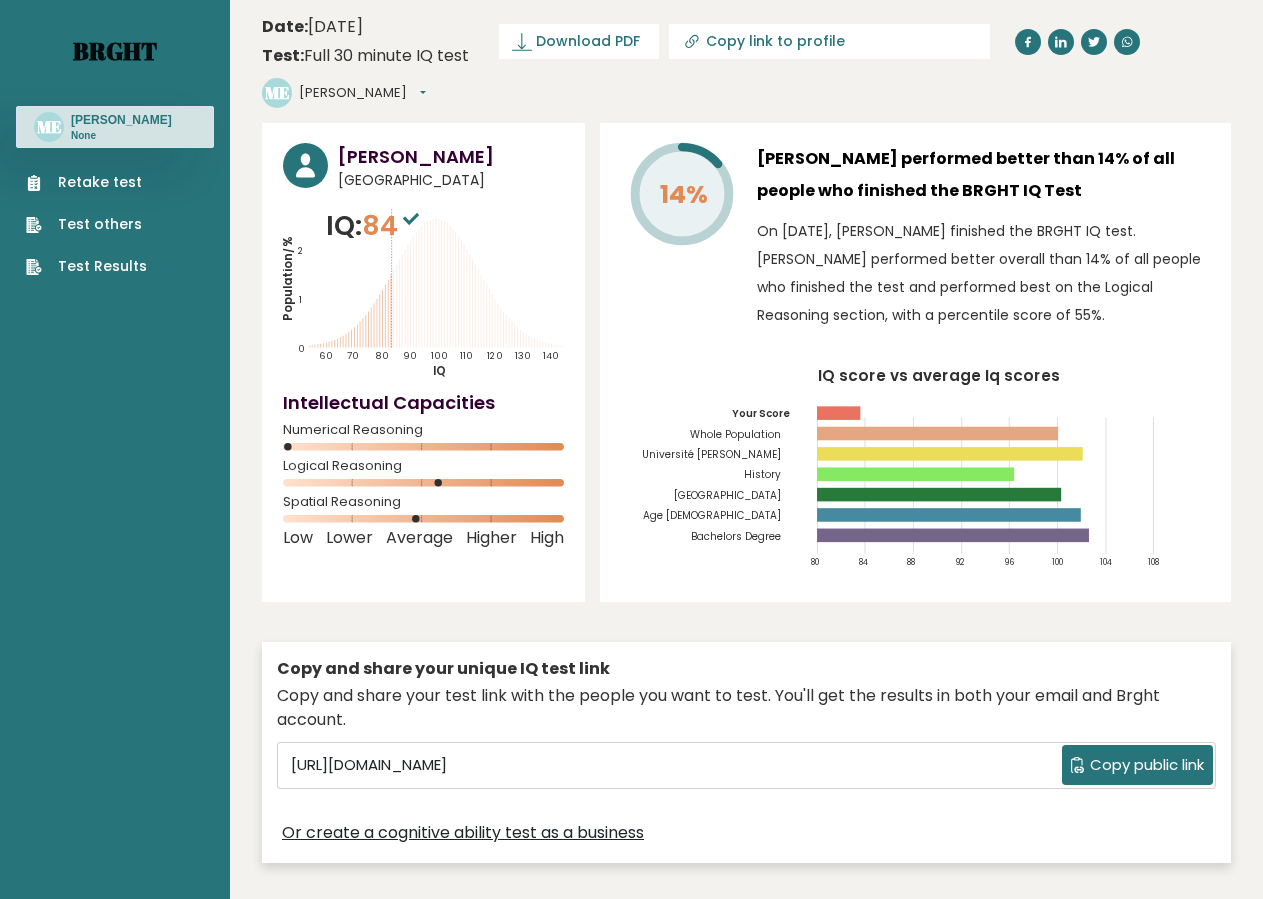 click on "Brght" at bounding box center [115, 51] 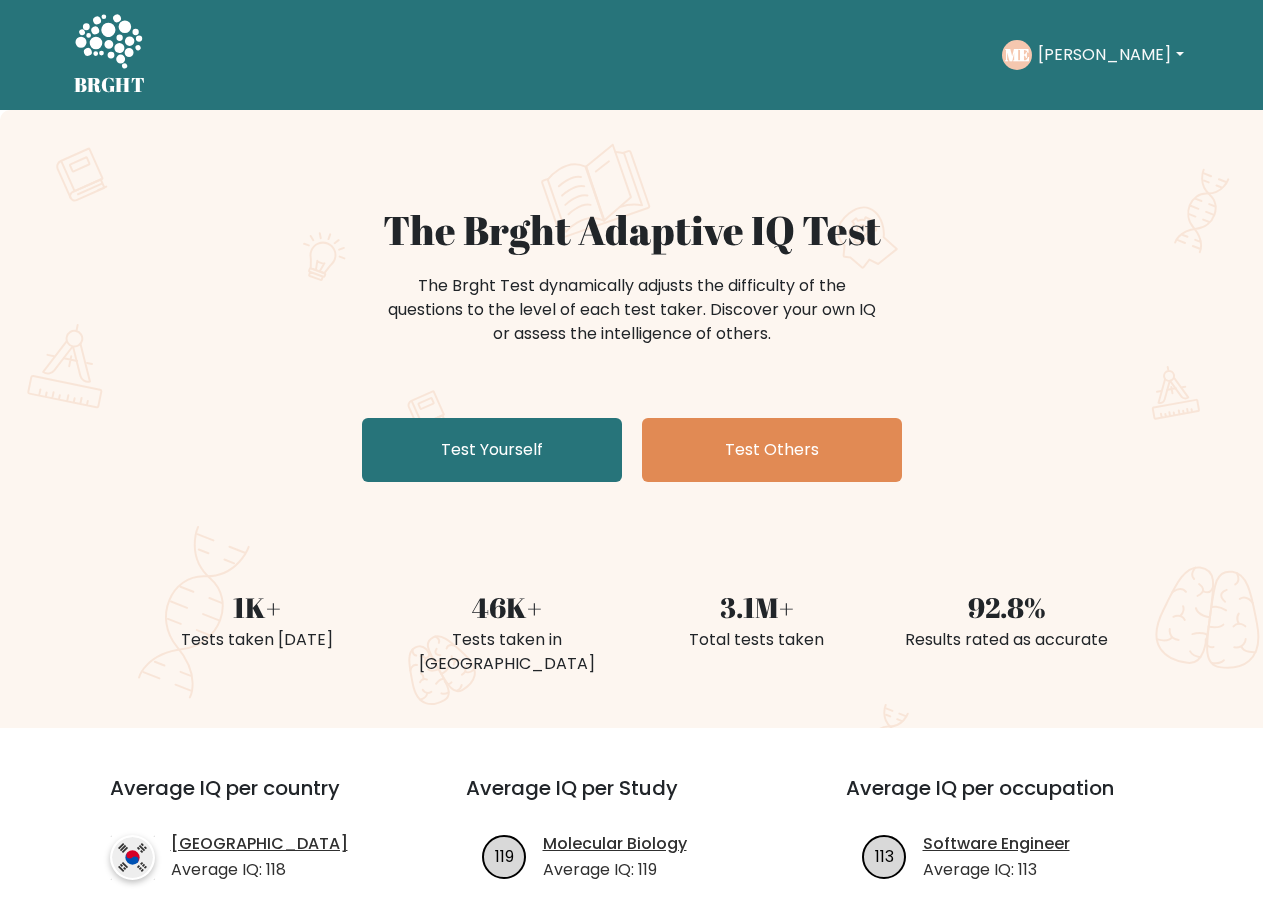 scroll, scrollTop: 0, scrollLeft: 0, axis: both 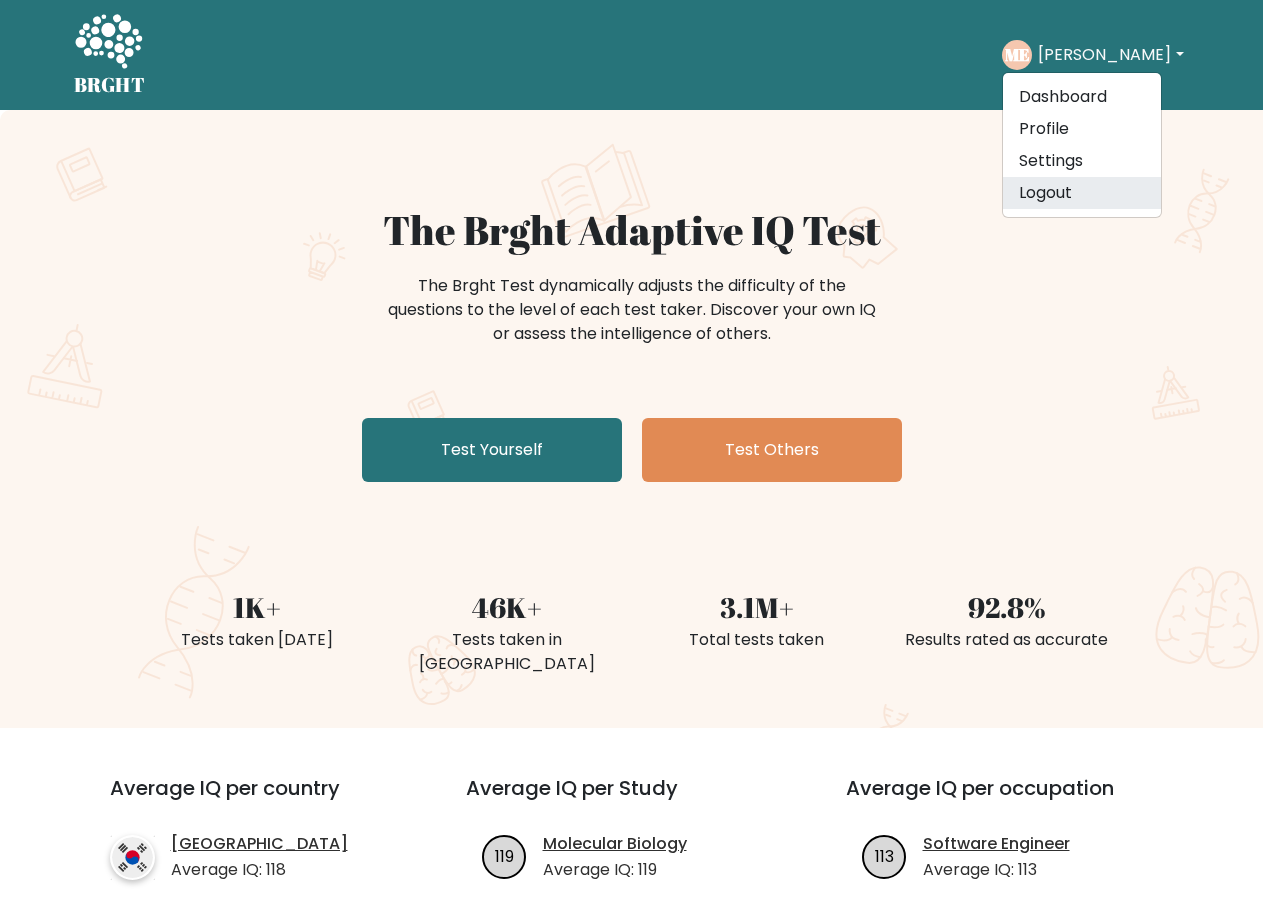 click on "Logout" at bounding box center (1082, 193) 